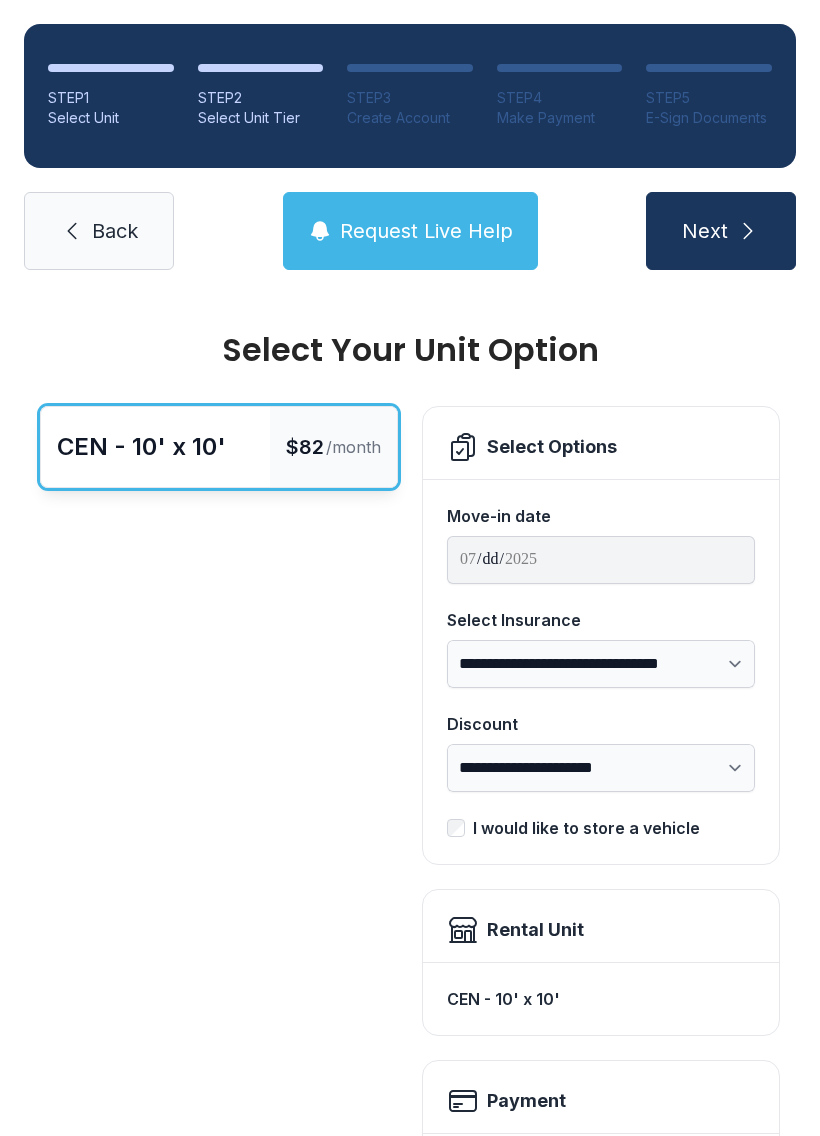 scroll, scrollTop: 0, scrollLeft: 0, axis: both 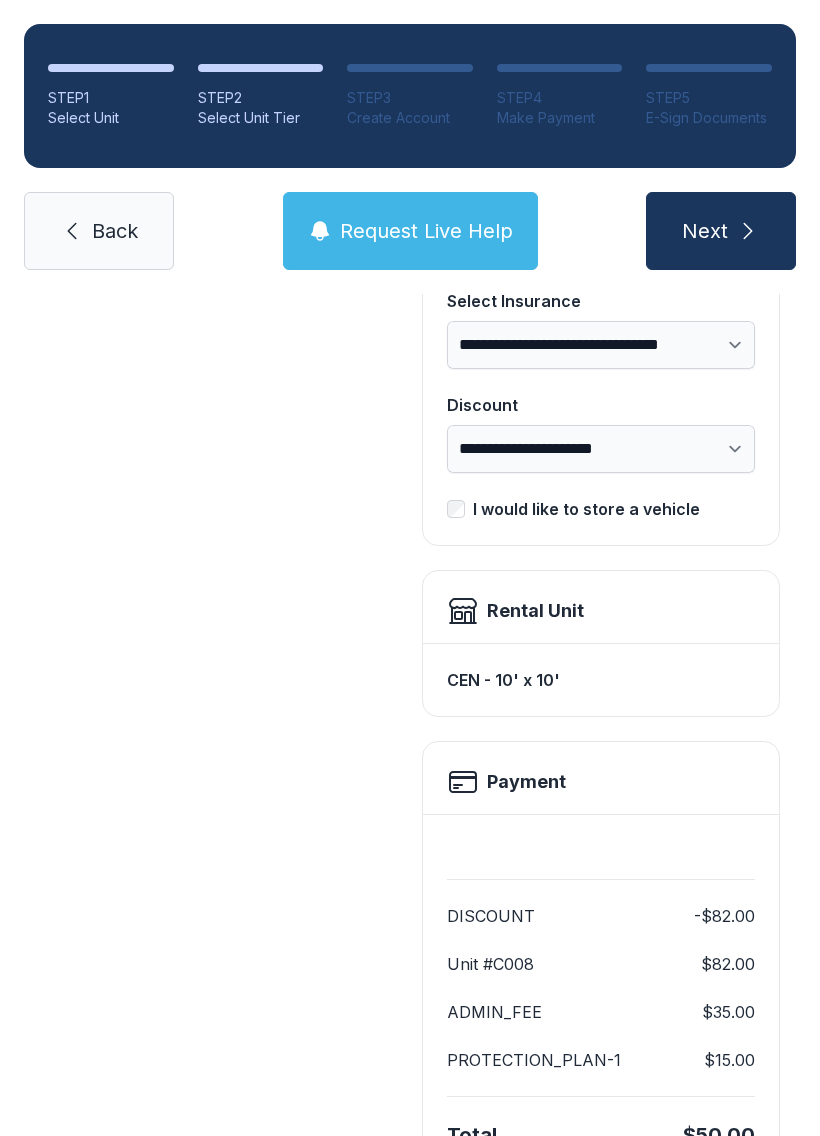 click on "Back" at bounding box center (115, 231) 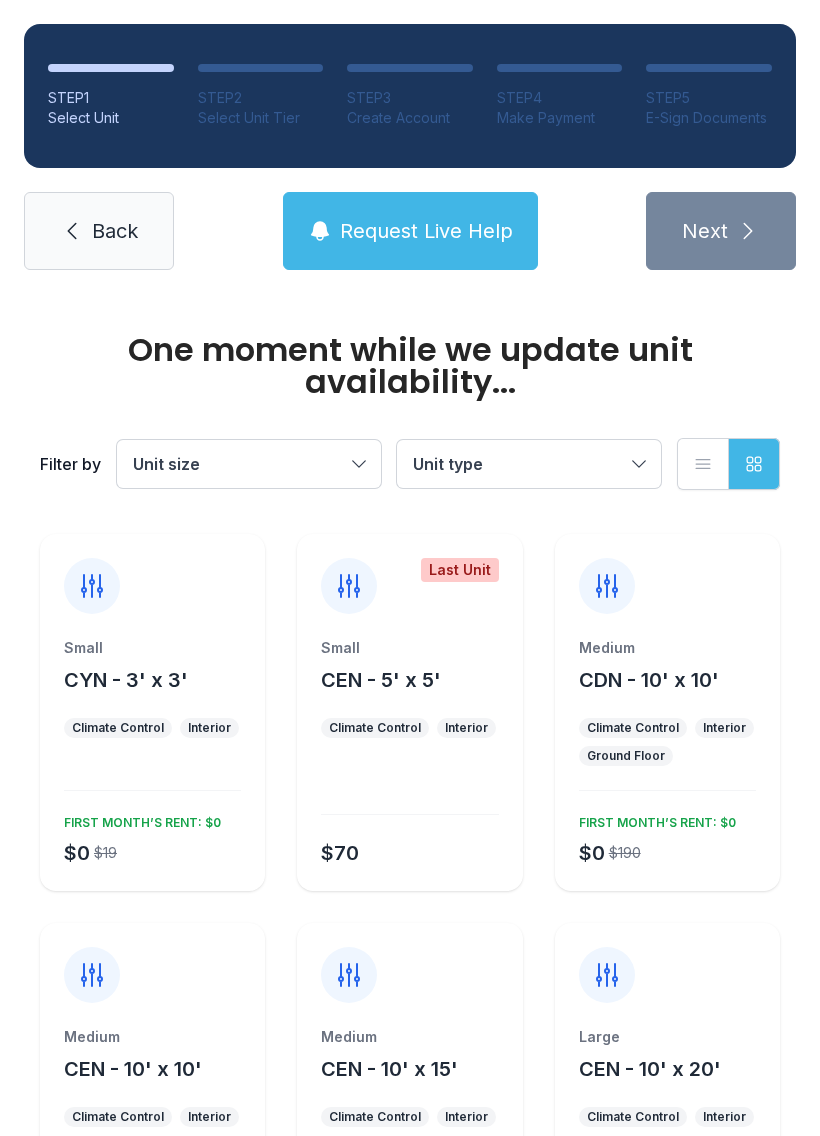 scroll, scrollTop: 0, scrollLeft: 0, axis: both 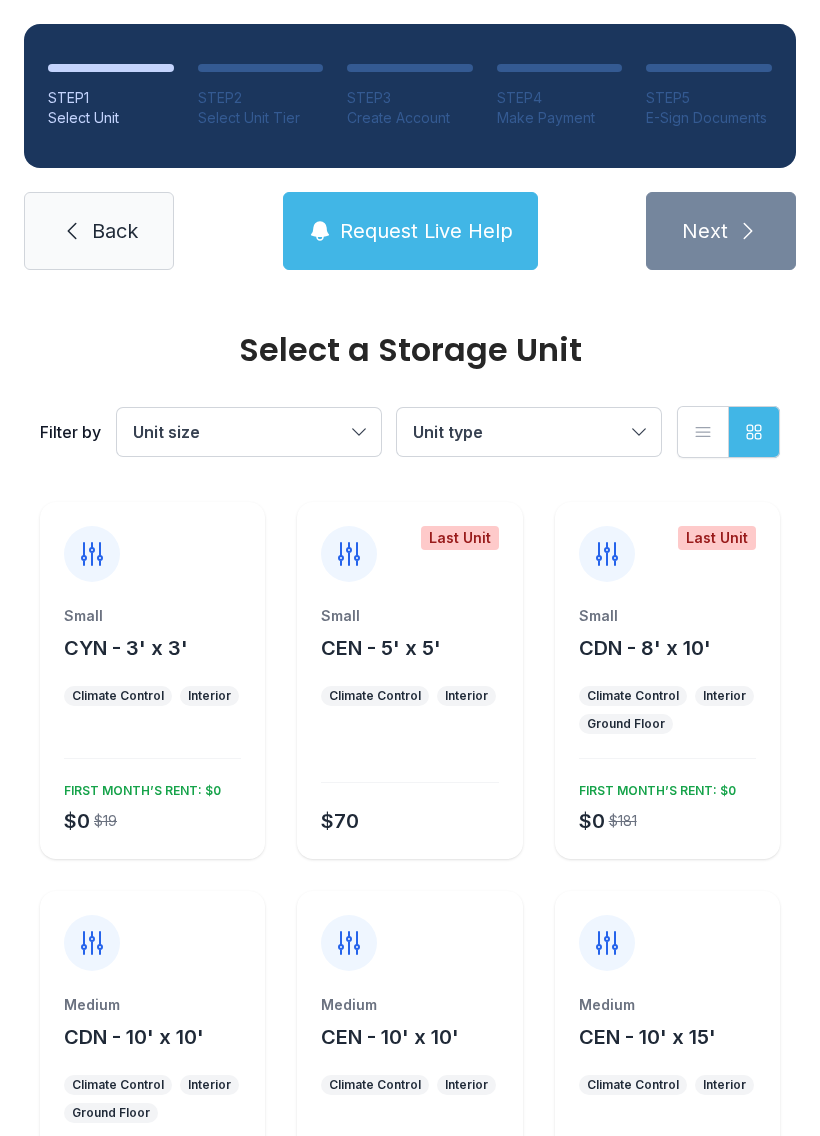 click on "Small CEN - 5' x 5' Climate Control Interior $70" at bounding box center [409, 732] 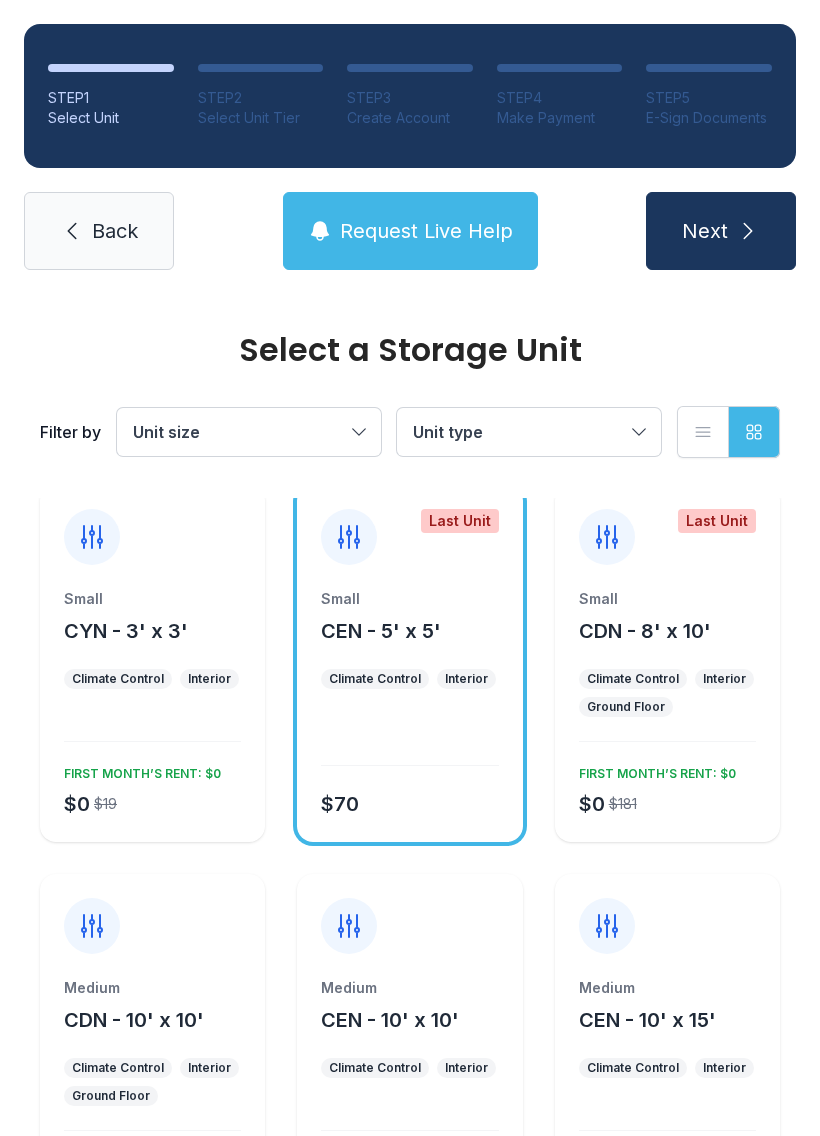 scroll, scrollTop: 15, scrollLeft: 0, axis: vertical 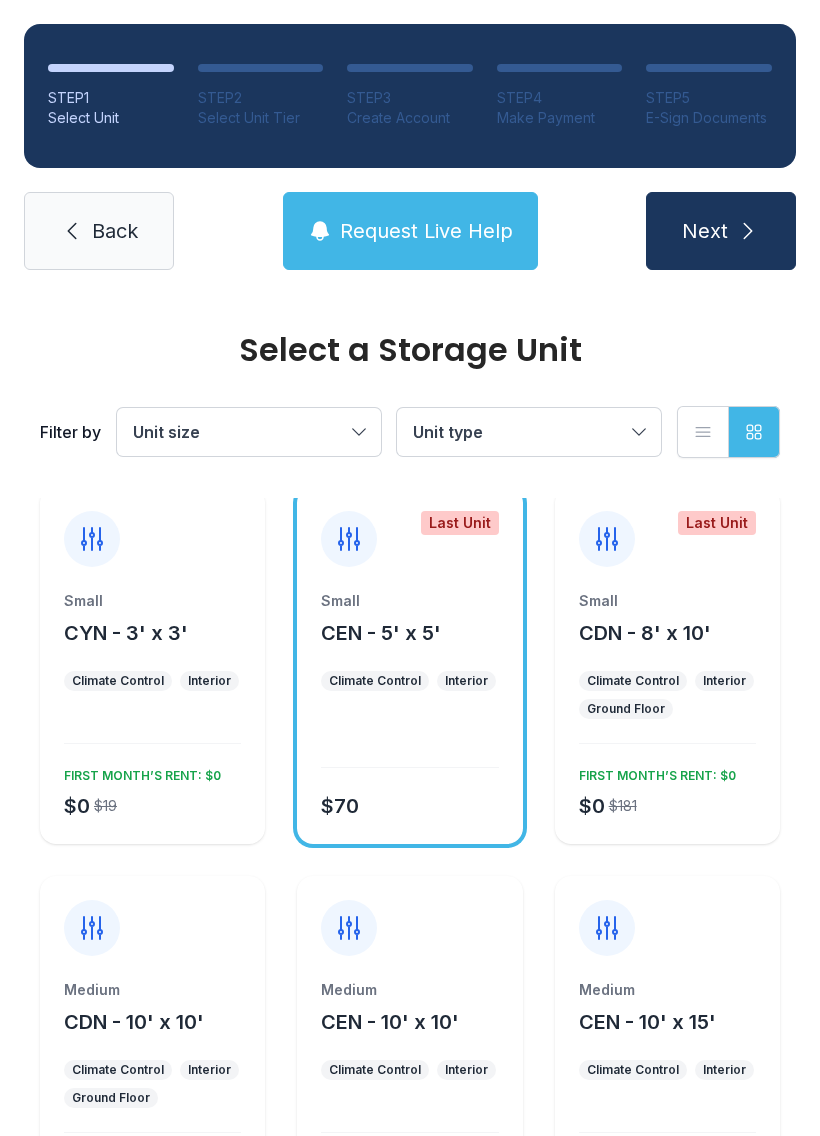 click on "Next" at bounding box center [721, 231] 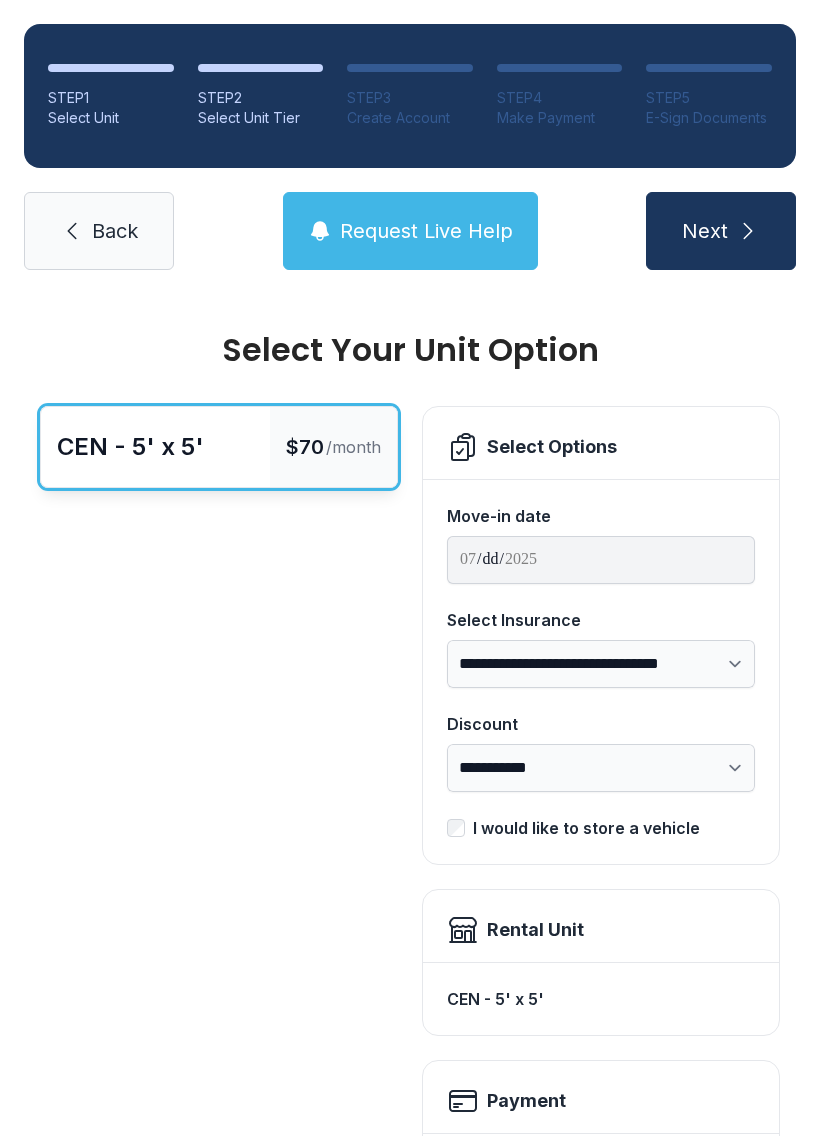scroll, scrollTop: -6, scrollLeft: 0, axis: vertical 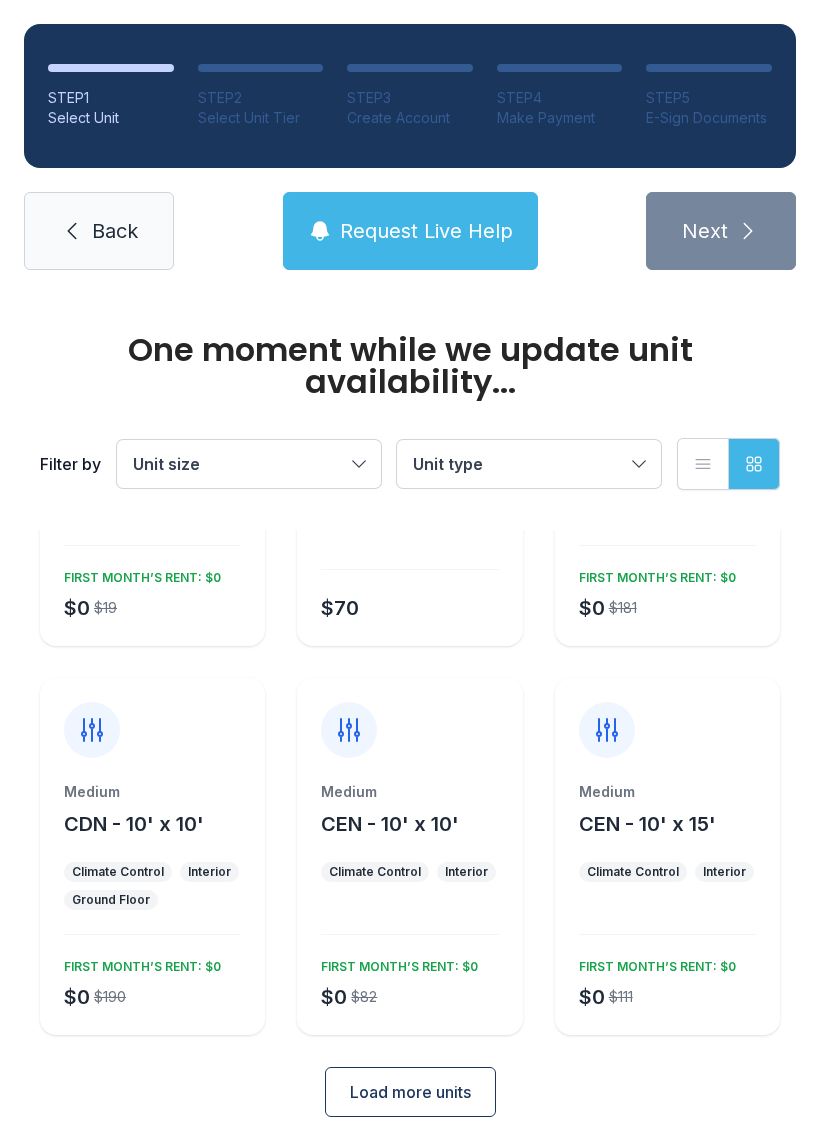 click on "FIRST MONTH’S RENT: $0" at bounding box center [138, 963] 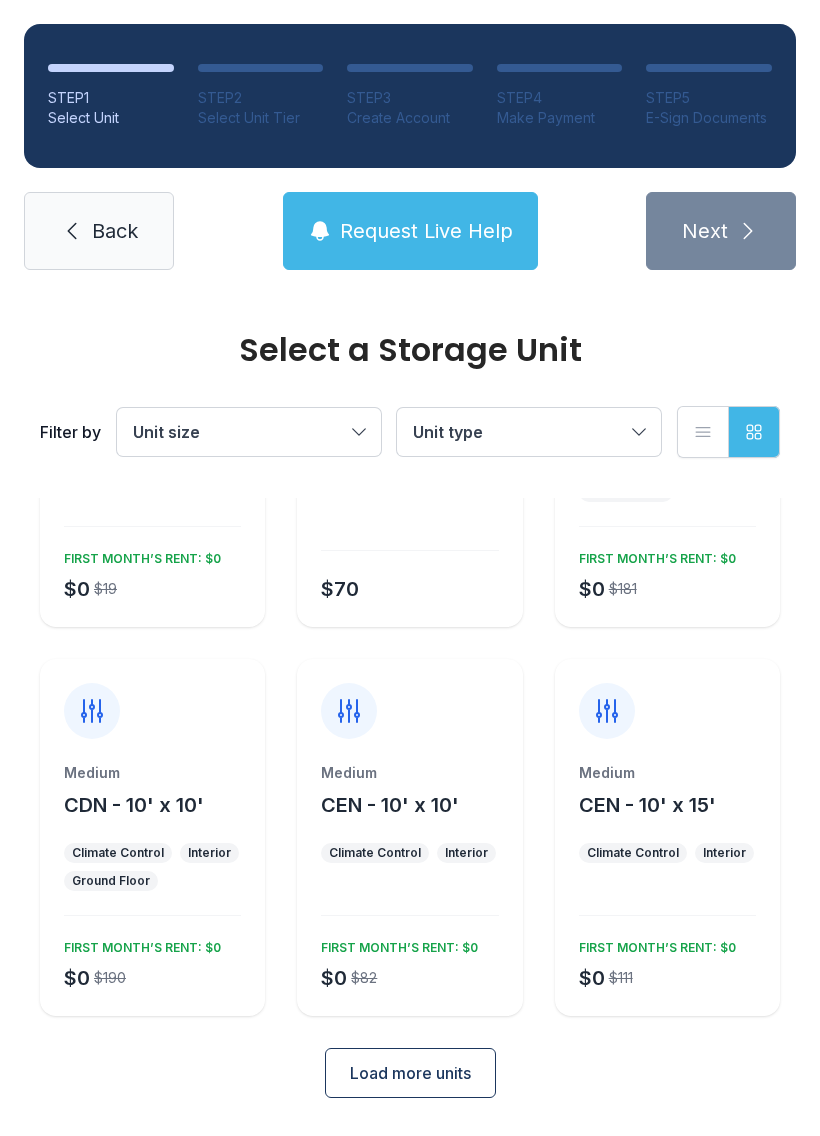 scroll, scrollTop: 230, scrollLeft: 0, axis: vertical 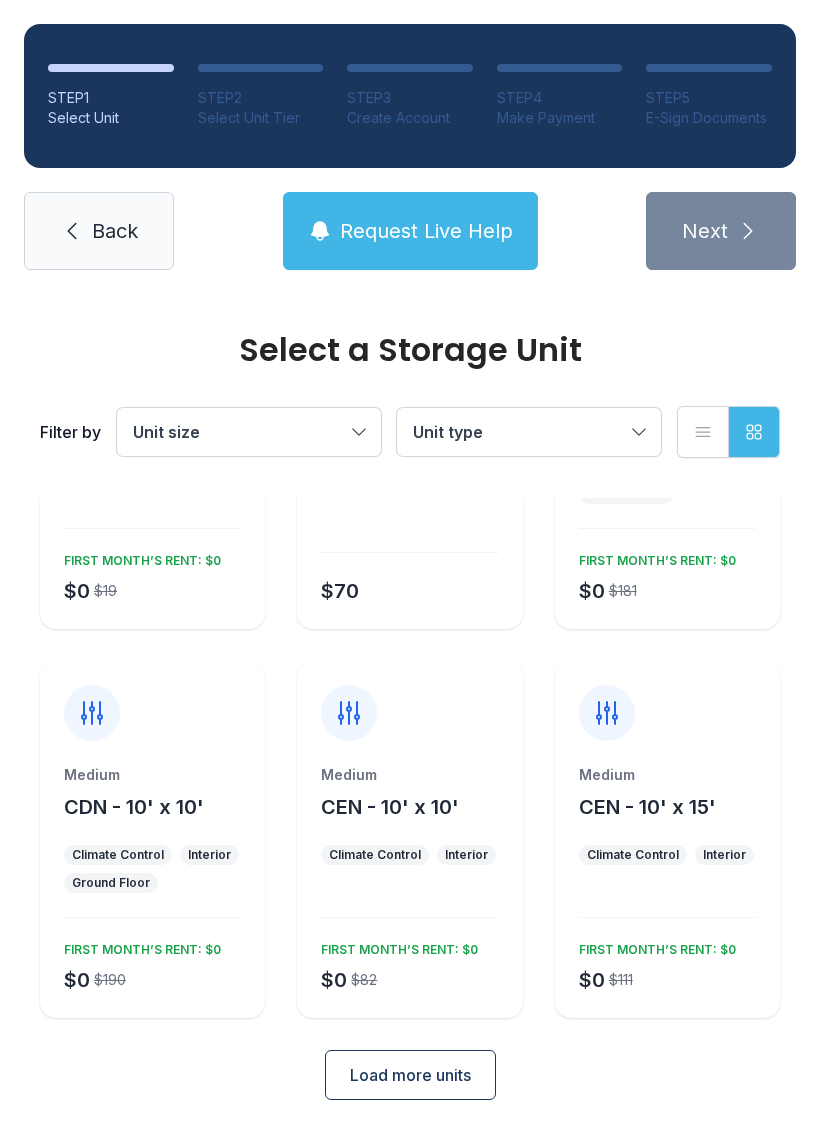 click on "FIRST MONTH’S RENT: $0" at bounding box center [138, 946] 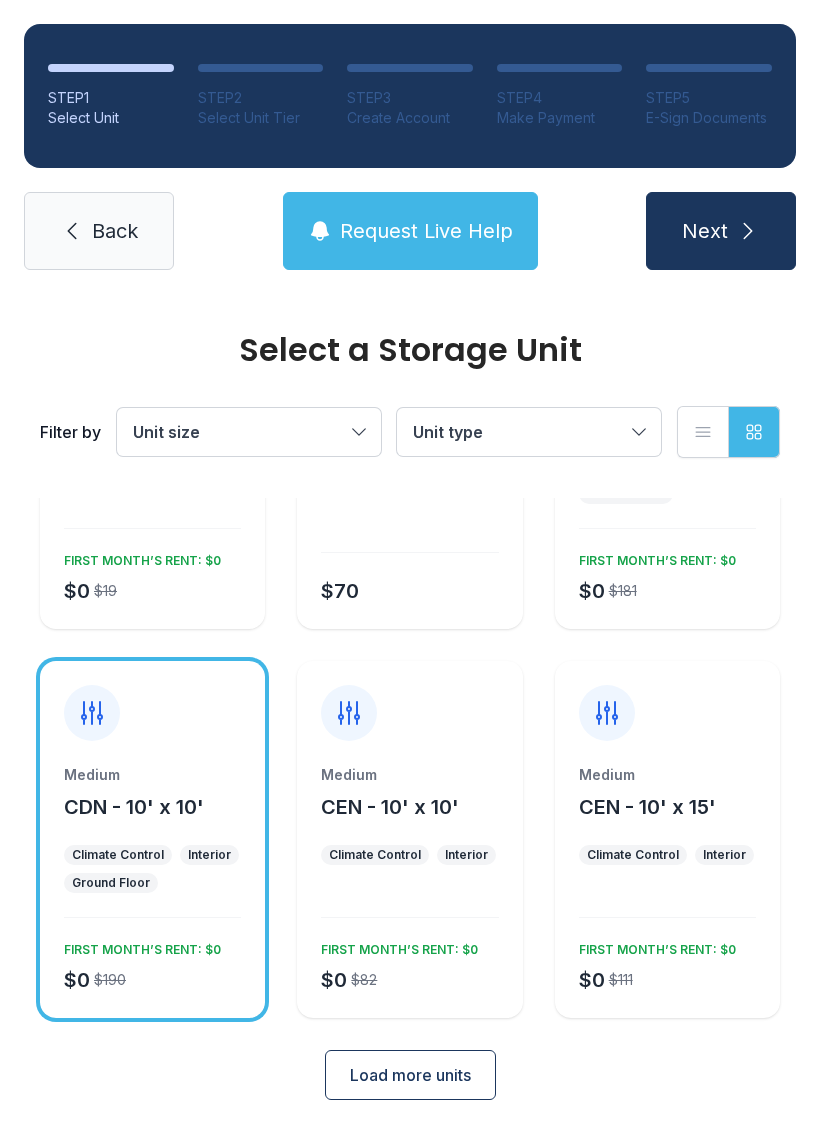 click 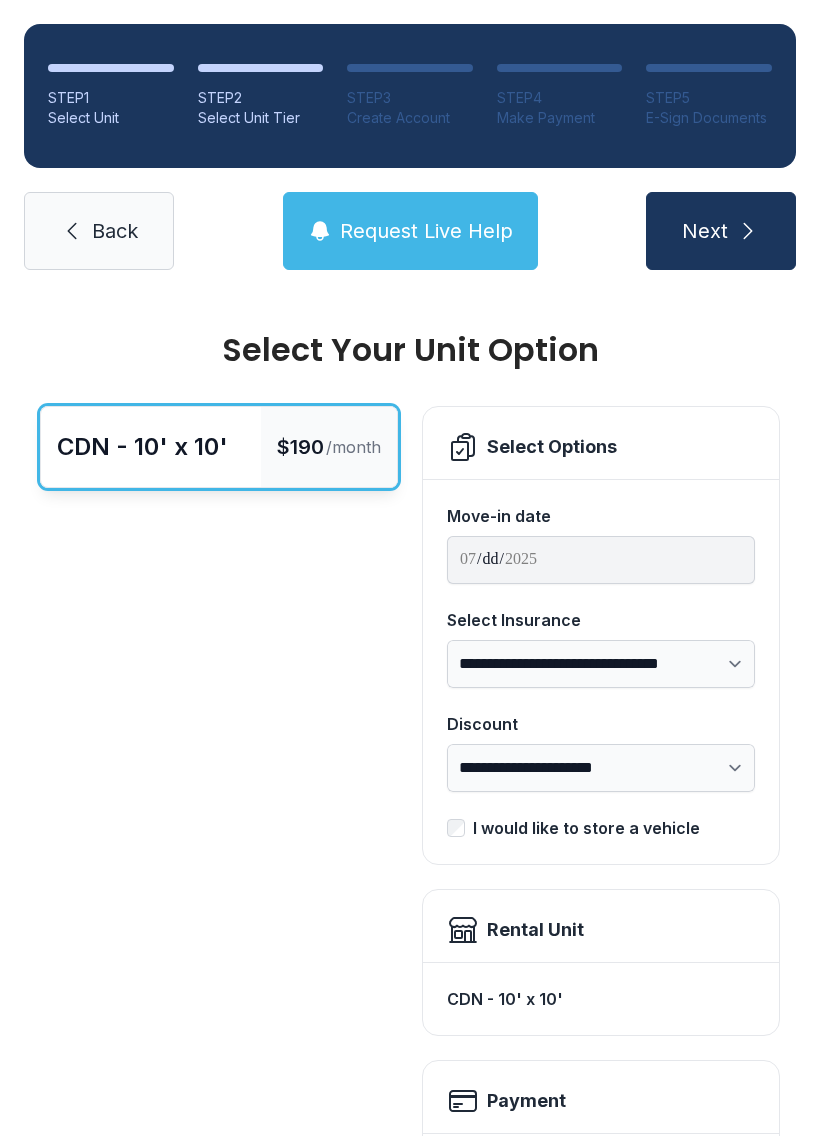 scroll, scrollTop: -1, scrollLeft: 0, axis: vertical 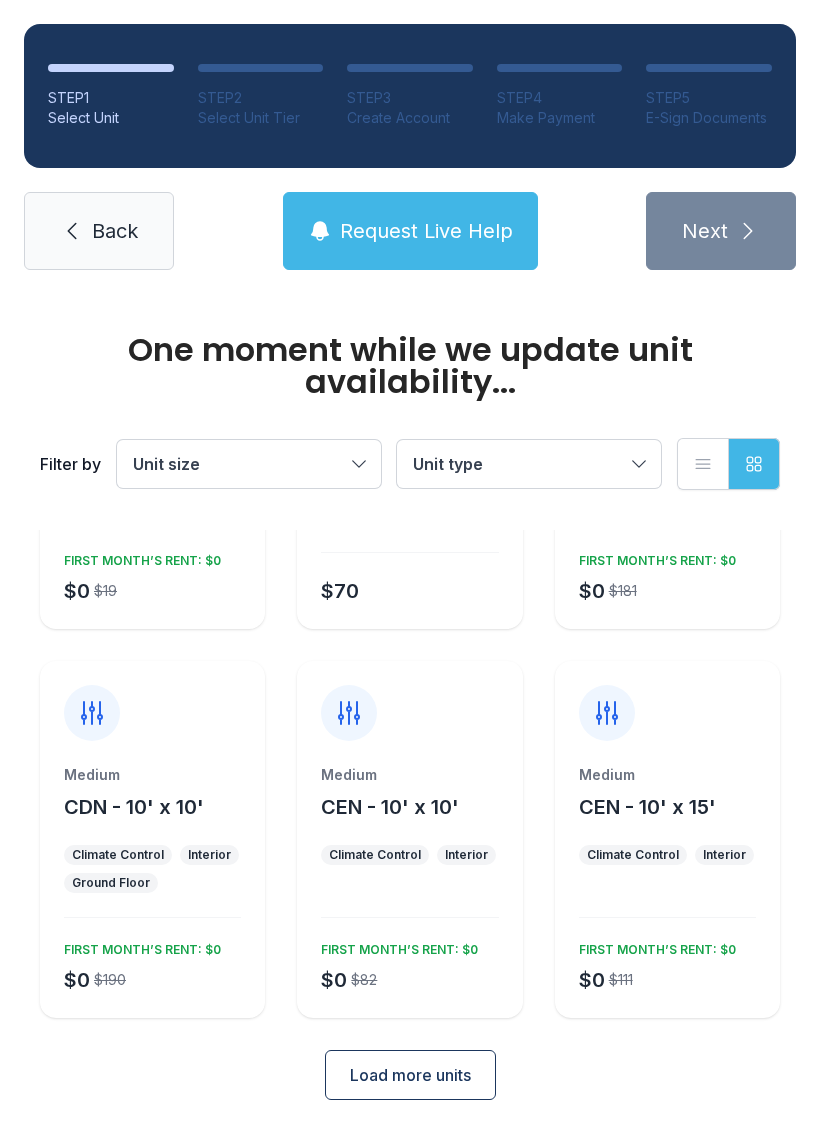 click on "Climate Control" at bounding box center (375, 855) 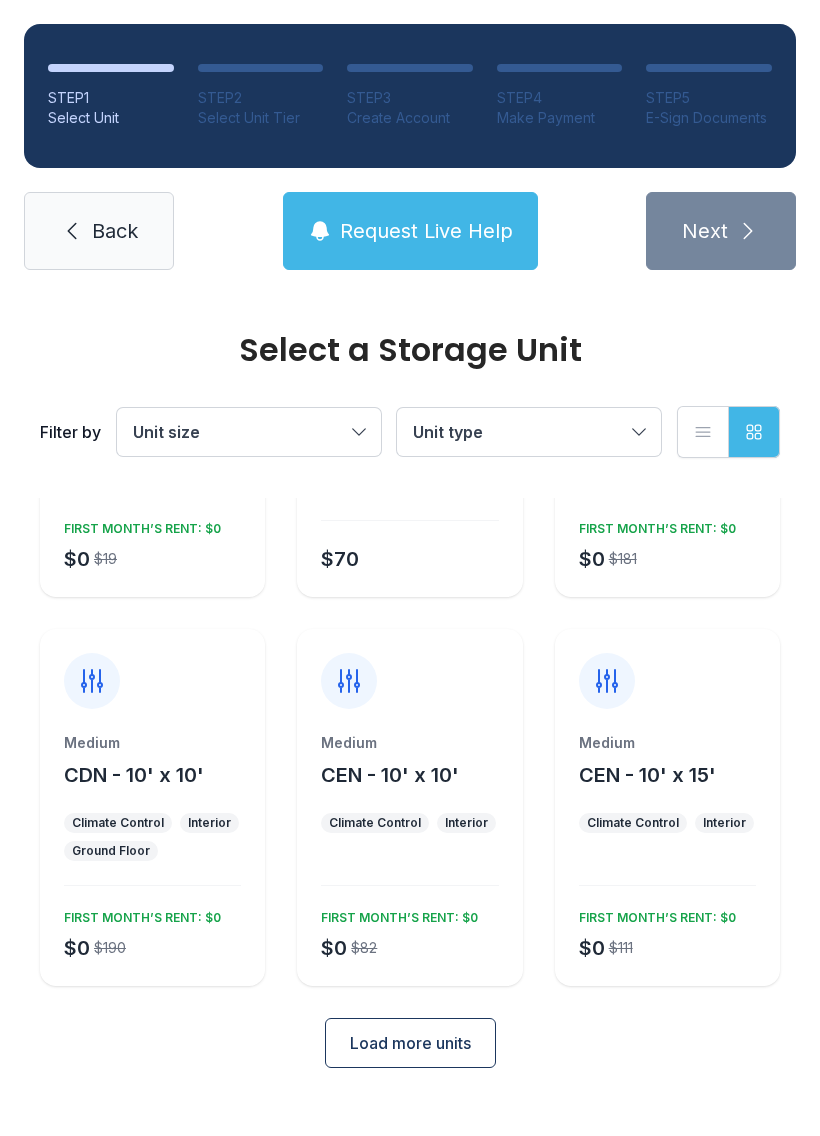 scroll, scrollTop: 230, scrollLeft: 0, axis: vertical 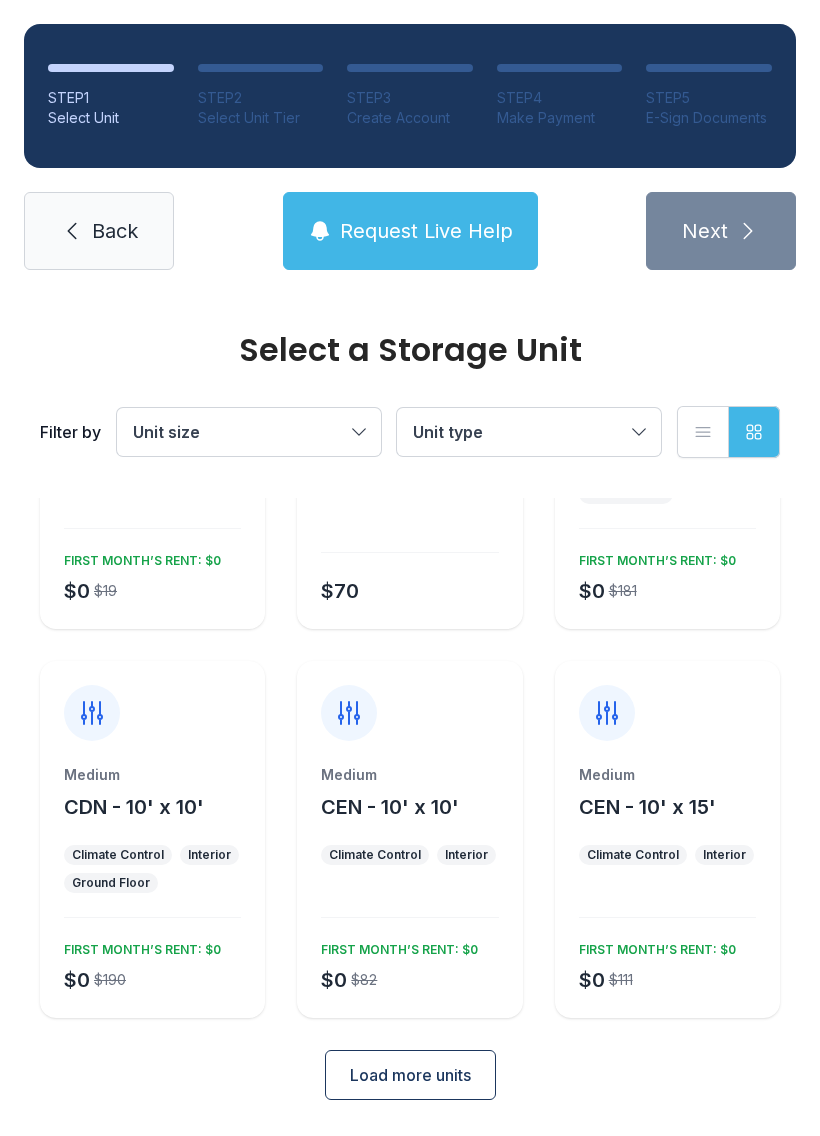 click on "Medium CEN - 10' x 10' Climate Control Interior $0 $82 FIRST MONTH’S RENT: $0" at bounding box center [409, 839] 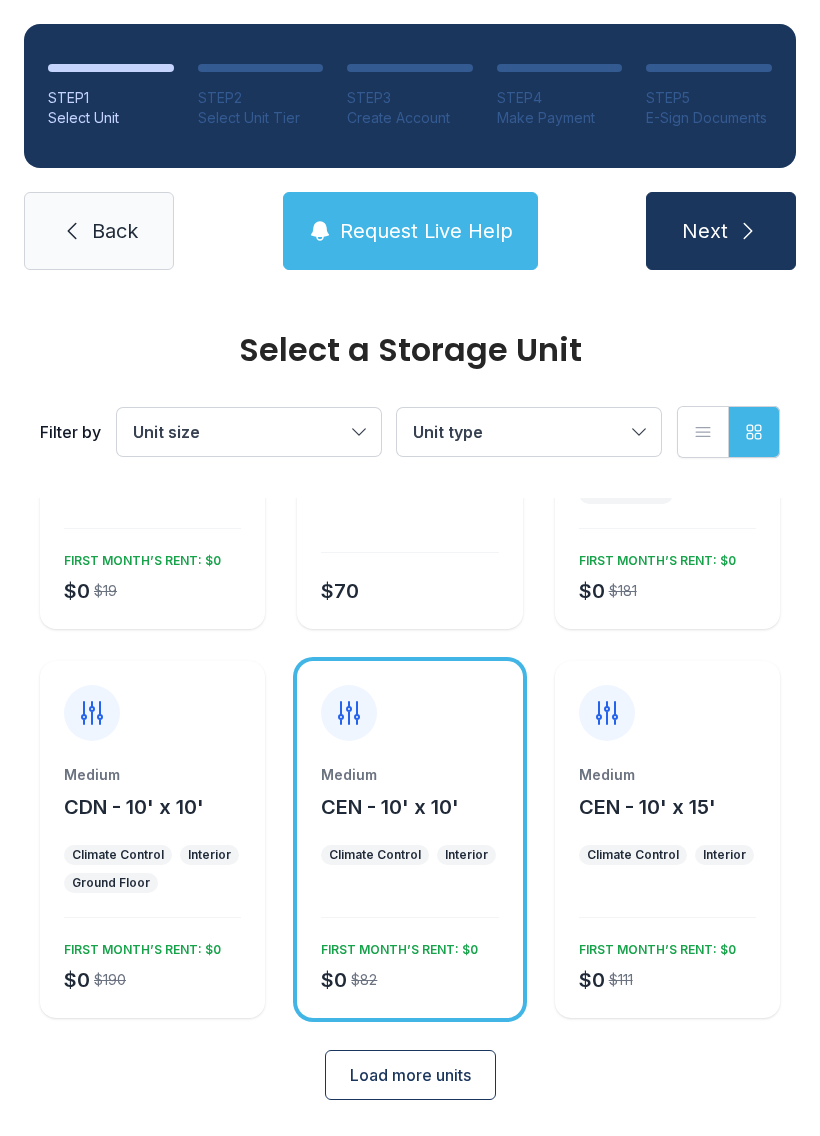 click on "Next" at bounding box center [721, 231] 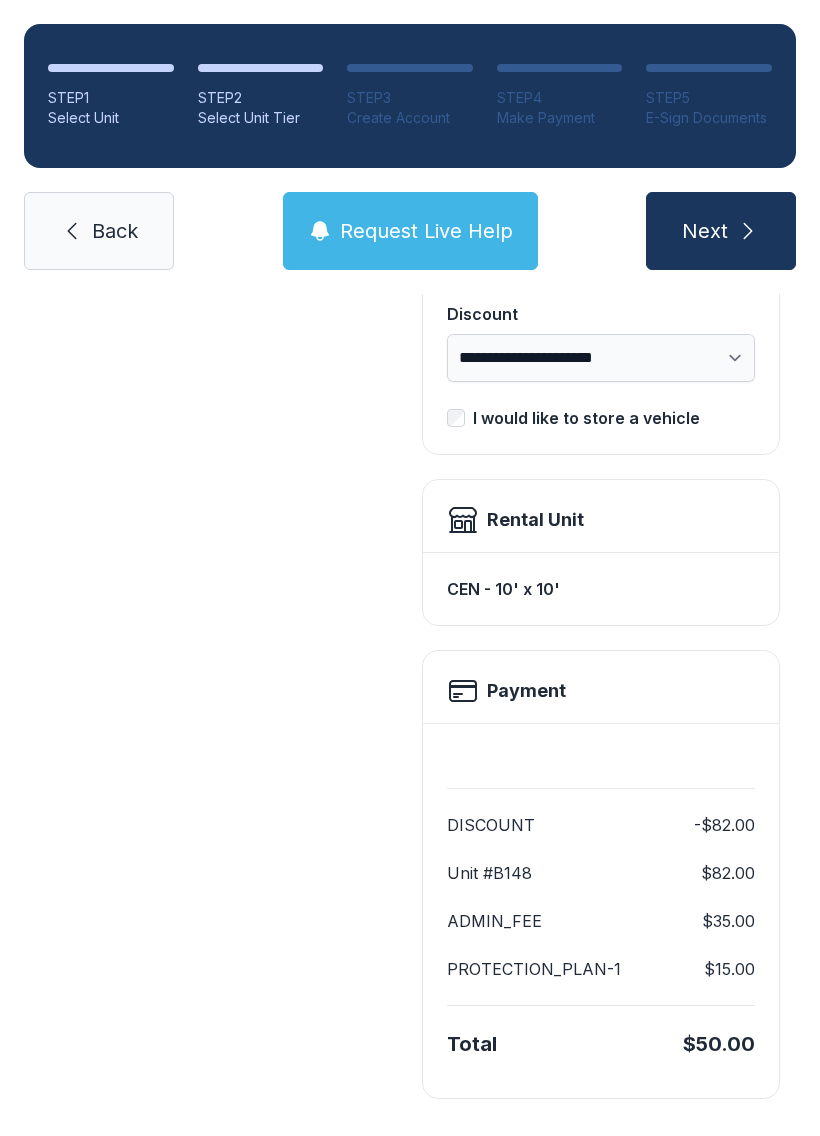 scroll, scrollTop: 409, scrollLeft: 0, axis: vertical 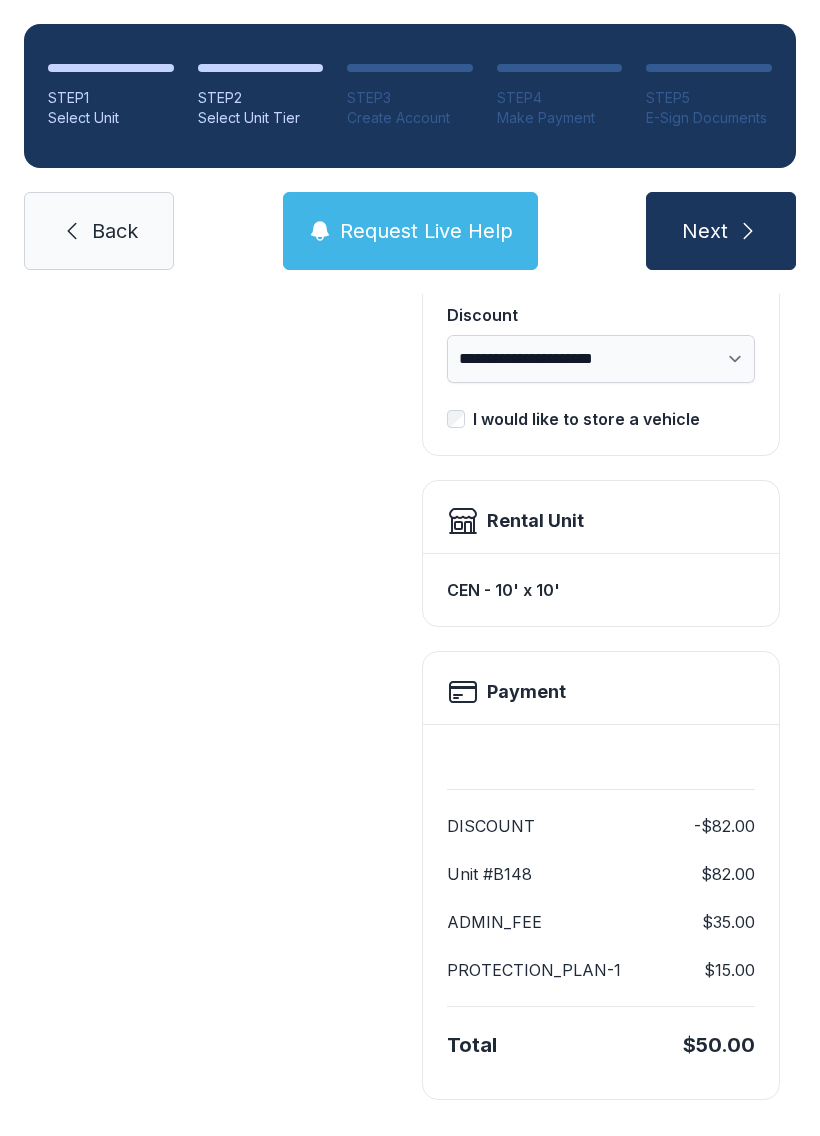 click 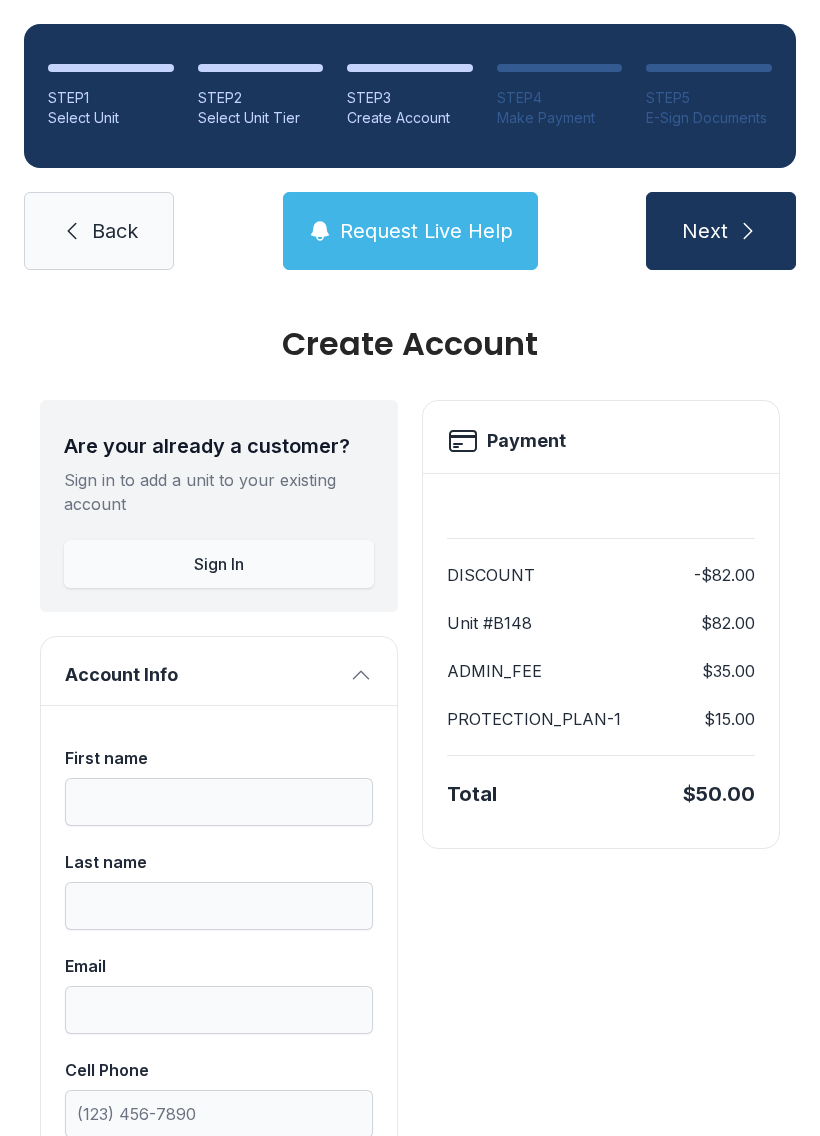 scroll, scrollTop: 7, scrollLeft: 0, axis: vertical 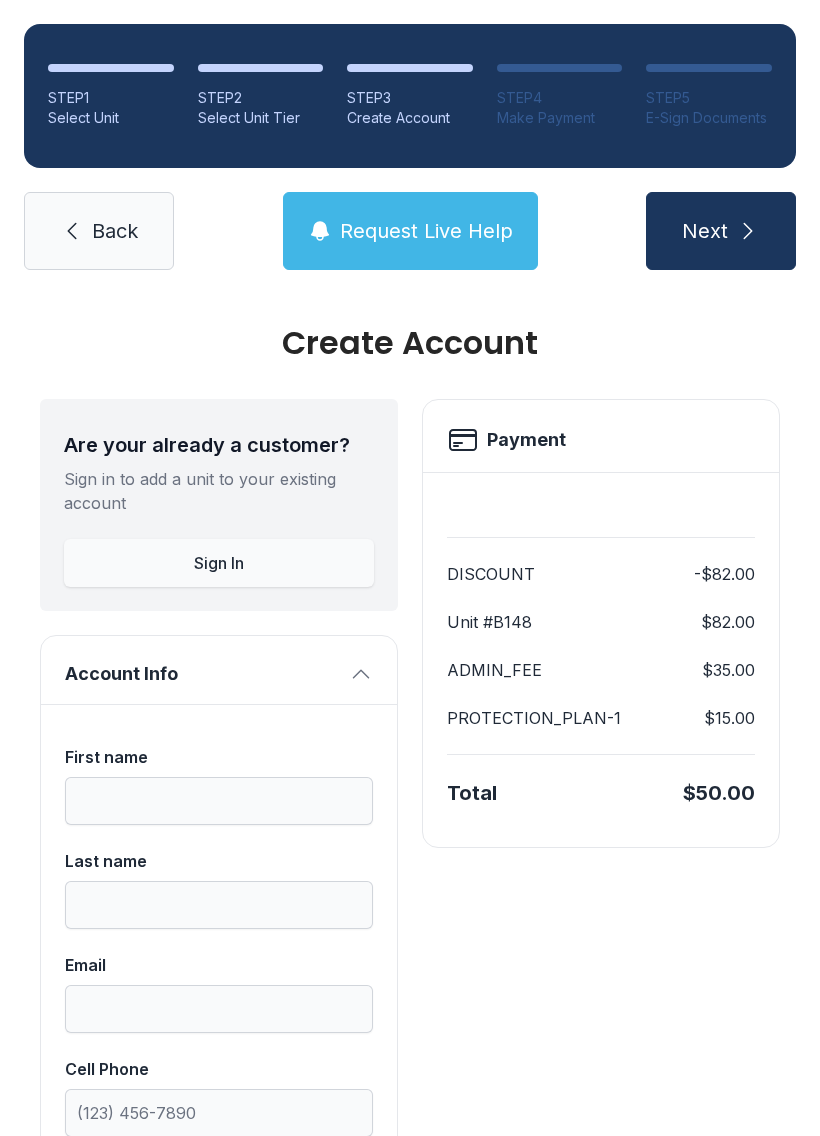 click on "Sign In" at bounding box center (219, 563) 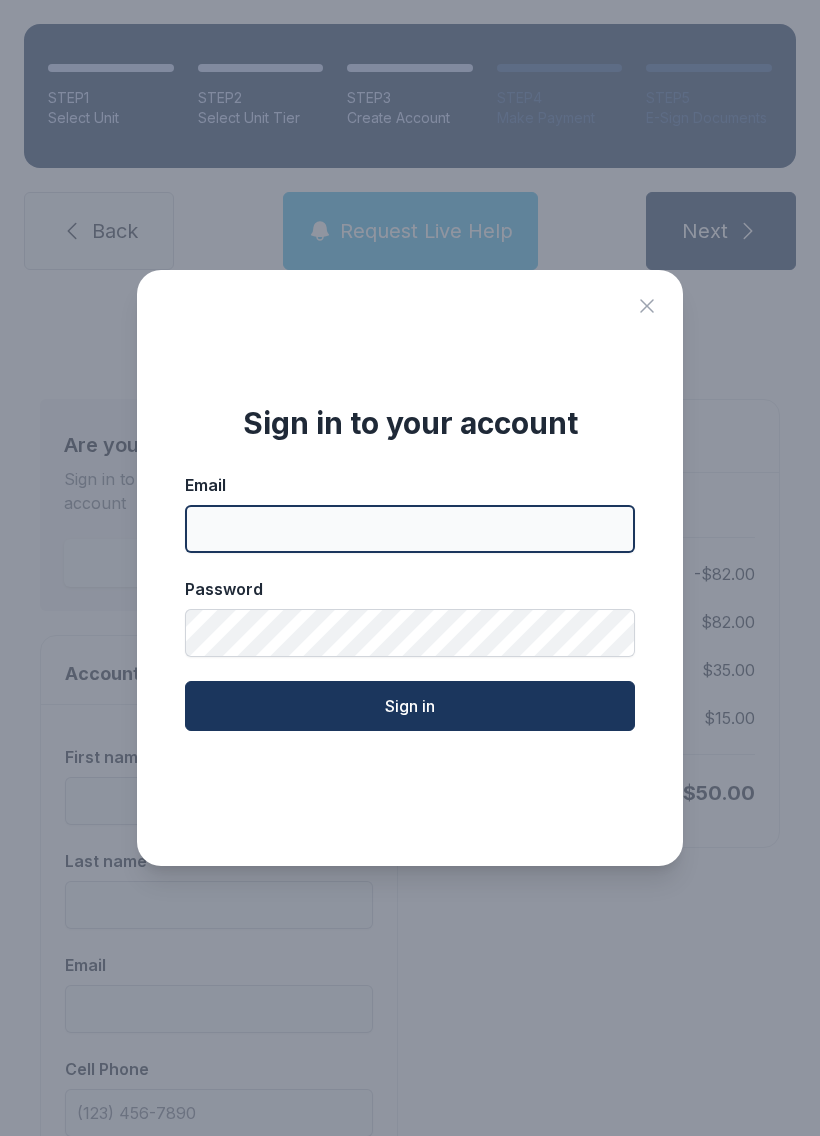 click on "Email" at bounding box center [410, 529] 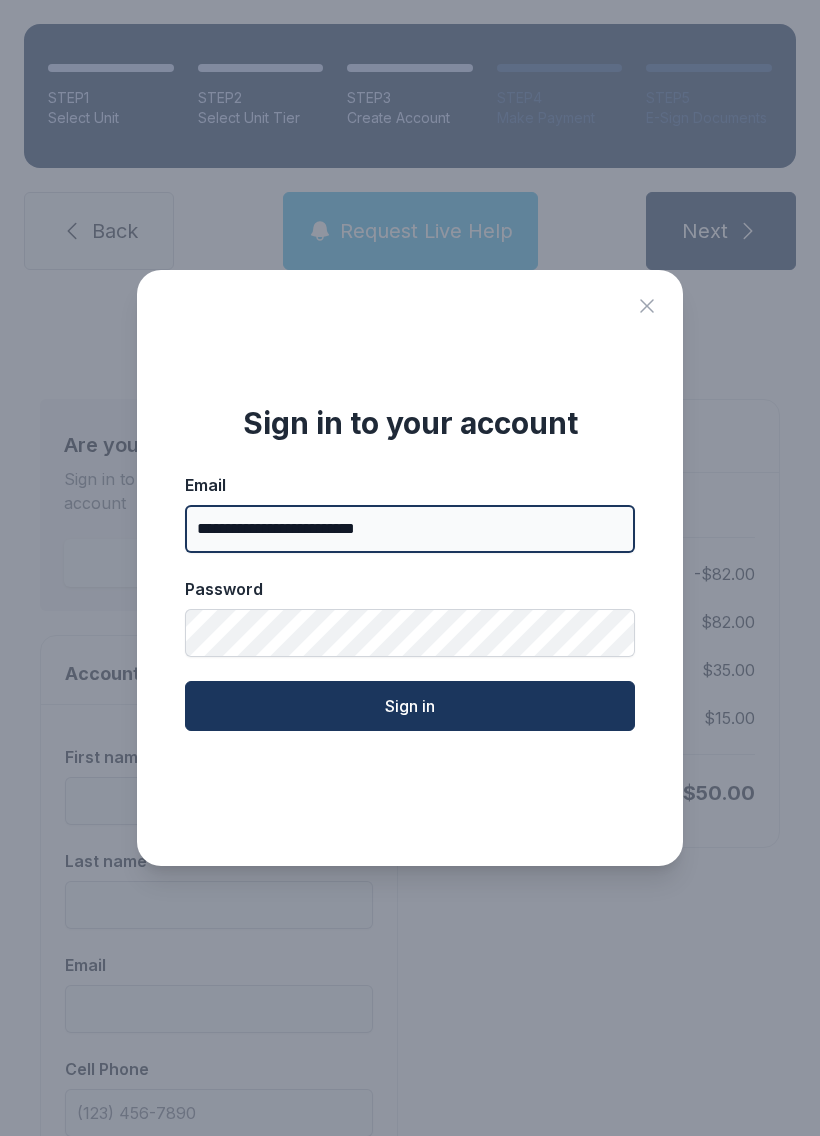 type on "**********" 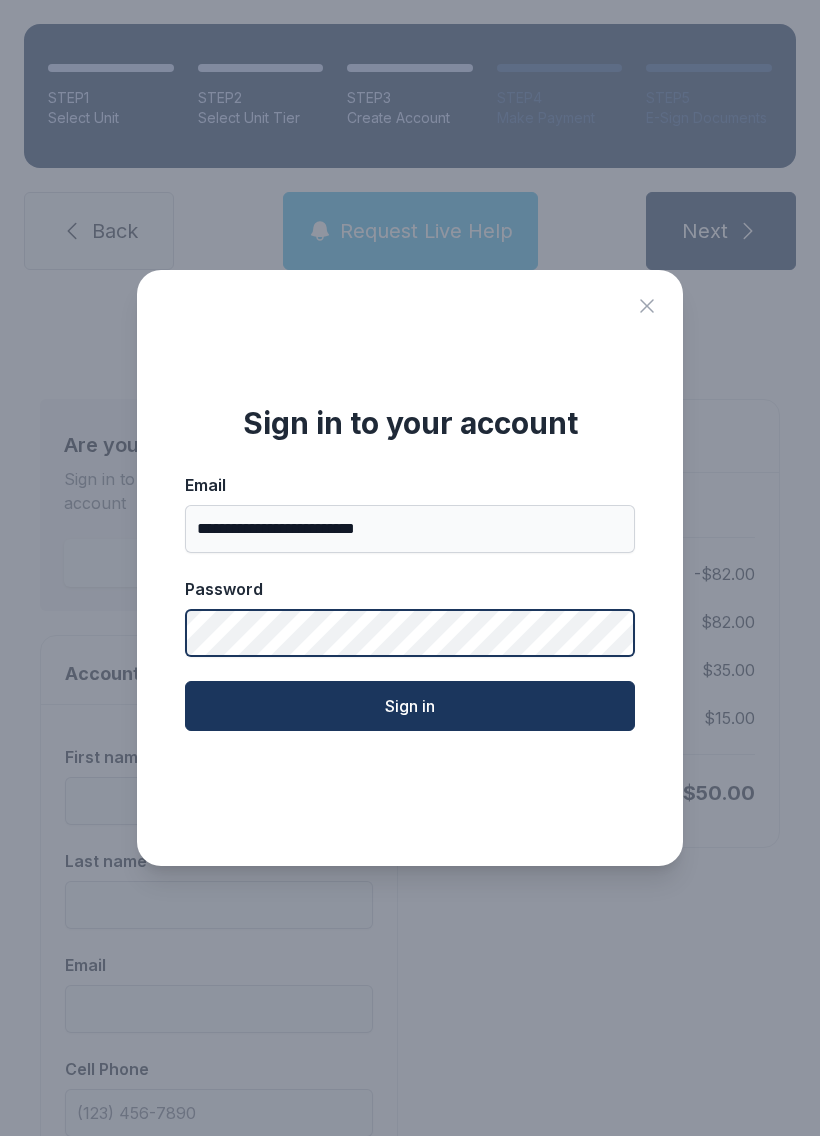 click on "Sign in" 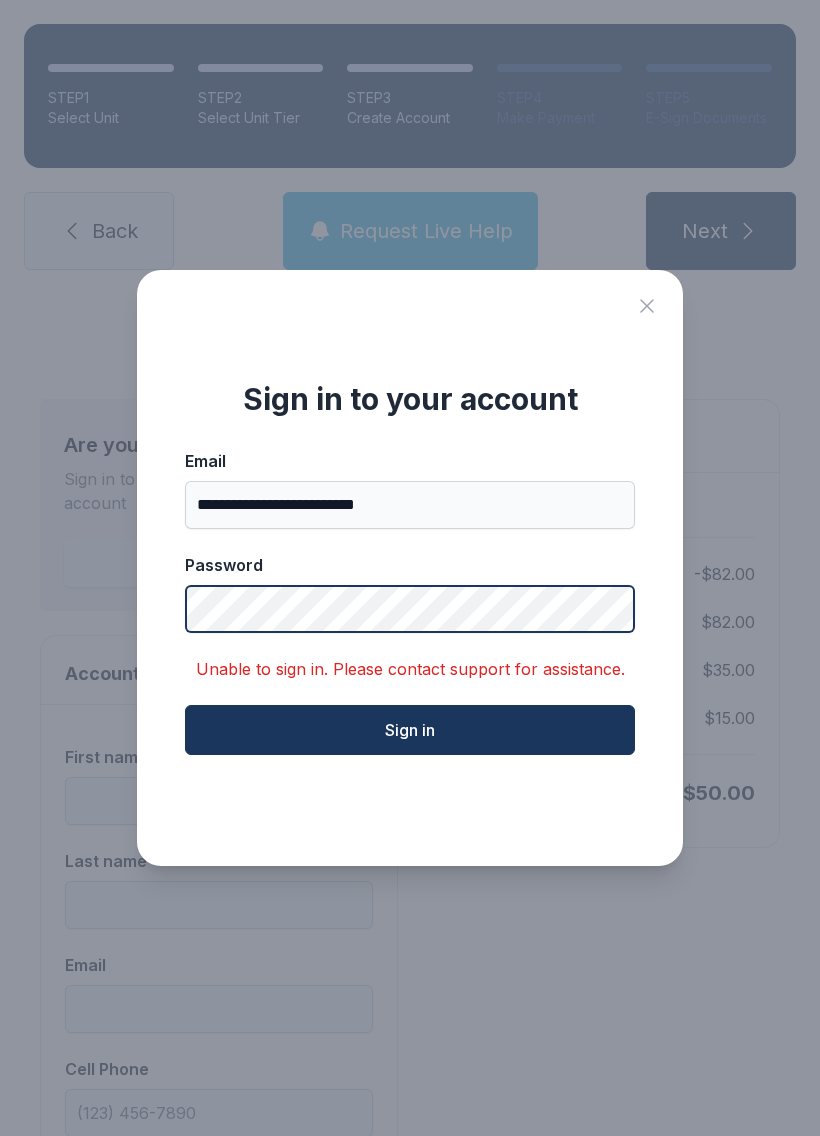 click on "Sign in" at bounding box center [410, 730] 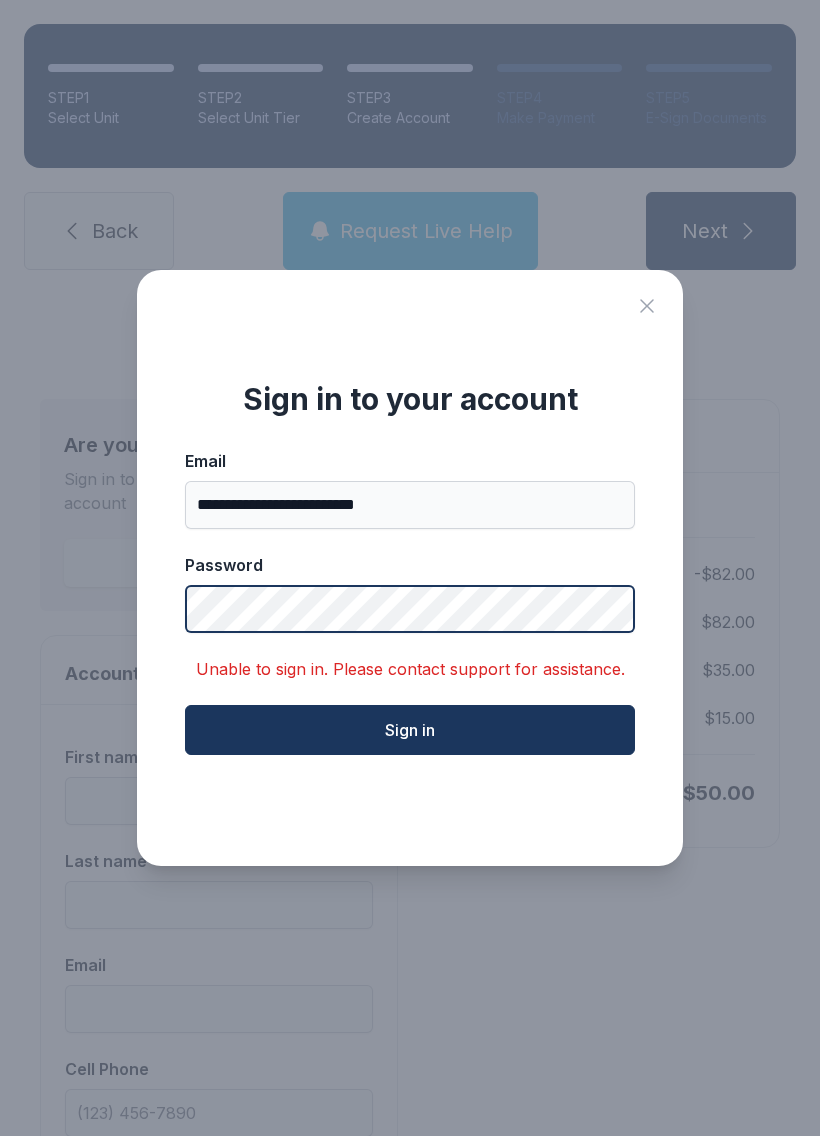 click on "Sign in" at bounding box center (410, 730) 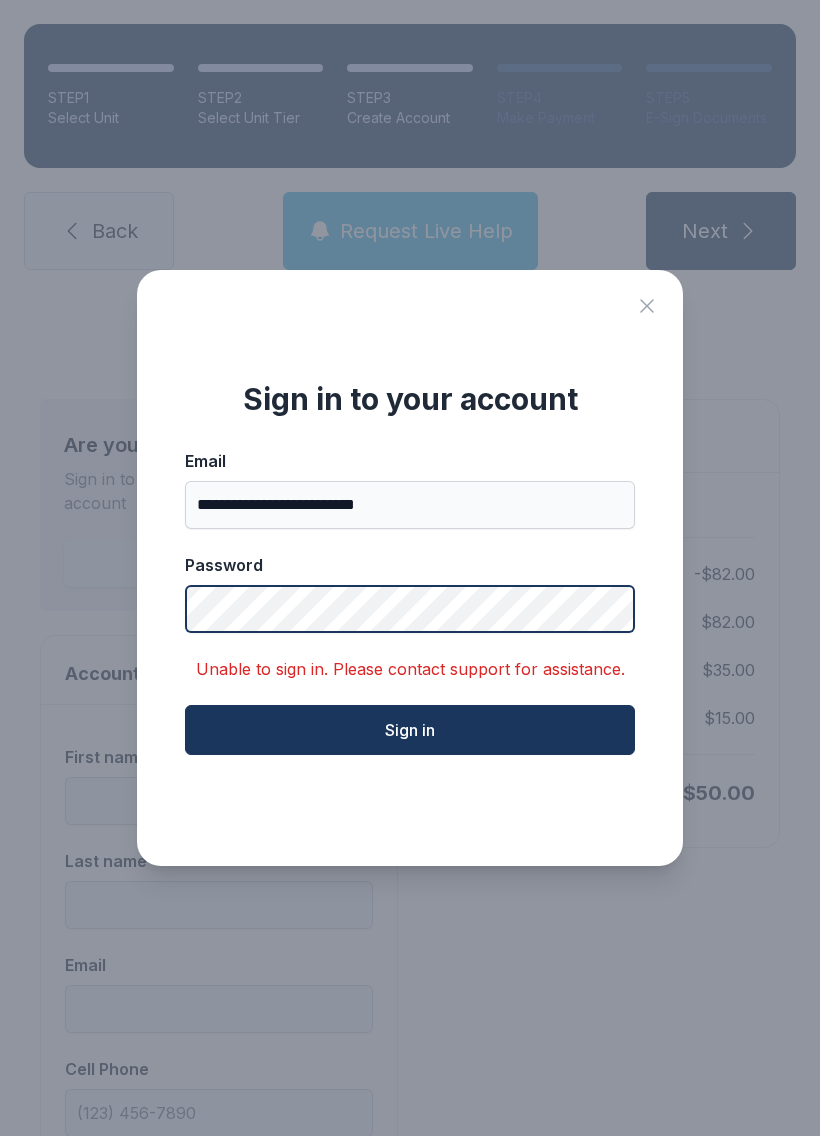 click on "Sign in" at bounding box center (410, 730) 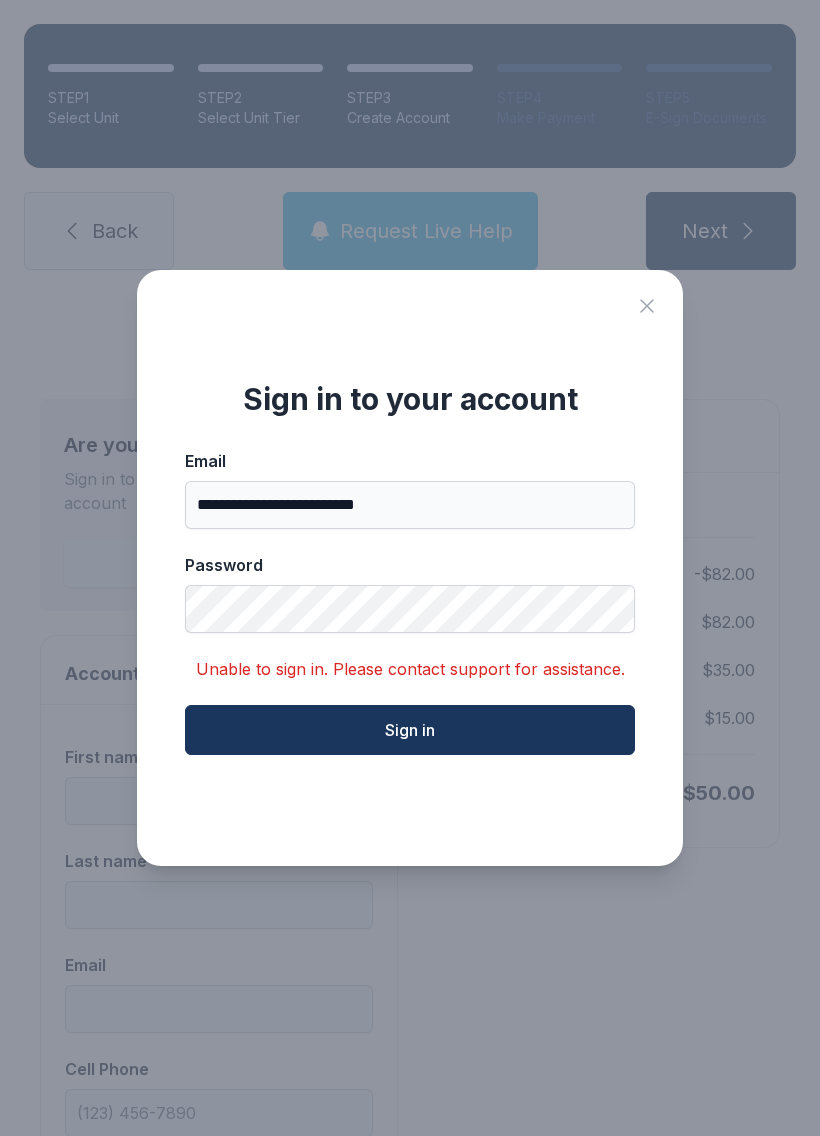 click on "**********" at bounding box center (410, 568) 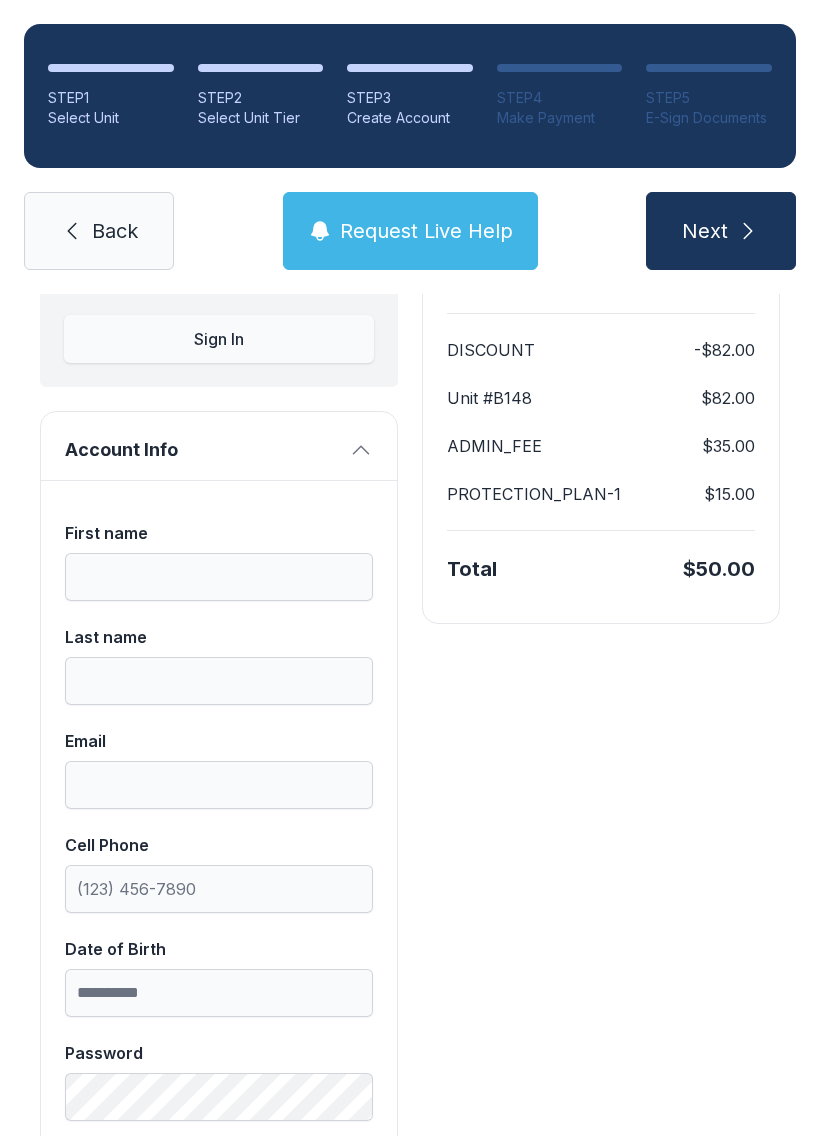 scroll, scrollTop: 218, scrollLeft: 0, axis: vertical 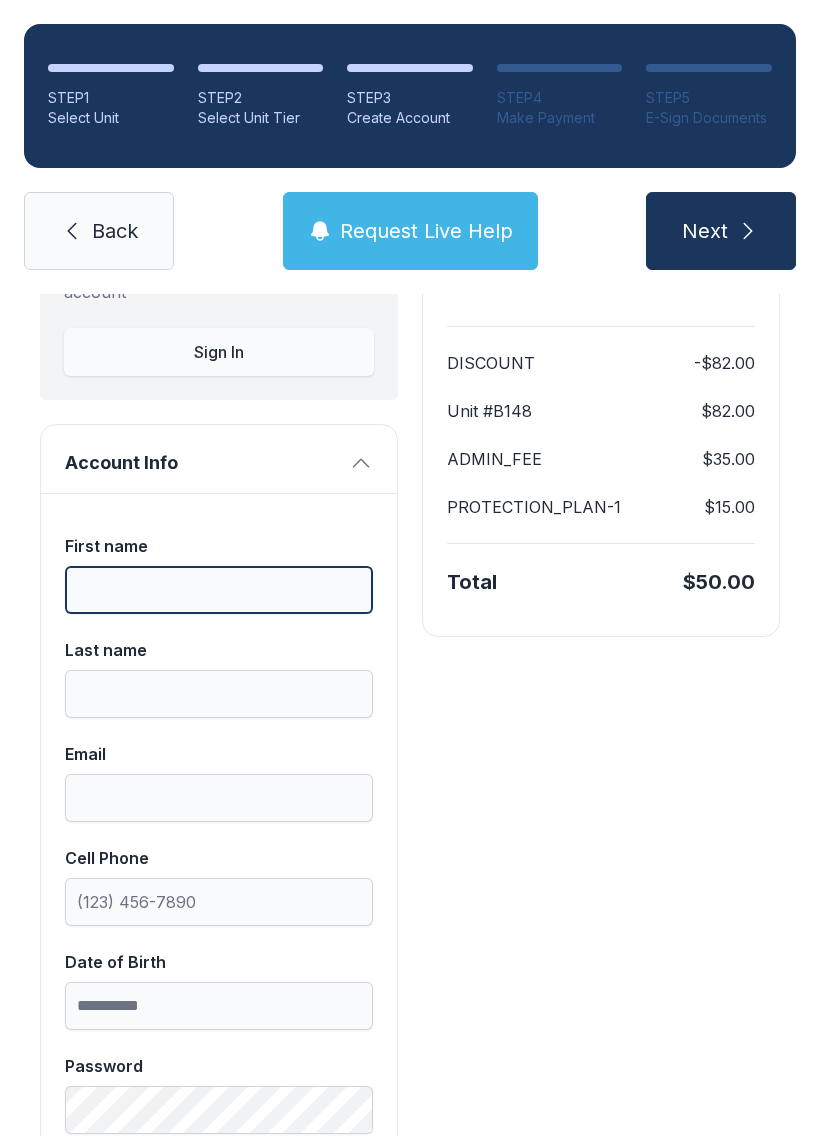 click on "First name" at bounding box center (219, 590) 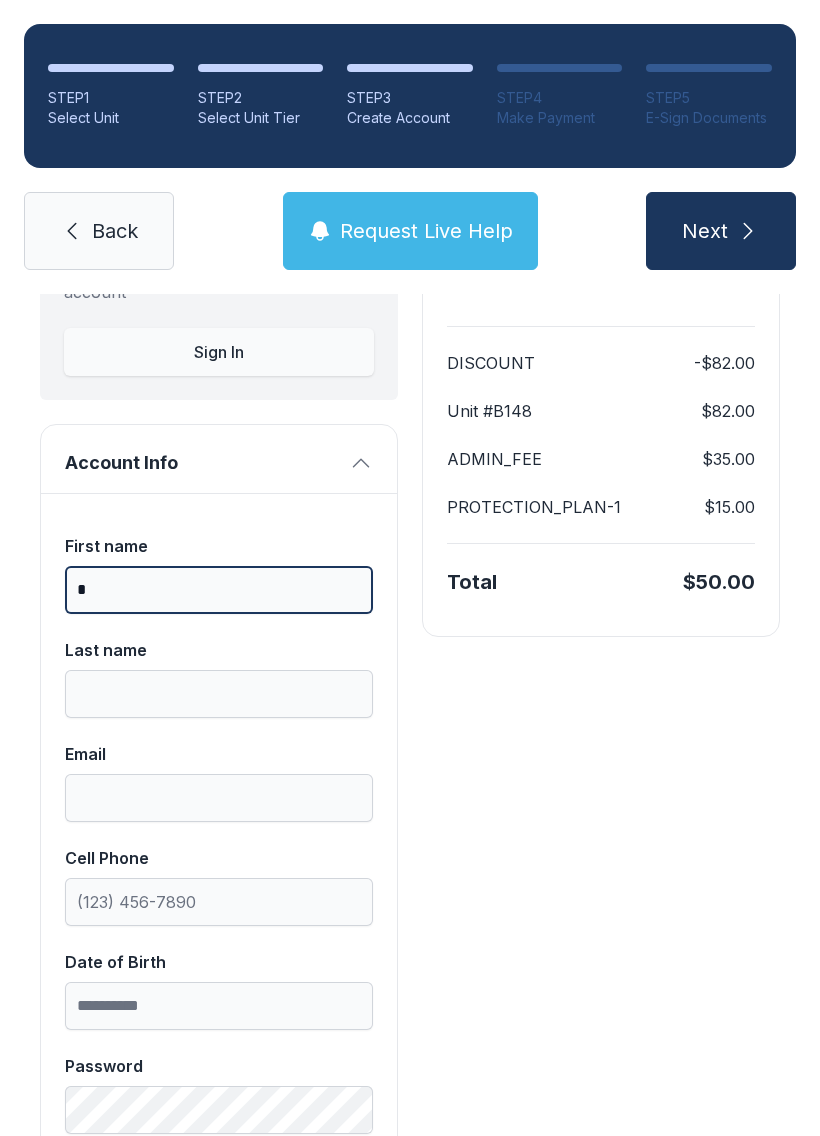 type on "*" 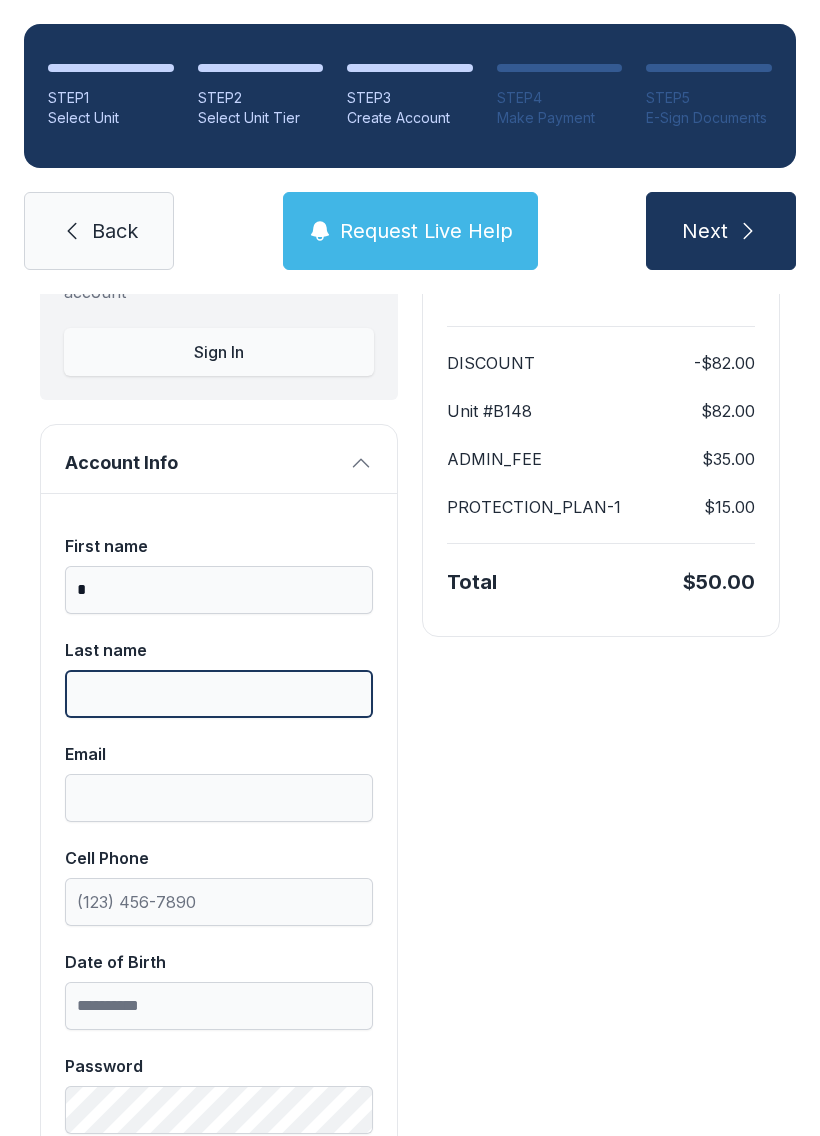 click on "Last name" at bounding box center [219, 694] 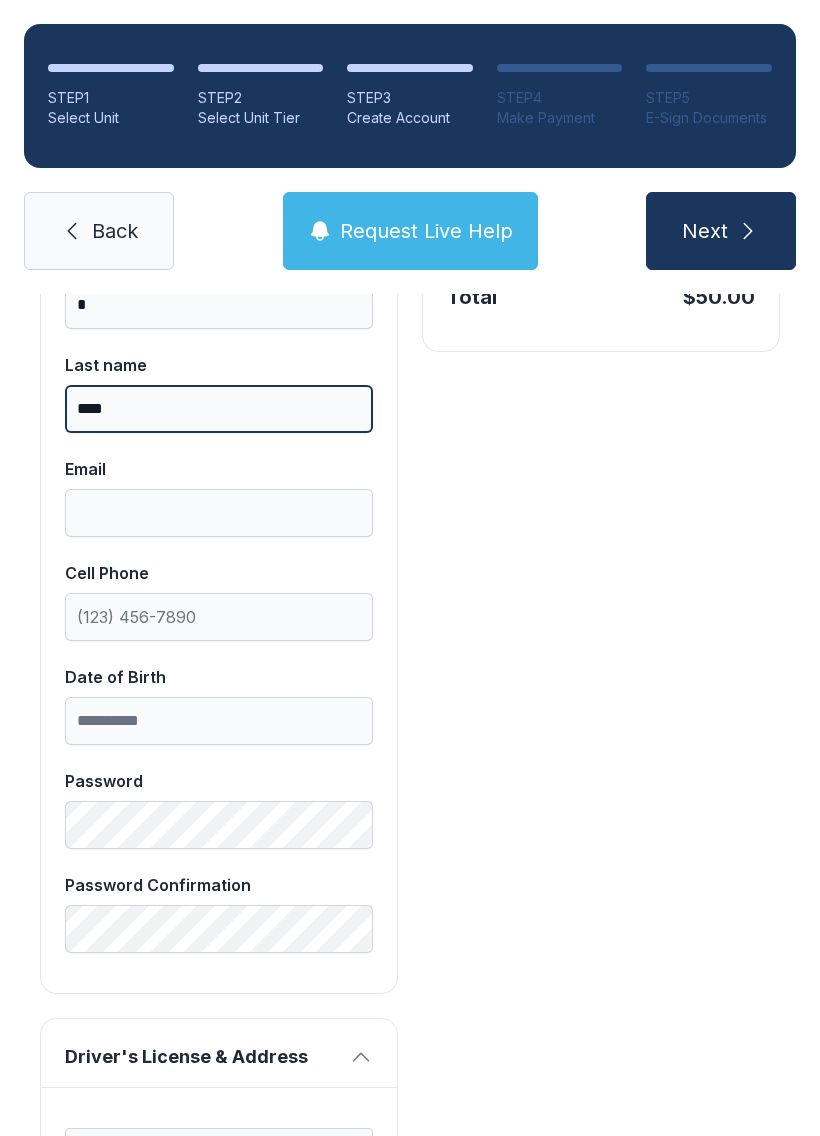 scroll, scrollTop: 527, scrollLeft: 0, axis: vertical 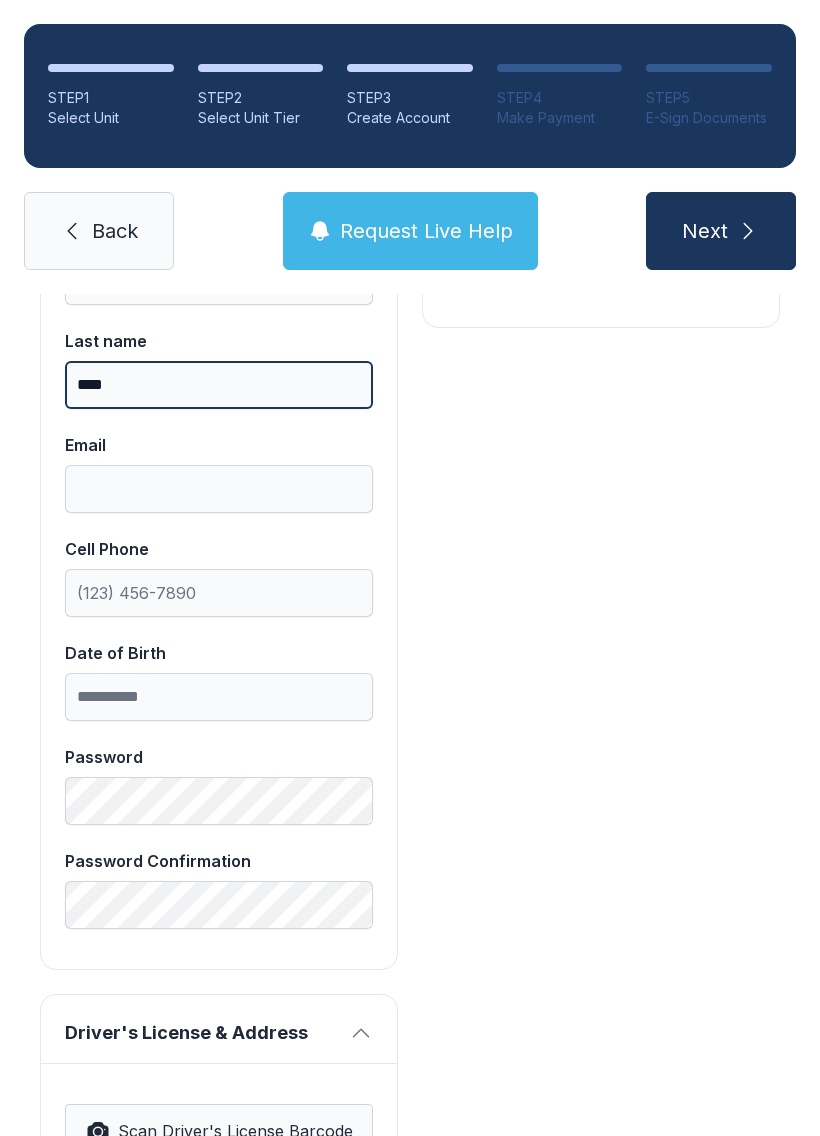 type on "****" 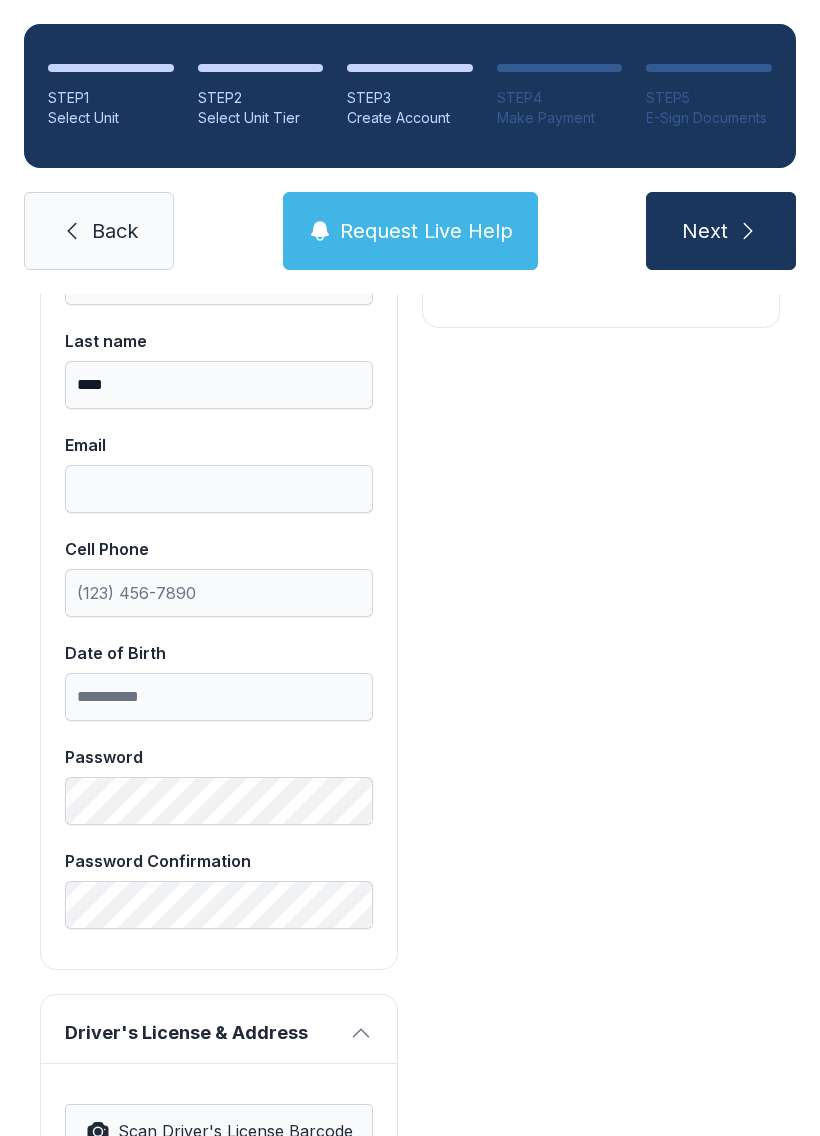 click on "Email" at bounding box center [219, 445] 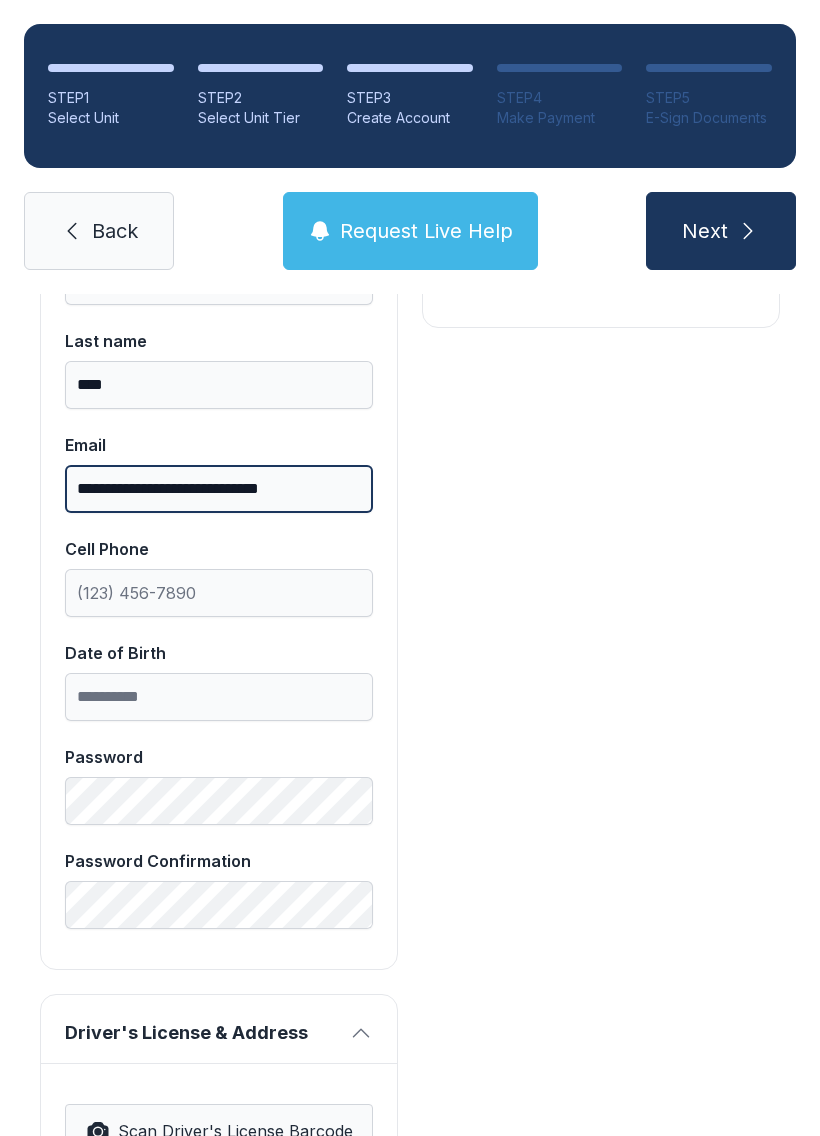 type on "**********" 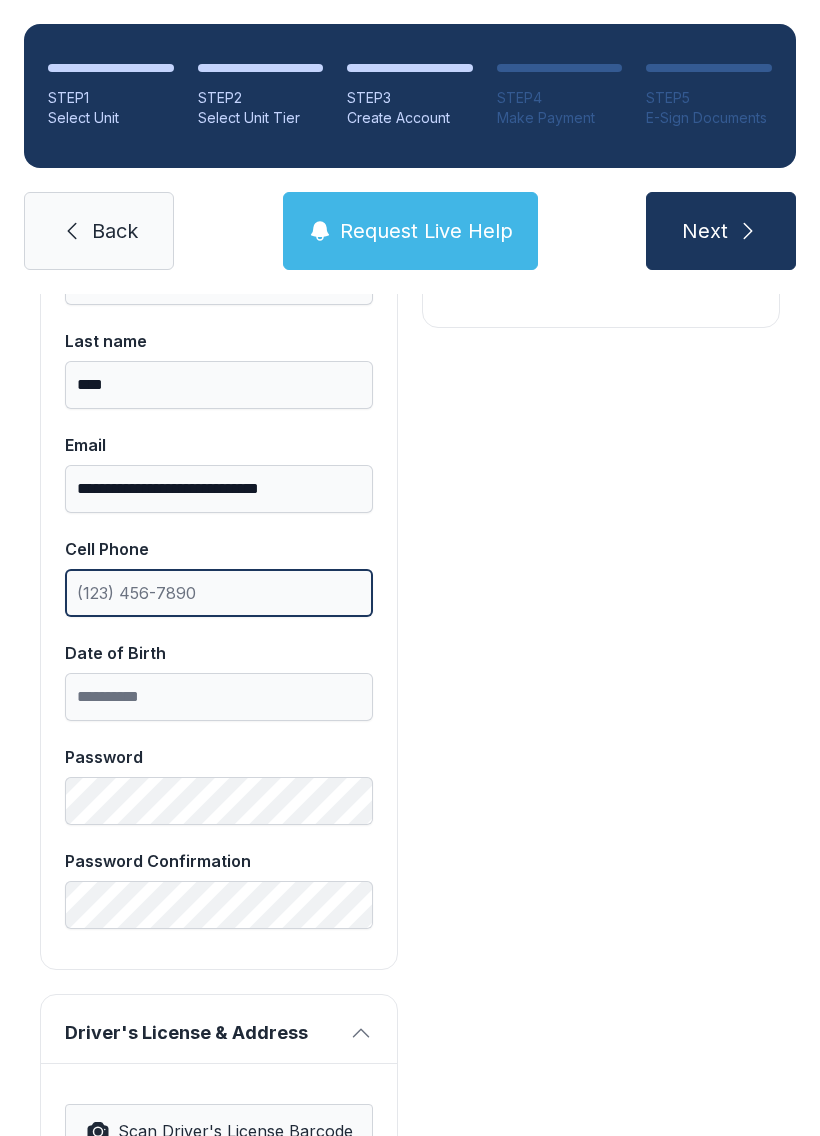 click on "Cell Phone" at bounding box center [219, 593] 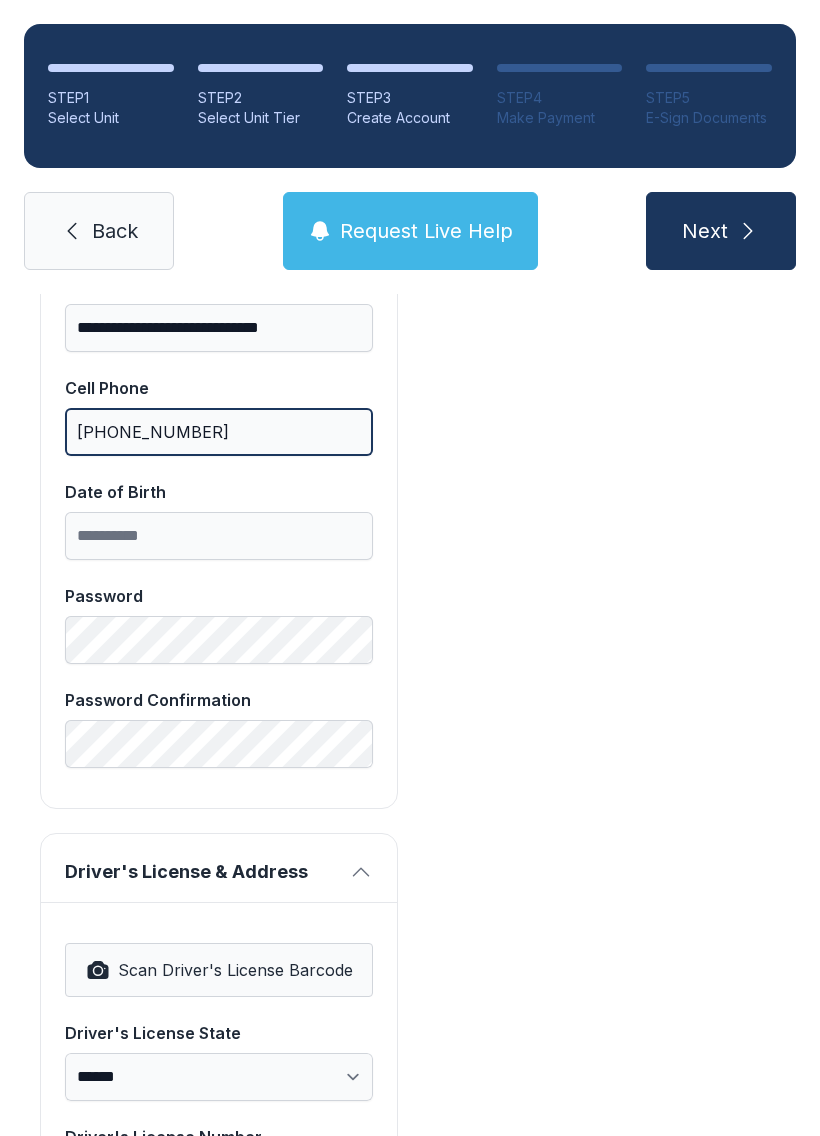scroll, scrollTop: 691, scrollLeft: 0, axis: vertical 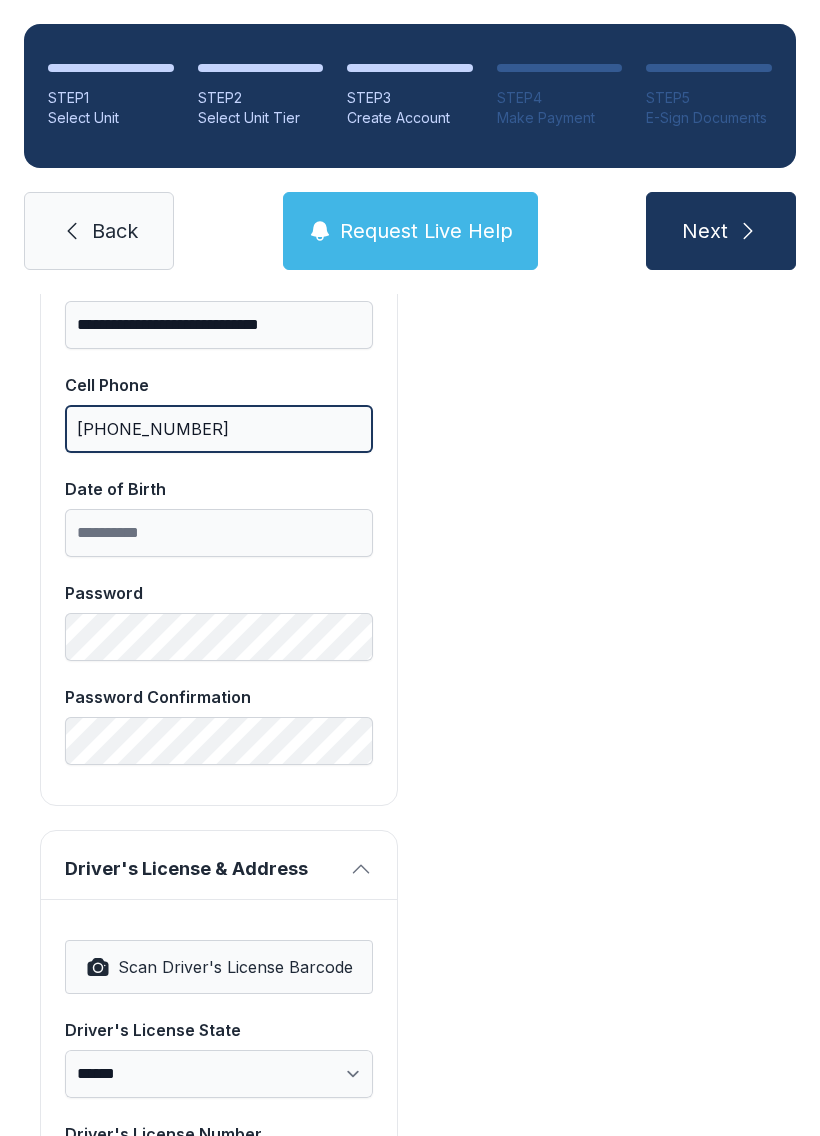type on "[PHONE_NUMBER]" 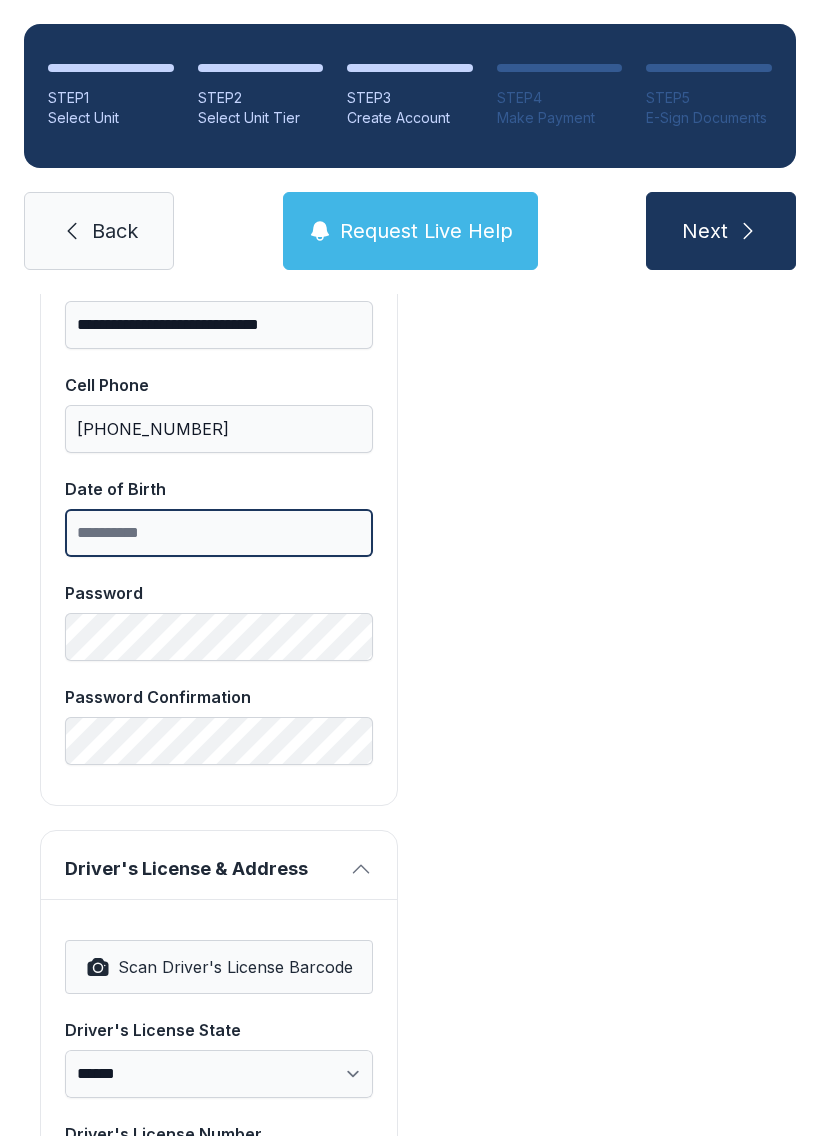 click on "Date of Birth" at bounding box center (219, 533) 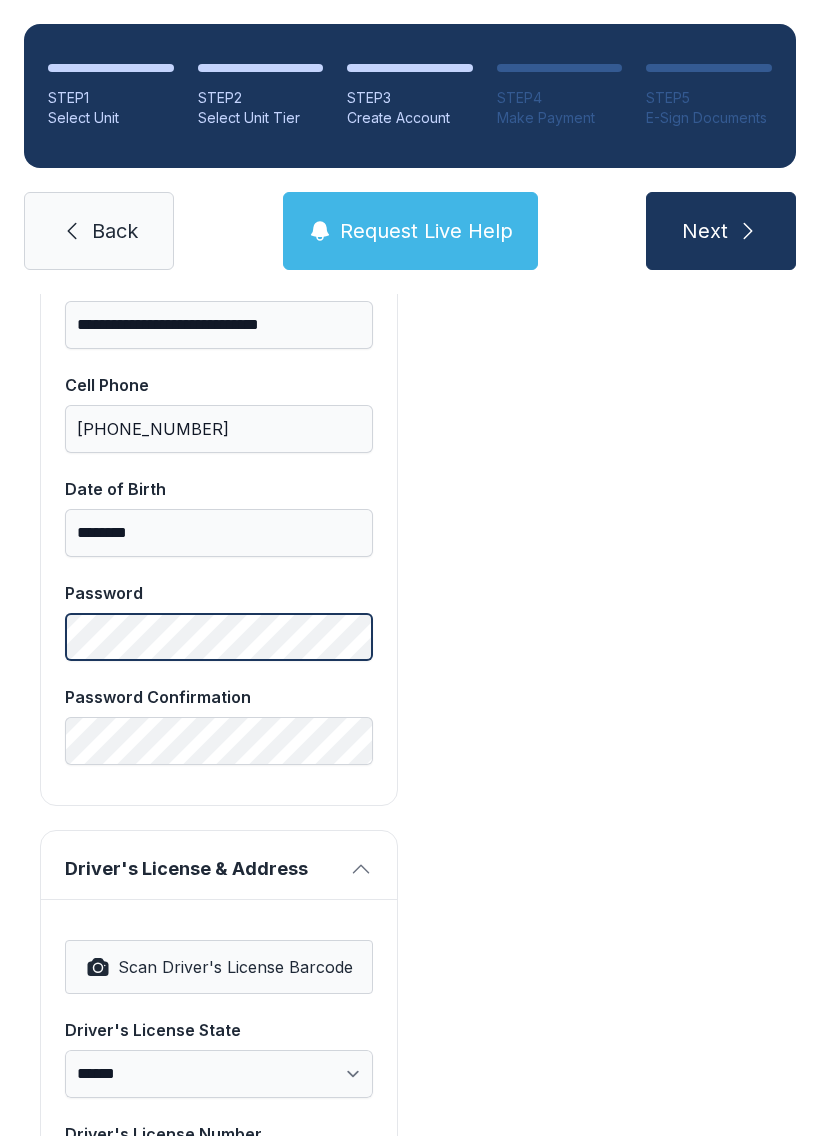 click on "Password" at bounding box center (219, 621) 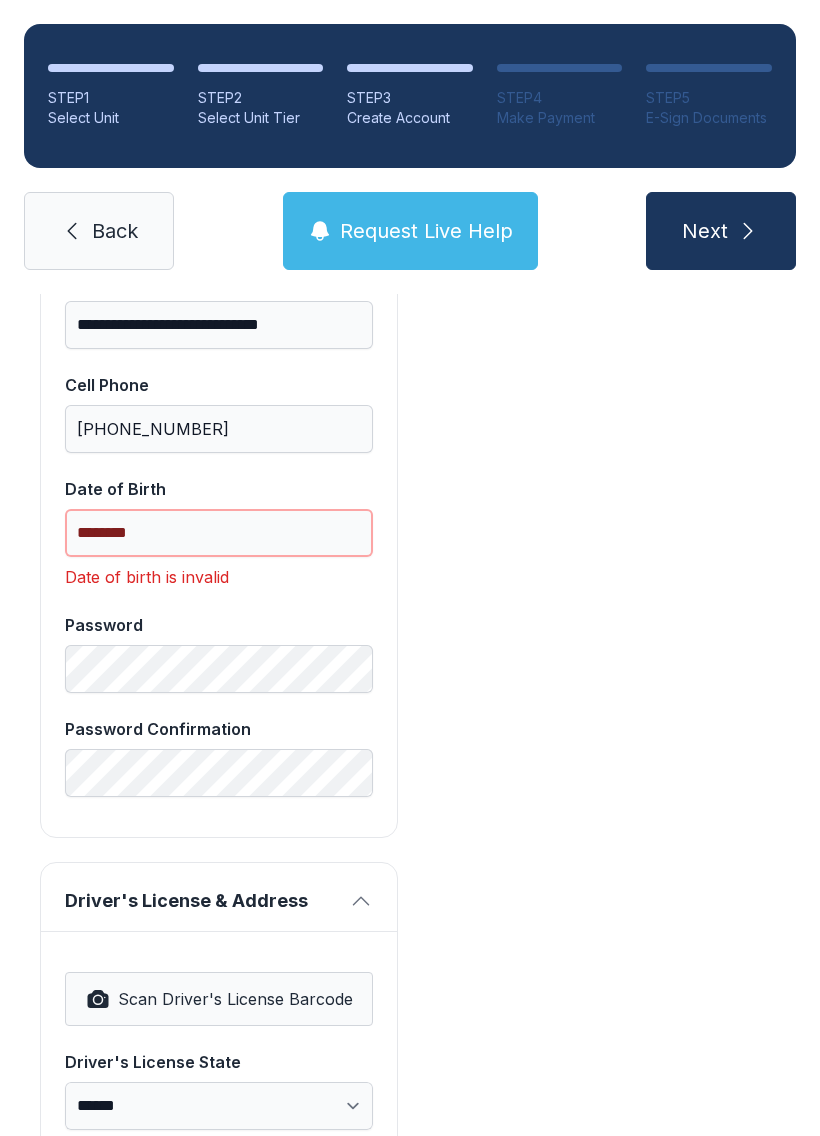 click on "********" at bounding box center (219, 533) 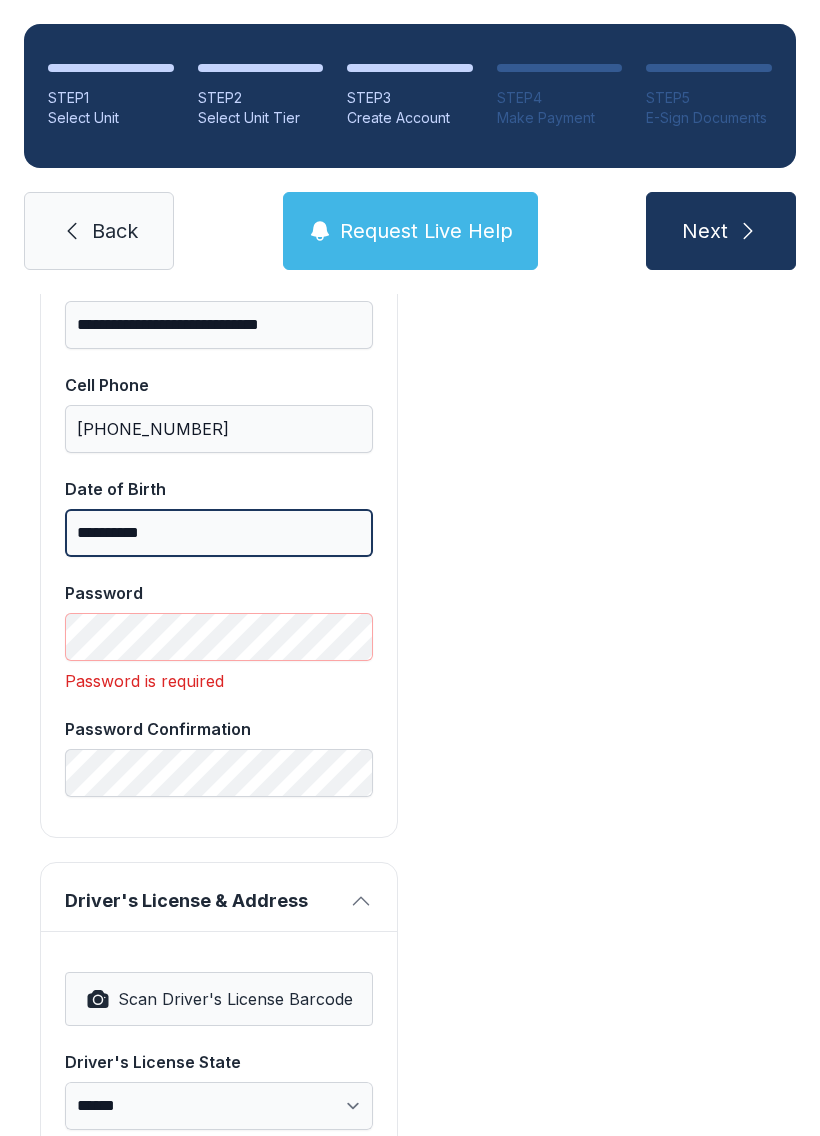 type on "**********" 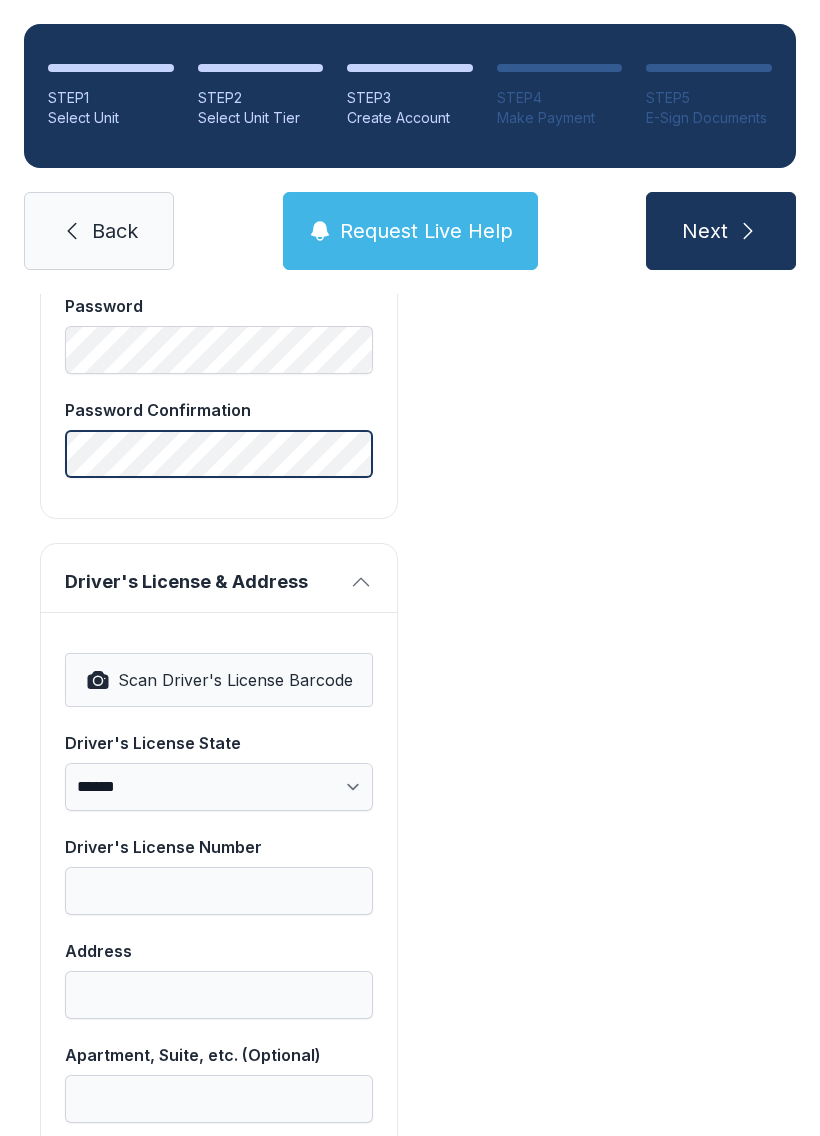 scroll, scrollTop: 973, scrollLeft: 0, axis: vertical 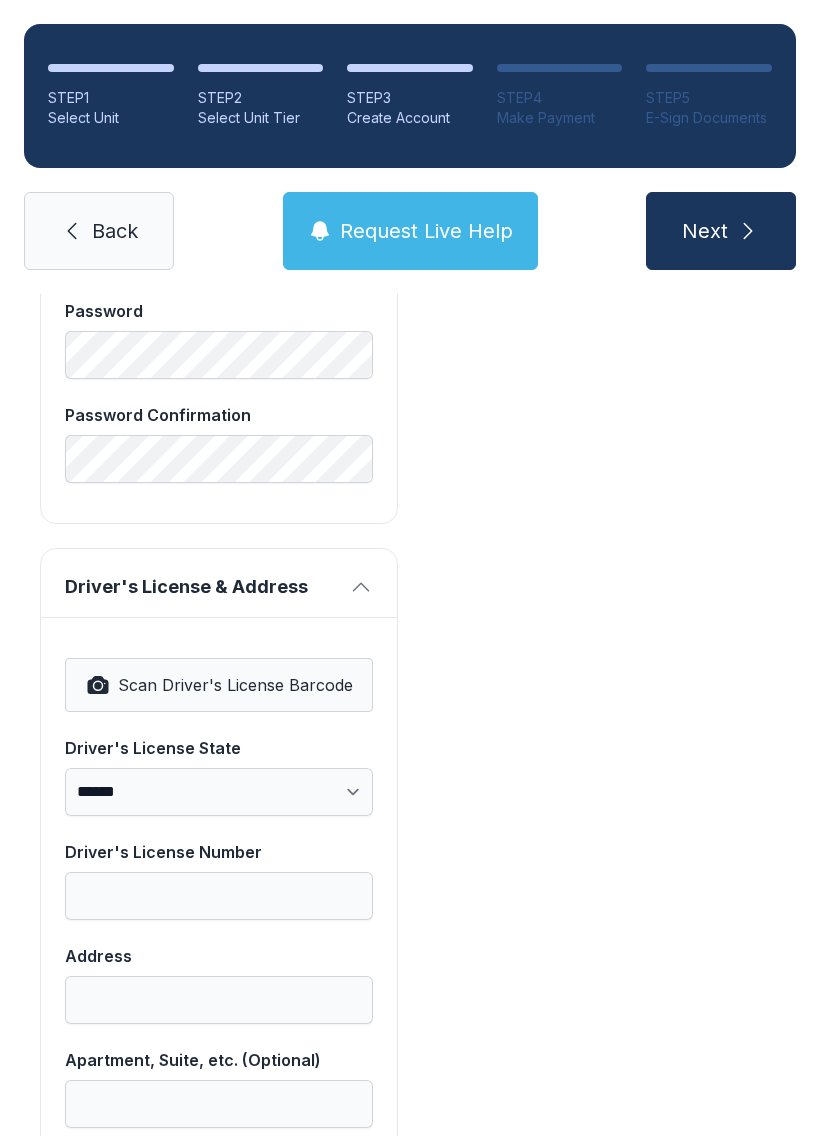click on "Scan Driver's License Barcode" at bounding box center [235, 685] 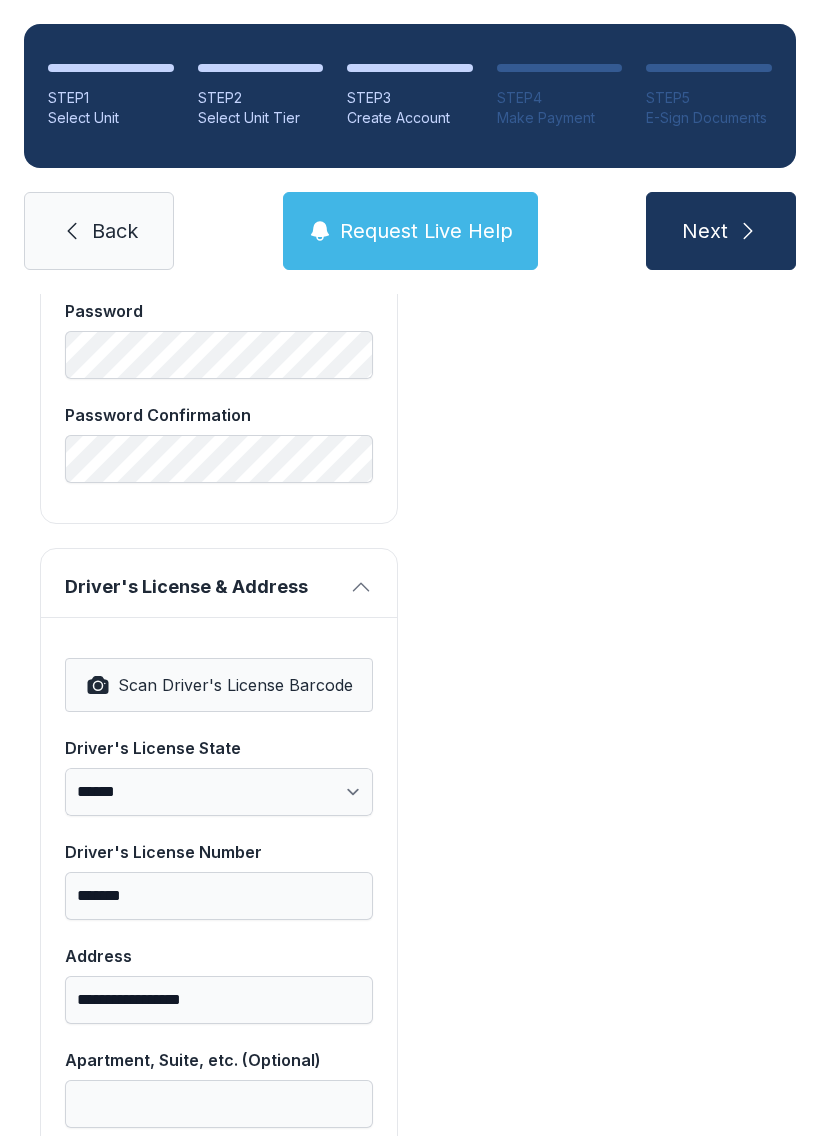 type on "*******" 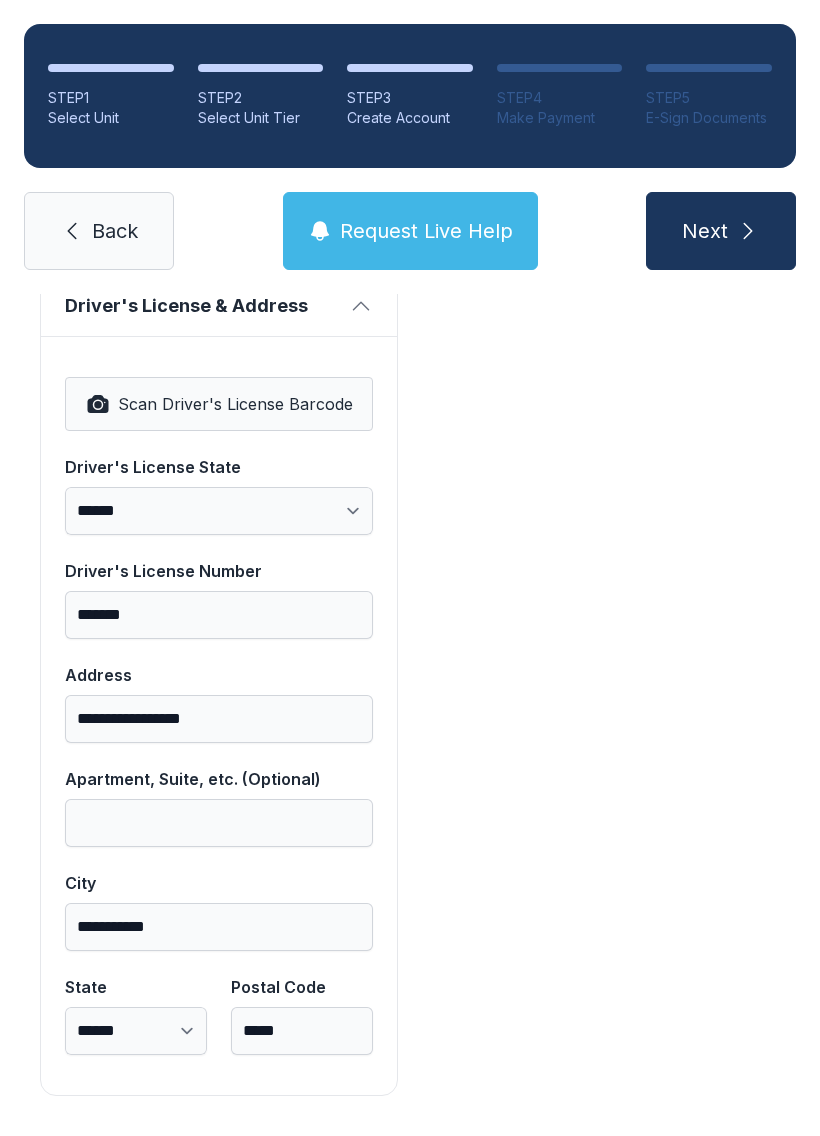 scroll, scrollTop: 1250, scrollLeft: 0, axis: vertical 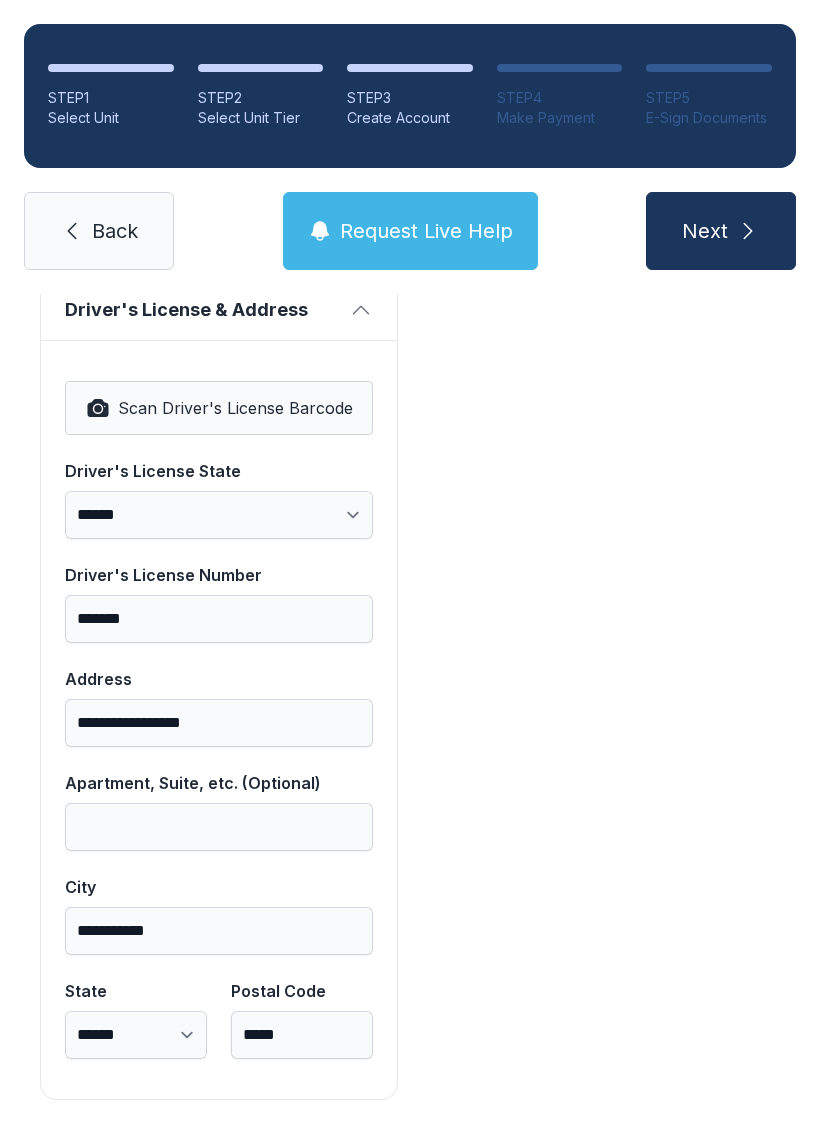 click on "Next" at bounding box center (705, 231) 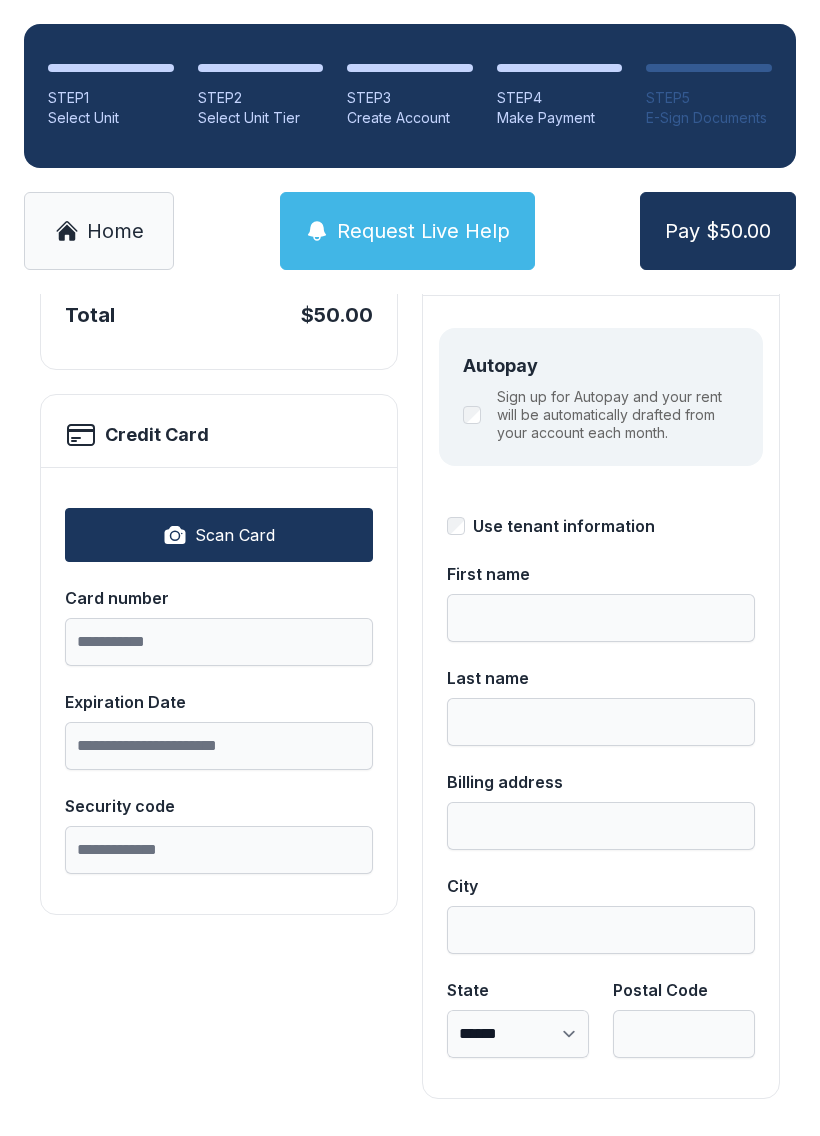 scroll, scrollTop: 218, scrollLeft: 0, axis: vertical 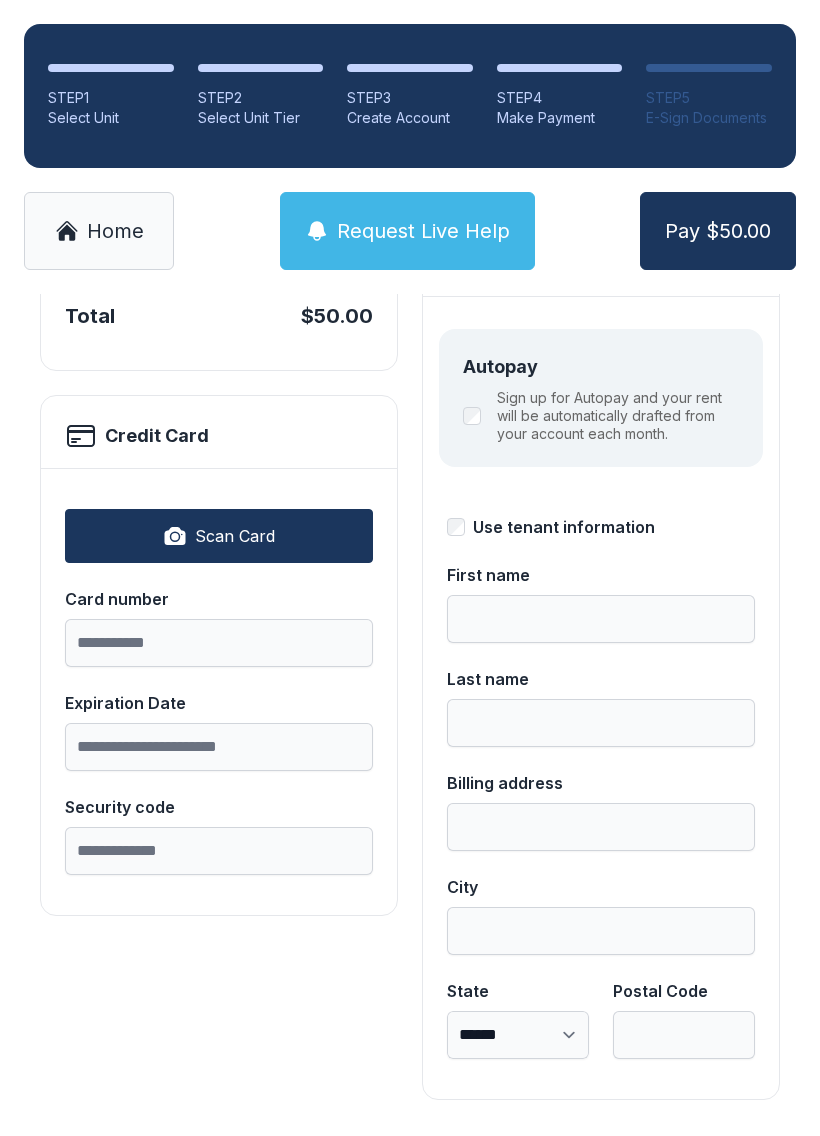 click on "Scan Card" at bounding box center (235, 536) 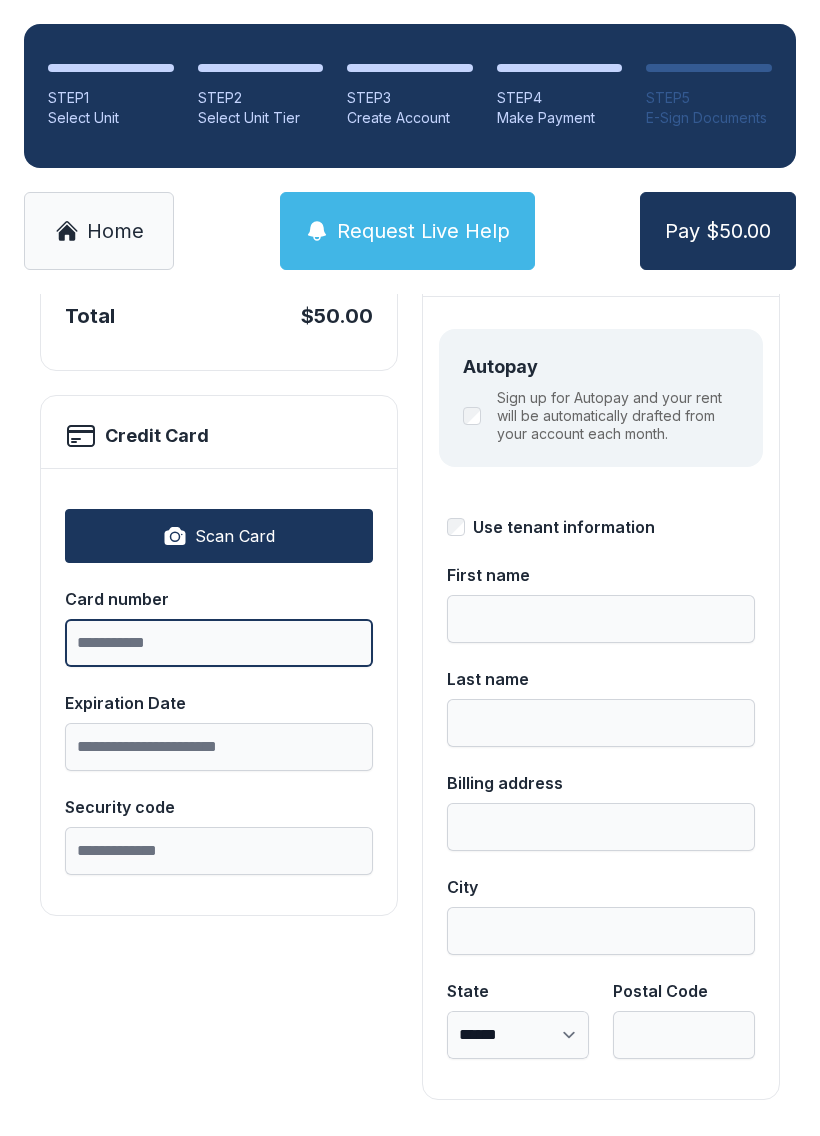 click on "Card number" at bounding box center [219, 643] 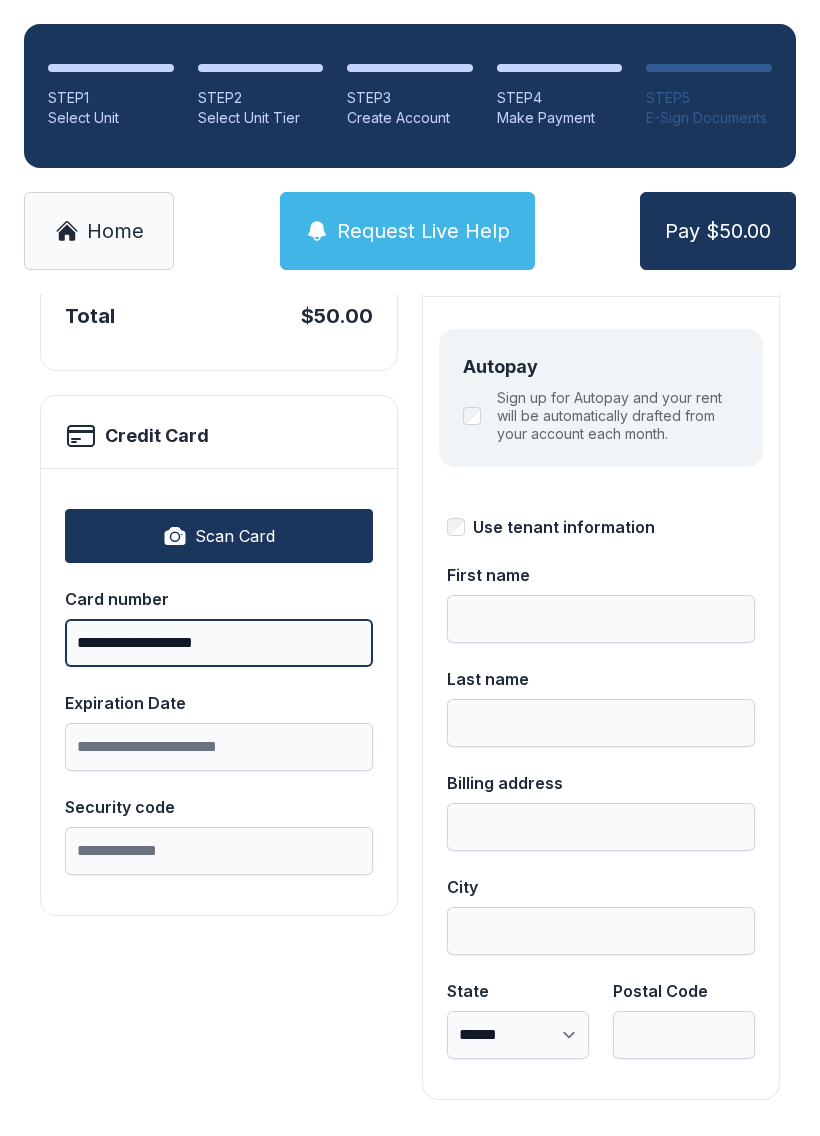 type on "**********" 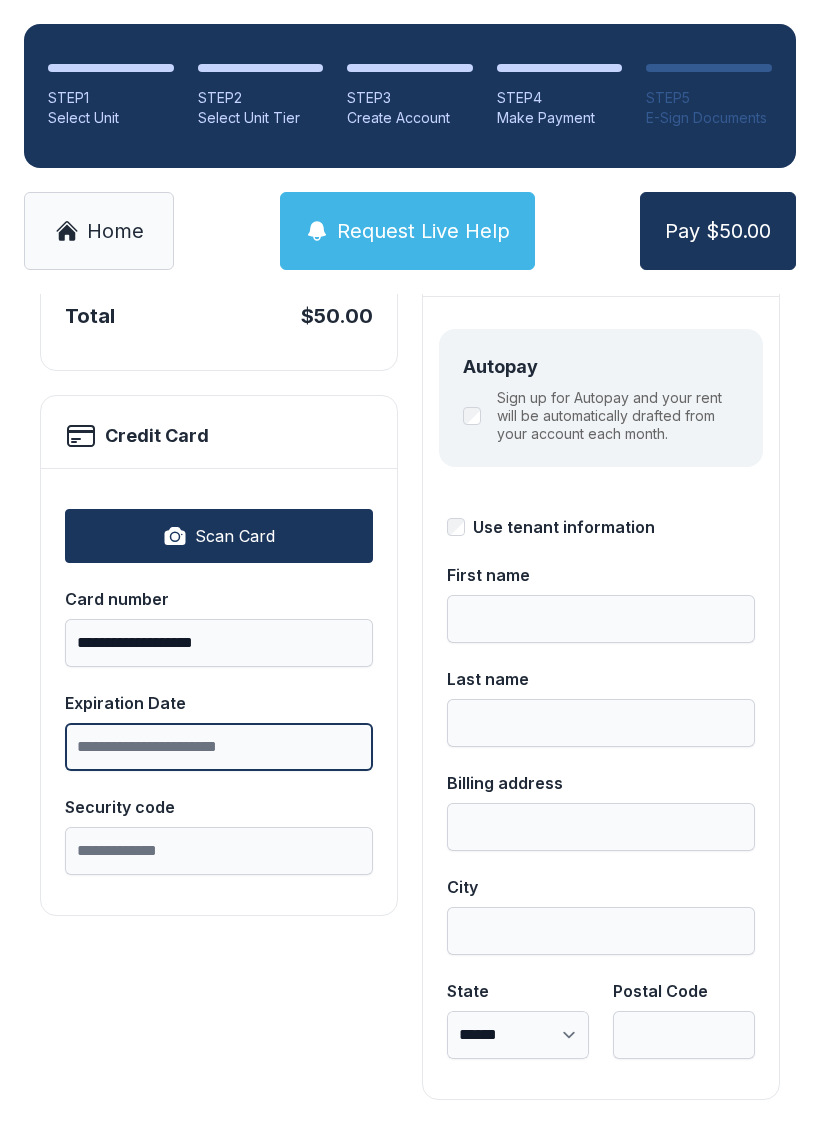click on "Expiration Date" at bounding box center (219, 747) 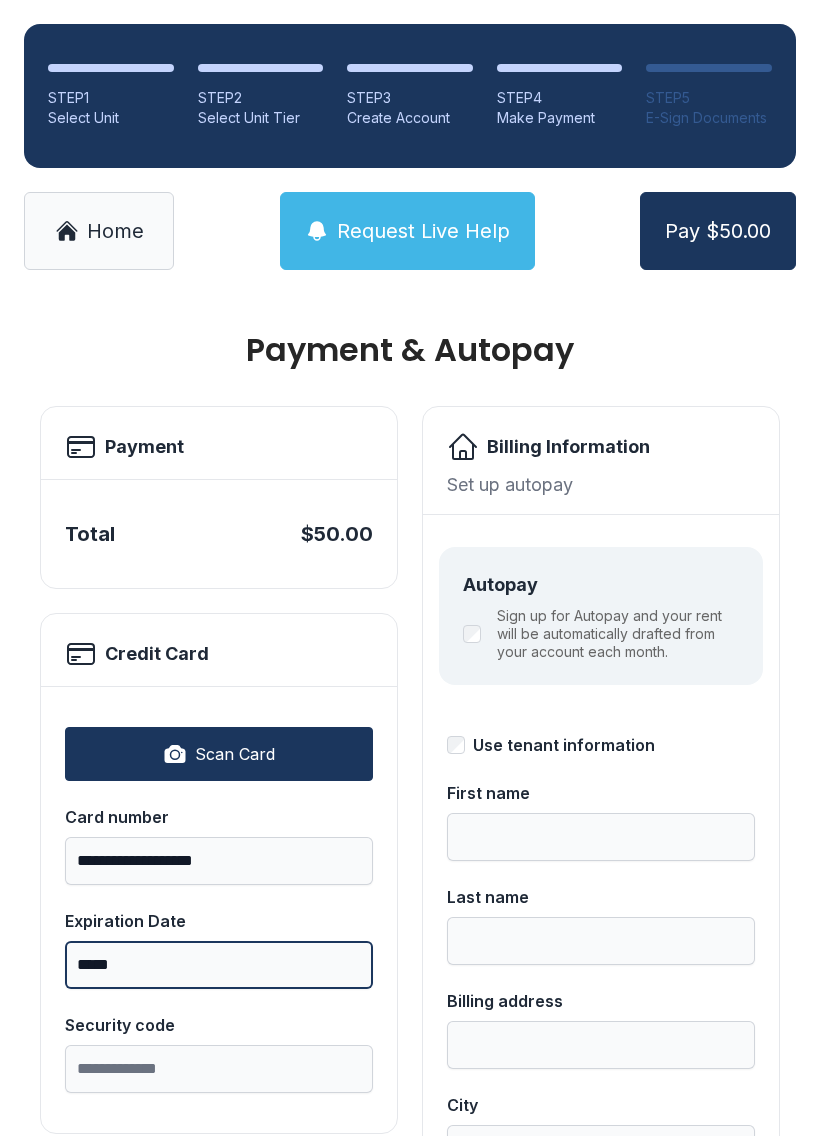 scroll, scrollTop: 0, scrollLeft: 0, axis: both 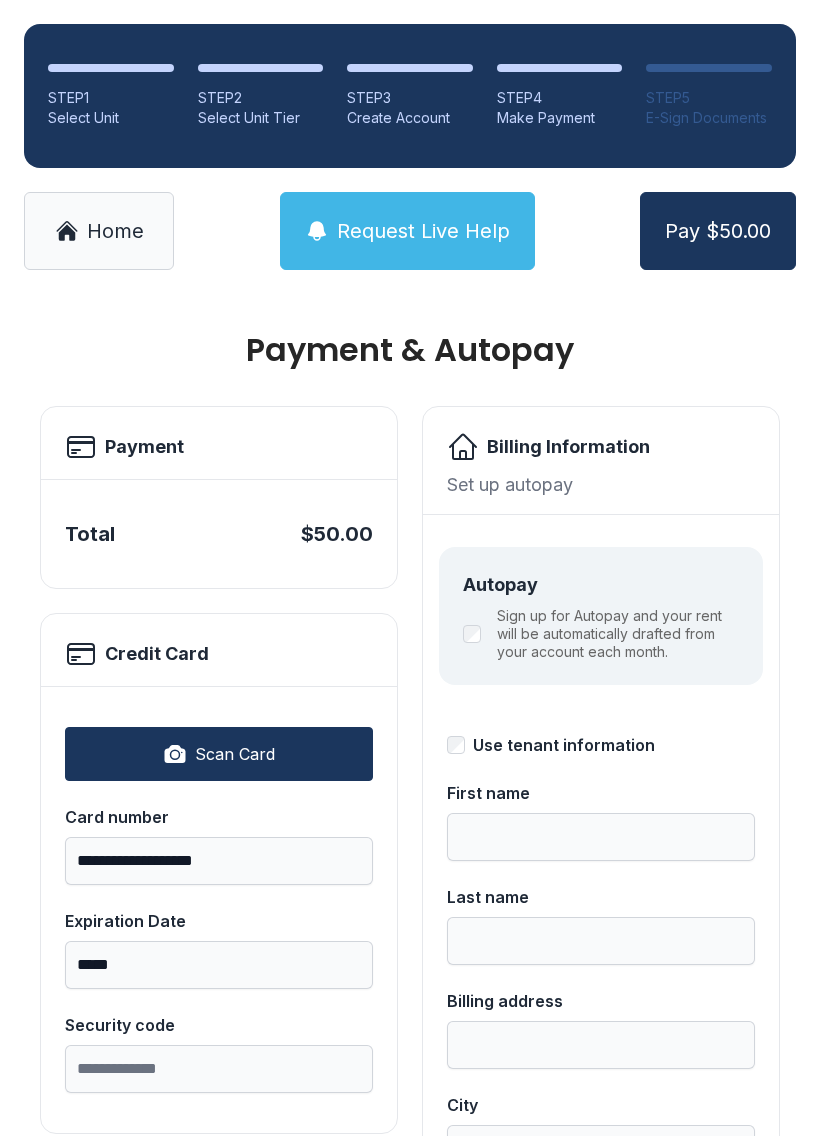 click on "STEP  3" at bounding box center [410, 98] 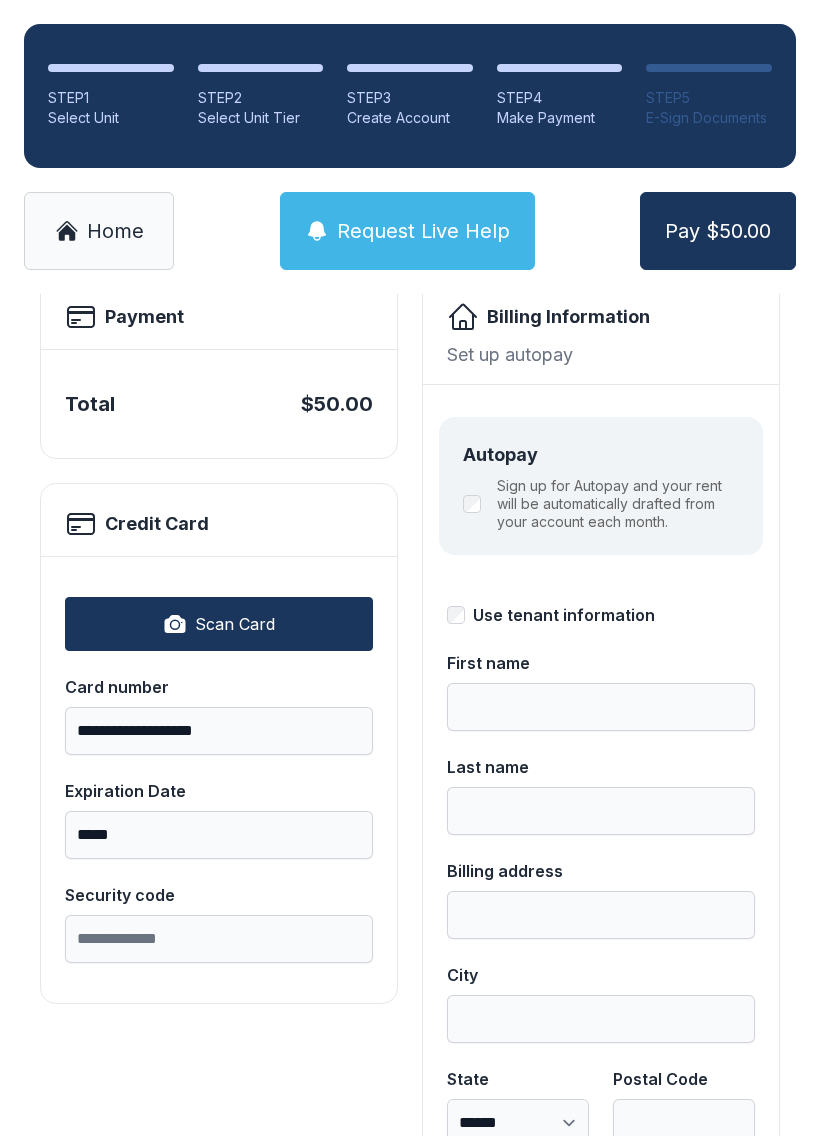scroll, scrollTop: 128, scrollLeft: 0, axis: vertical 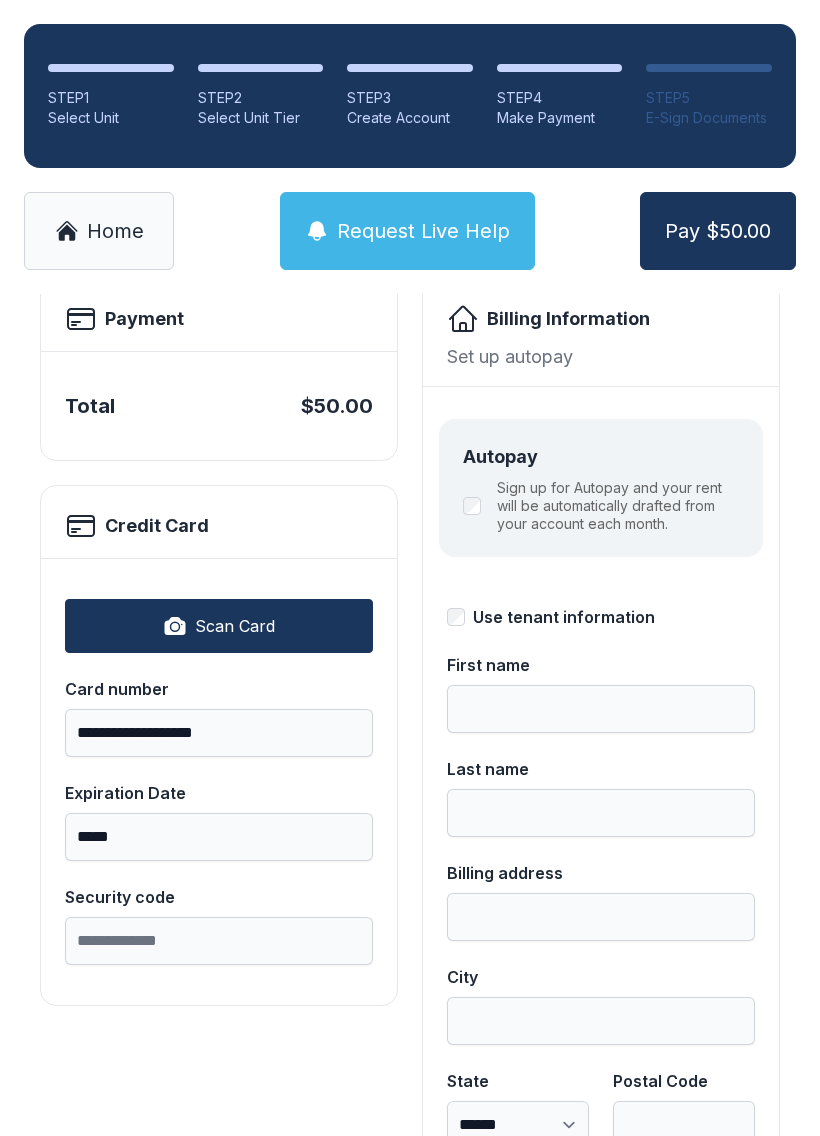 click on "Home" at bounding box center [99, 231] 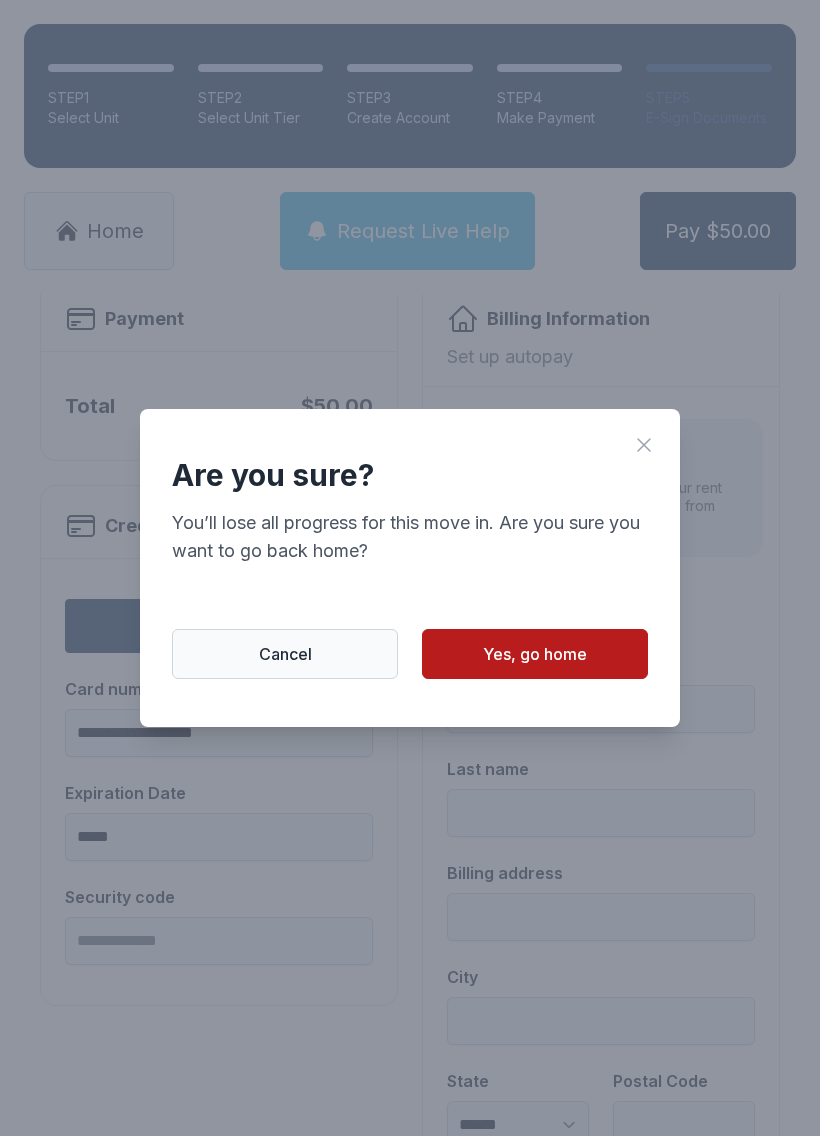 click on "Yes, go home" at bounding box center [535, 654] 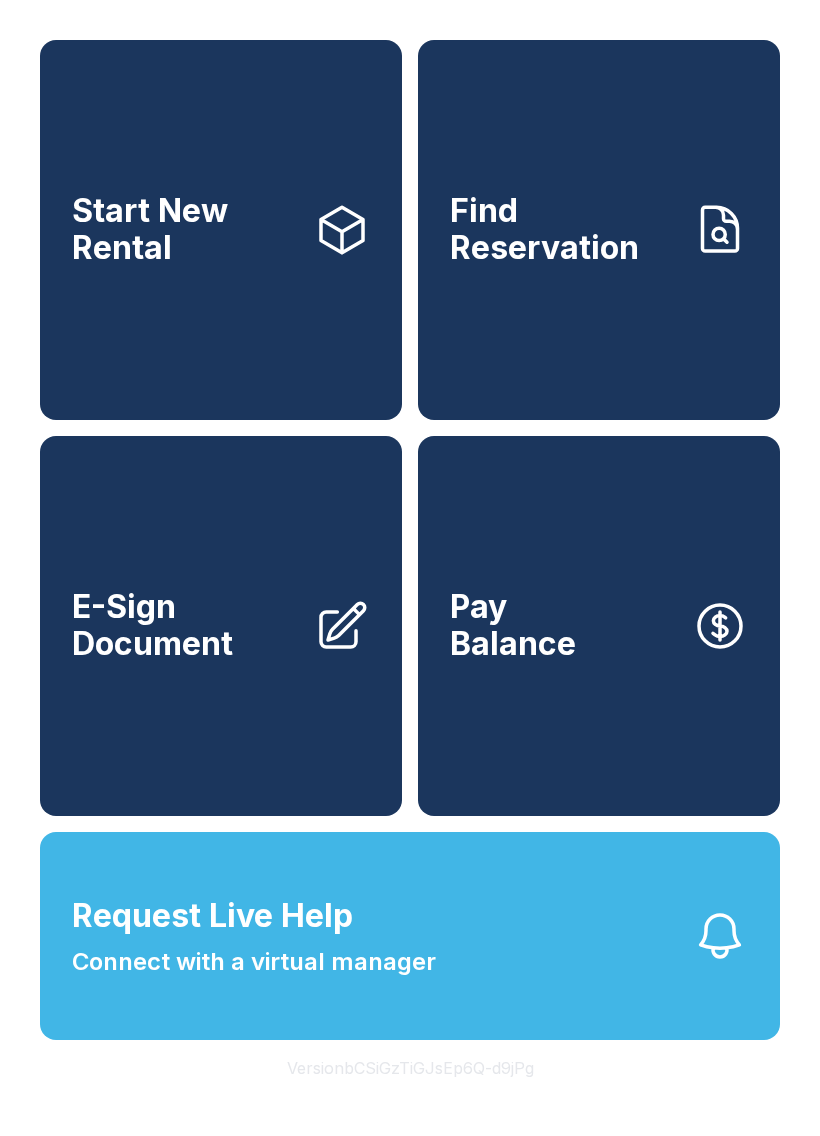 click on "Find Reservation" at bounding box center [599, 230] 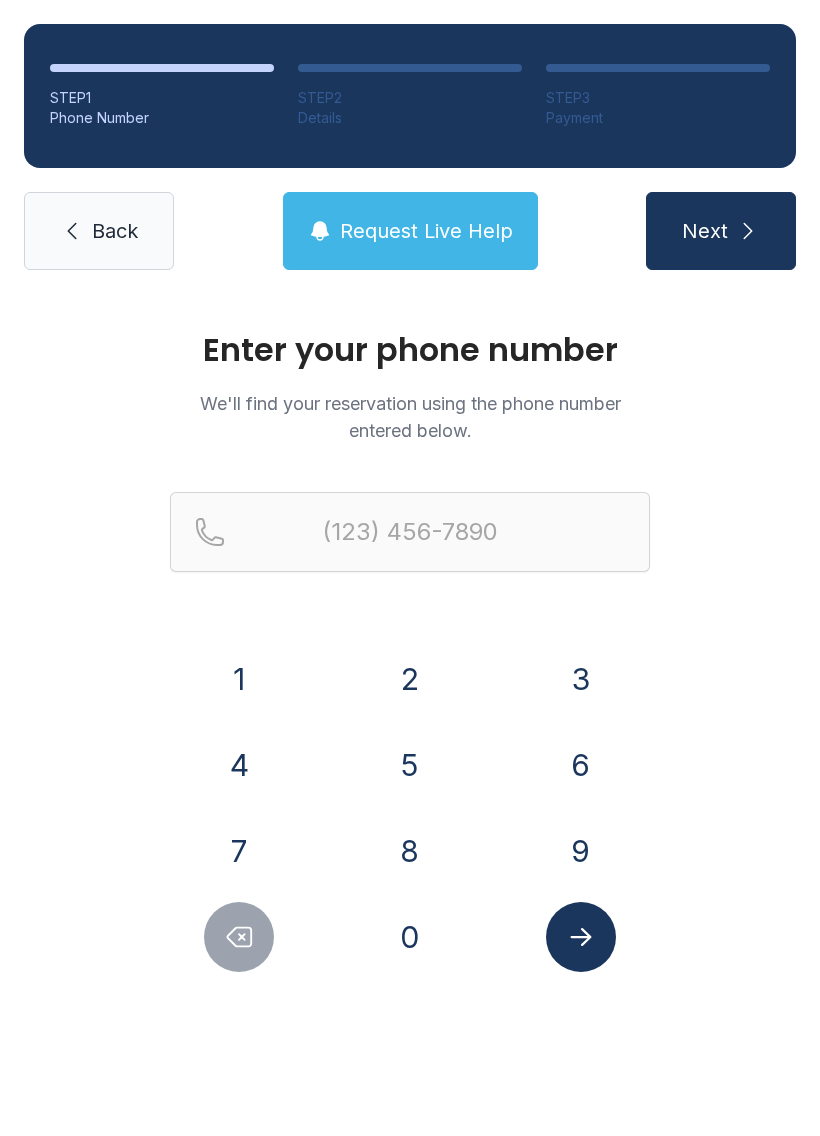 click on "Back" at bounding box center (115, 231) 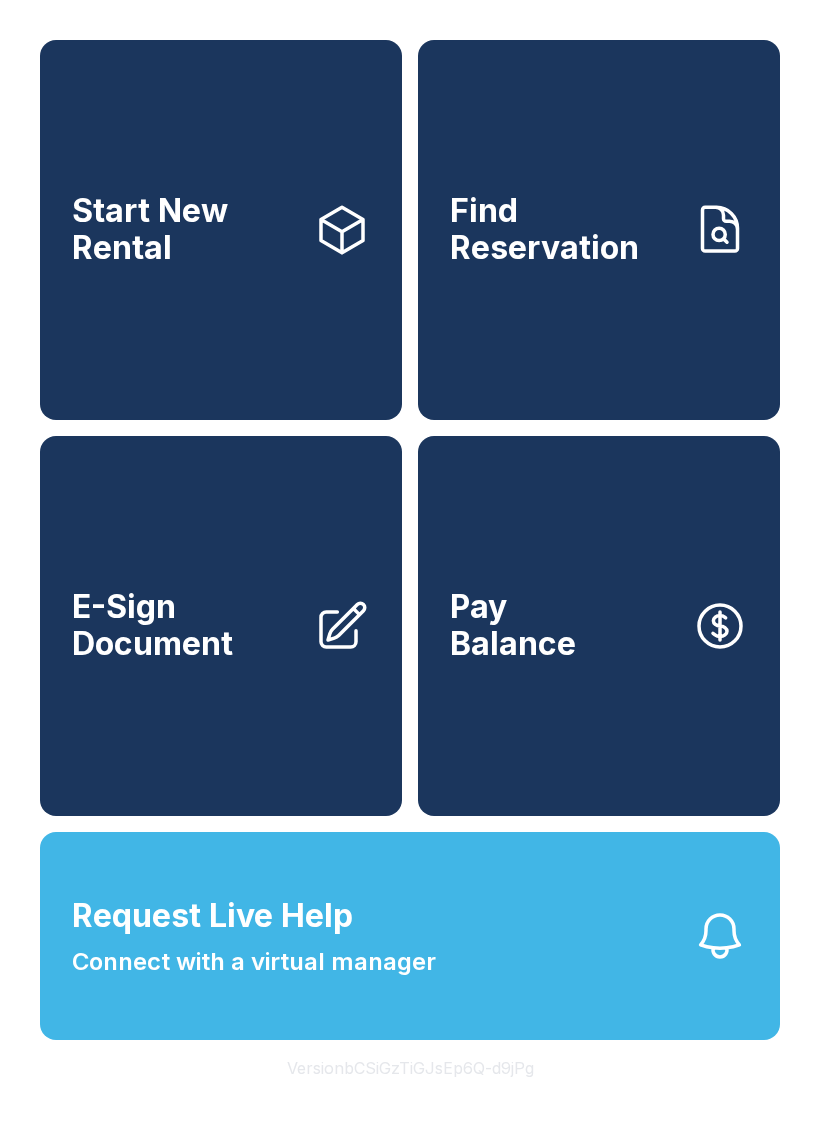 click on "Find Reservation" at bounding box center (599, 230) 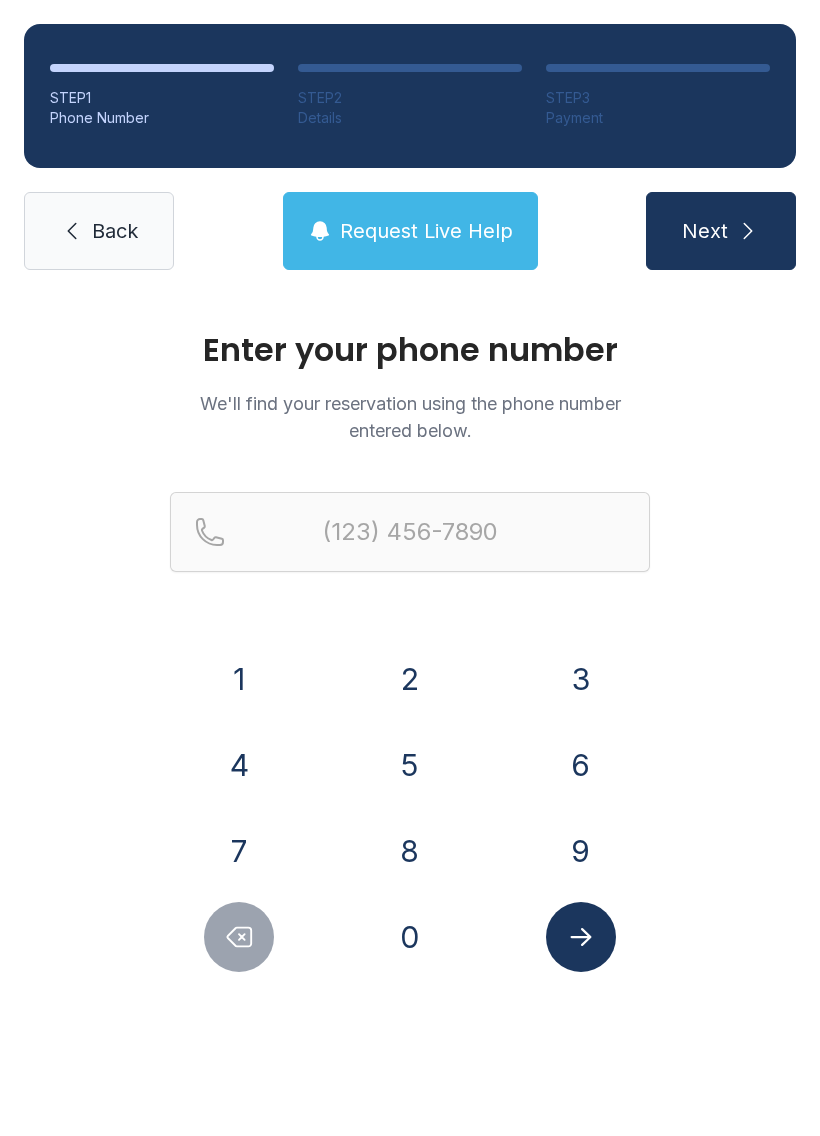 click on "8" at bounding box center (410, 851) 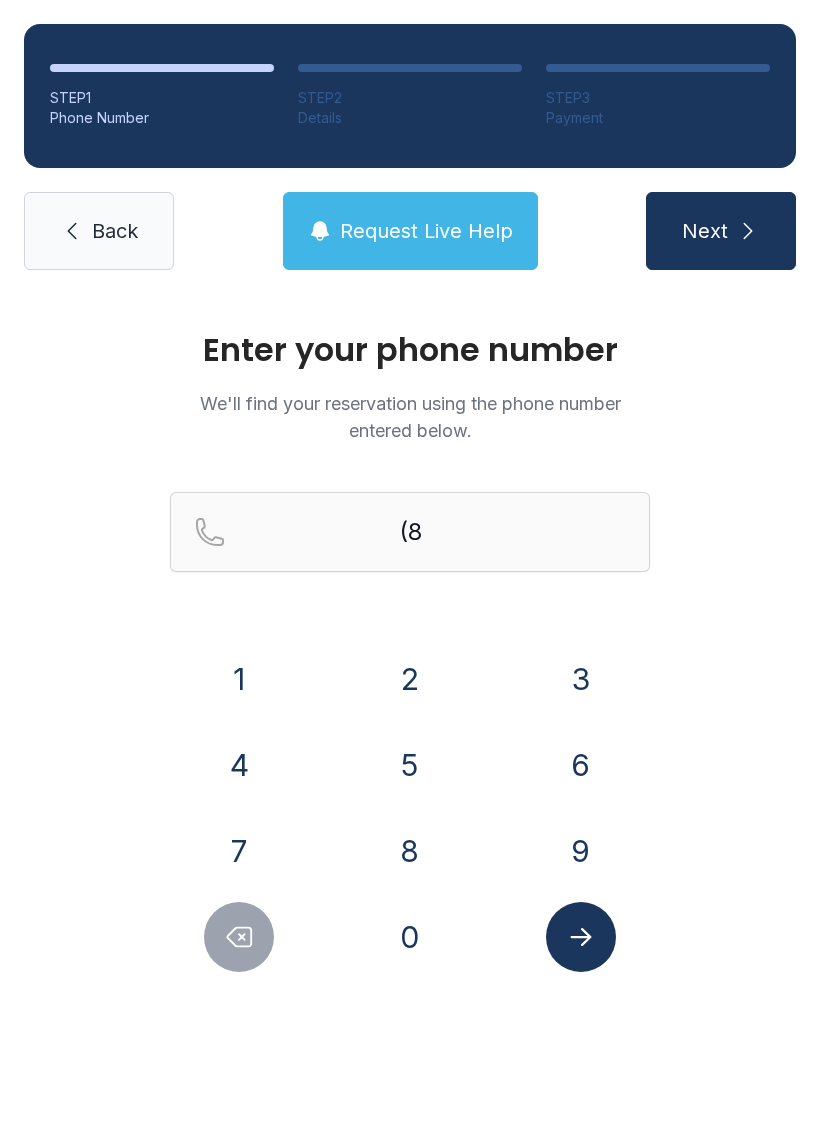 click on "4" at bounding box center (239, 765) 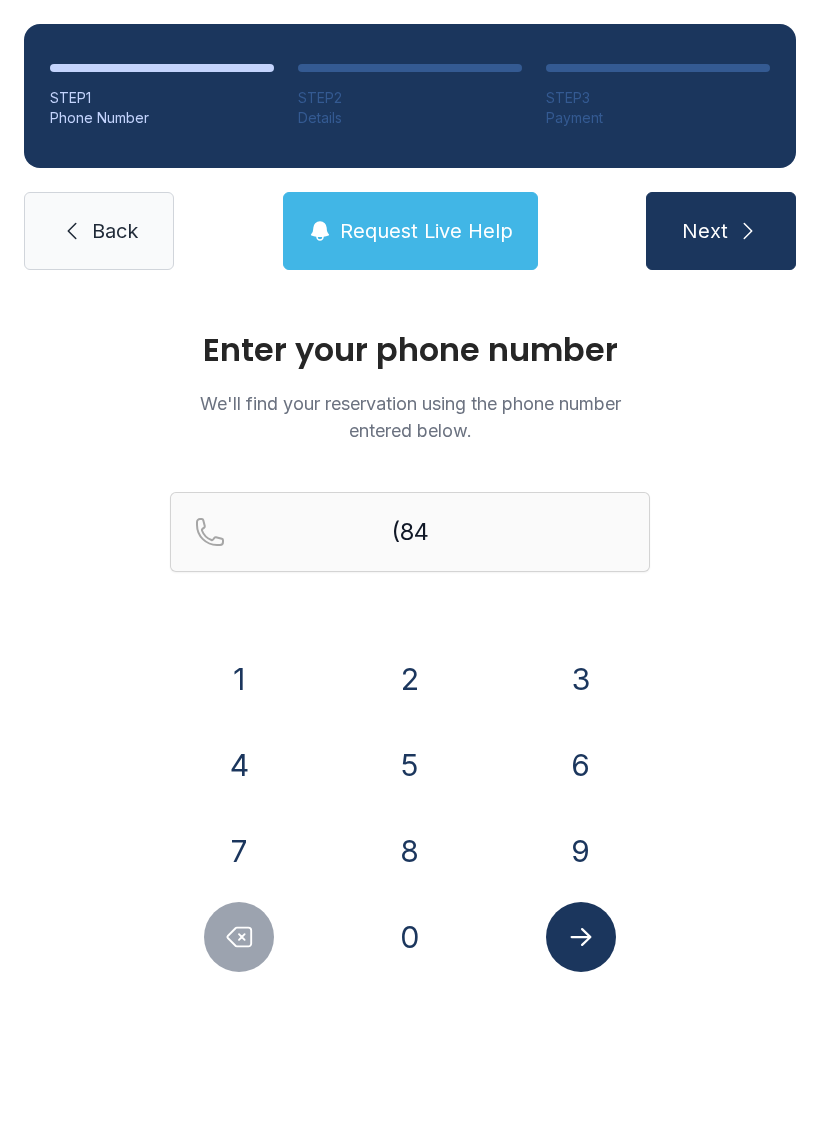 click on "3" at bounding box center (581, 679) 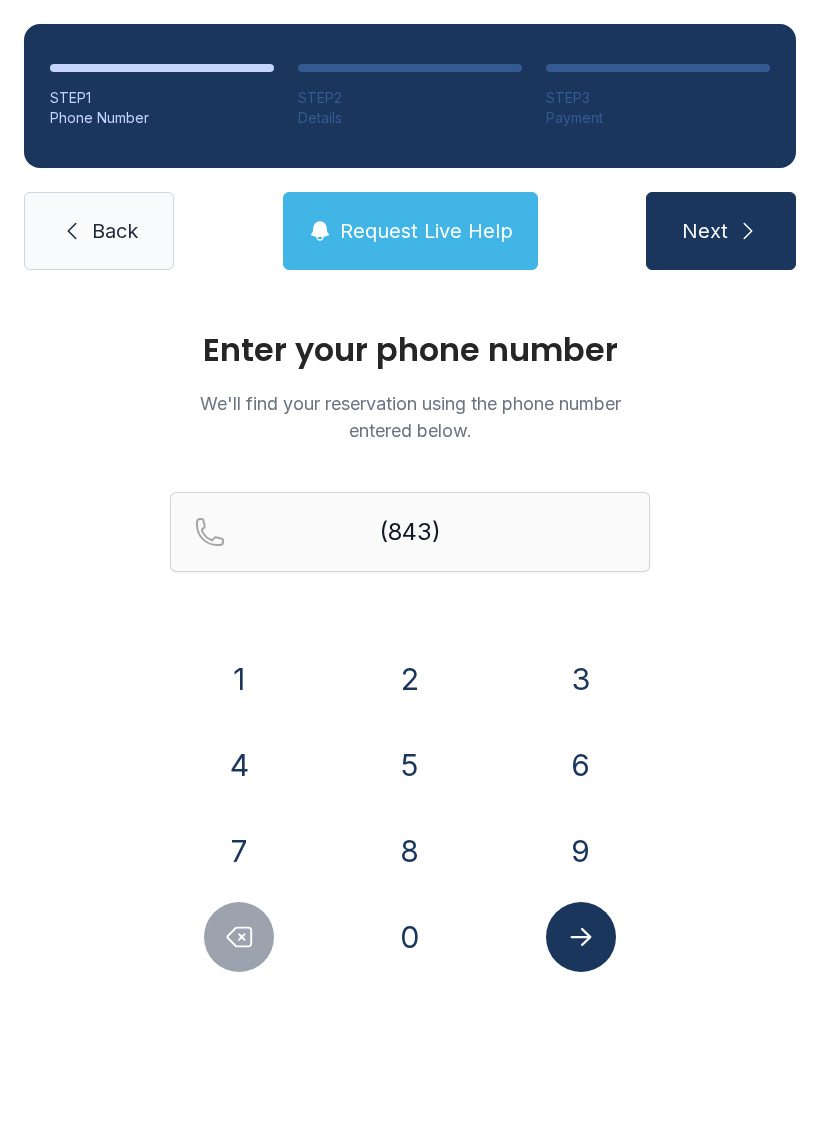 click on "7" at bounding box center [239, 851] 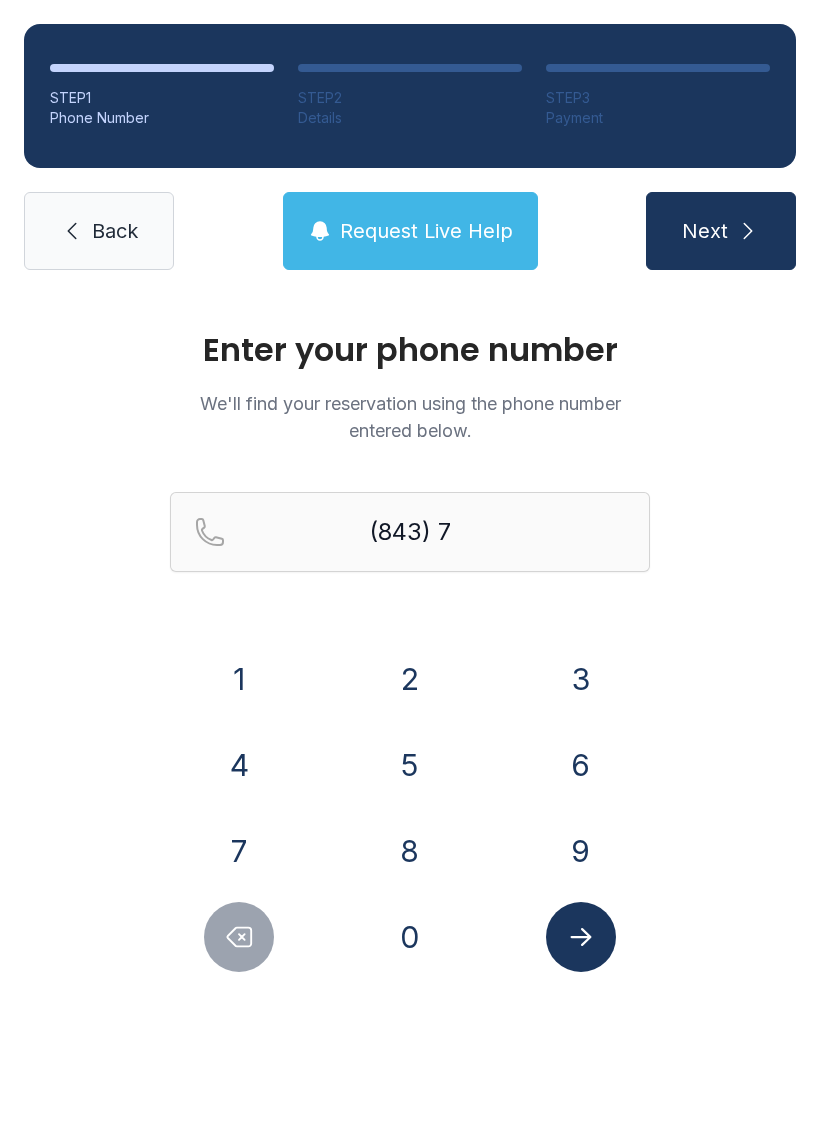 click on "3" at bounding box center (581, 679) 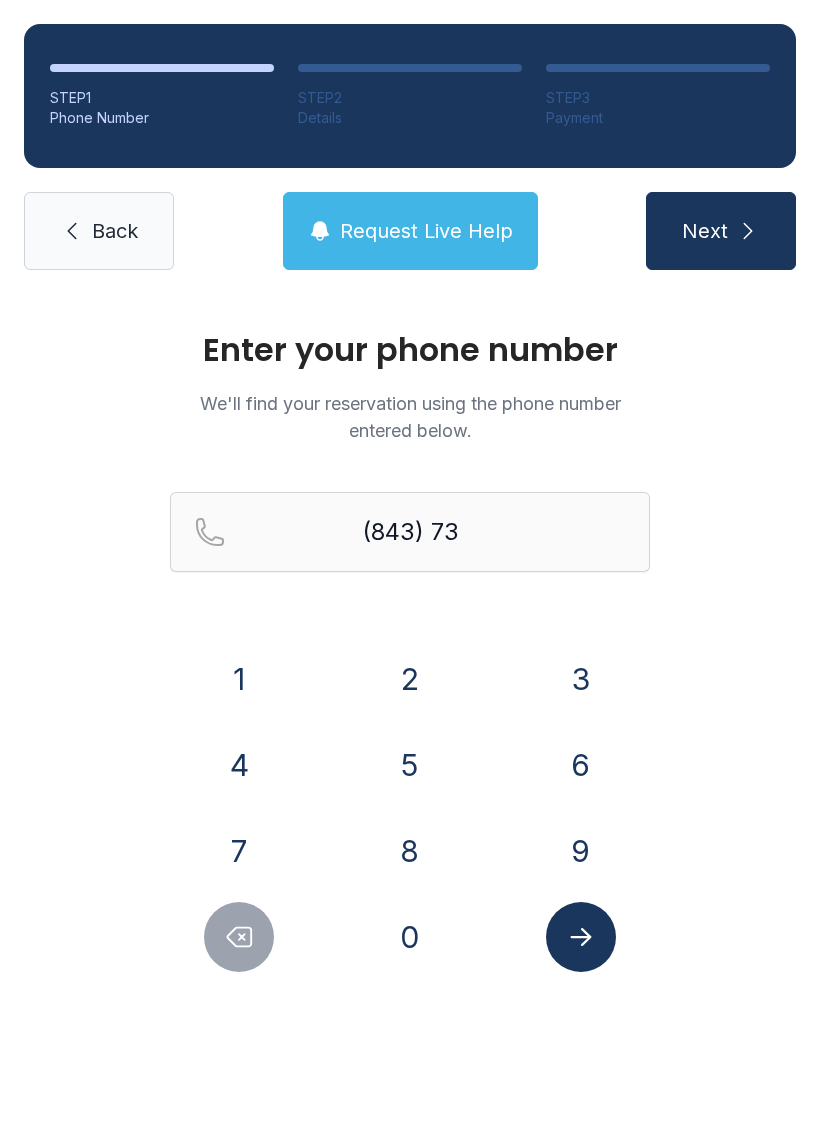 click on "5" at bounding box center [410, 765] 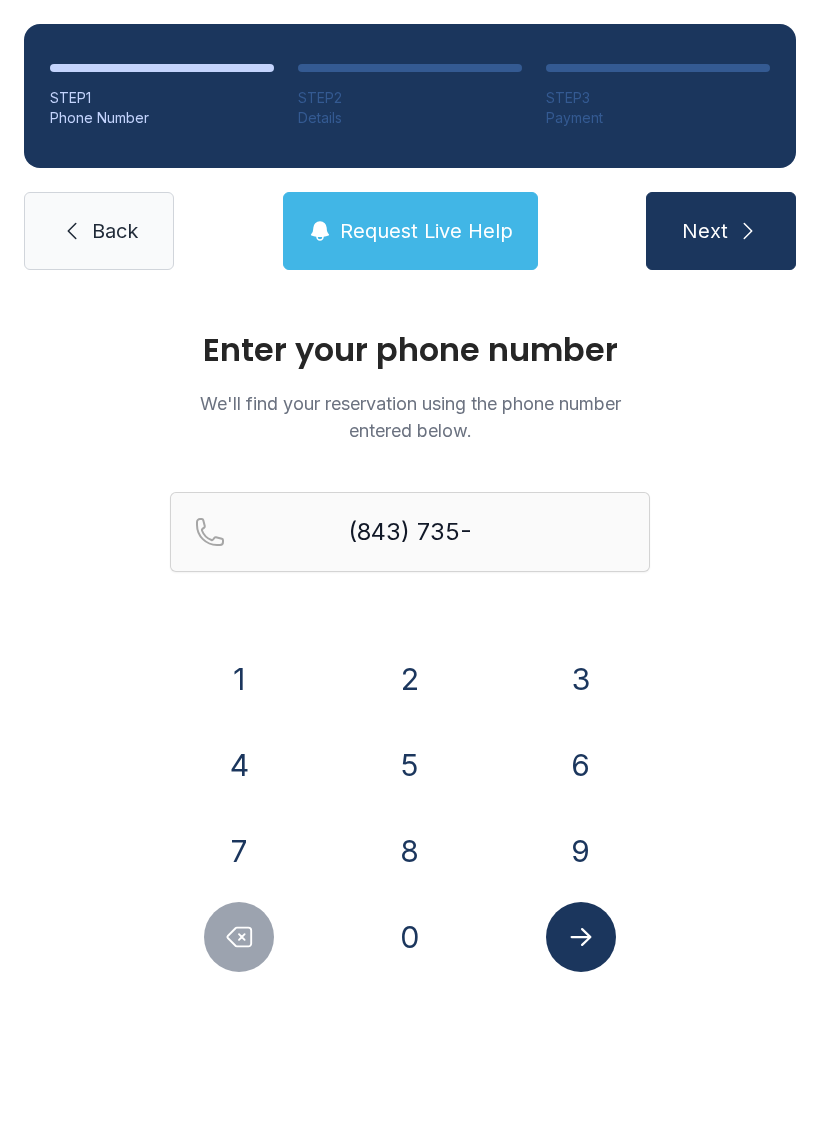 click on "2" at bounding box center (410, 679) 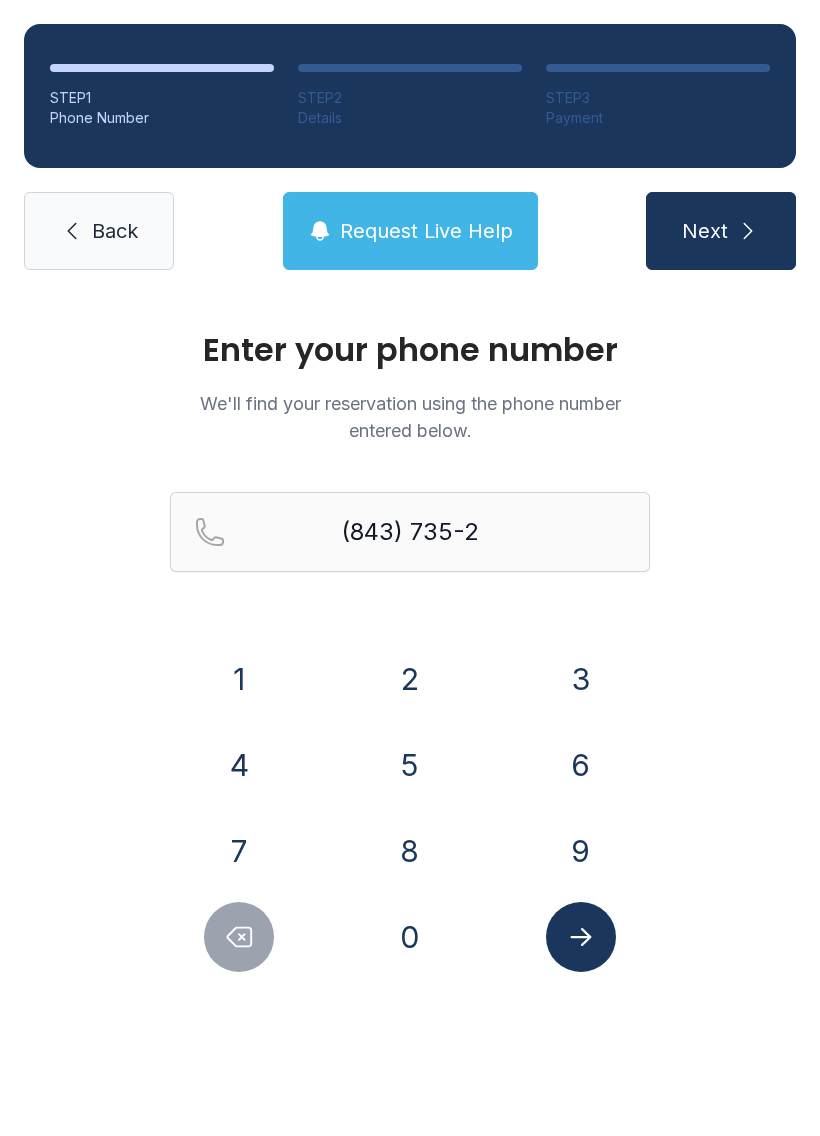 click on "2" at bounding box center [410, 679] 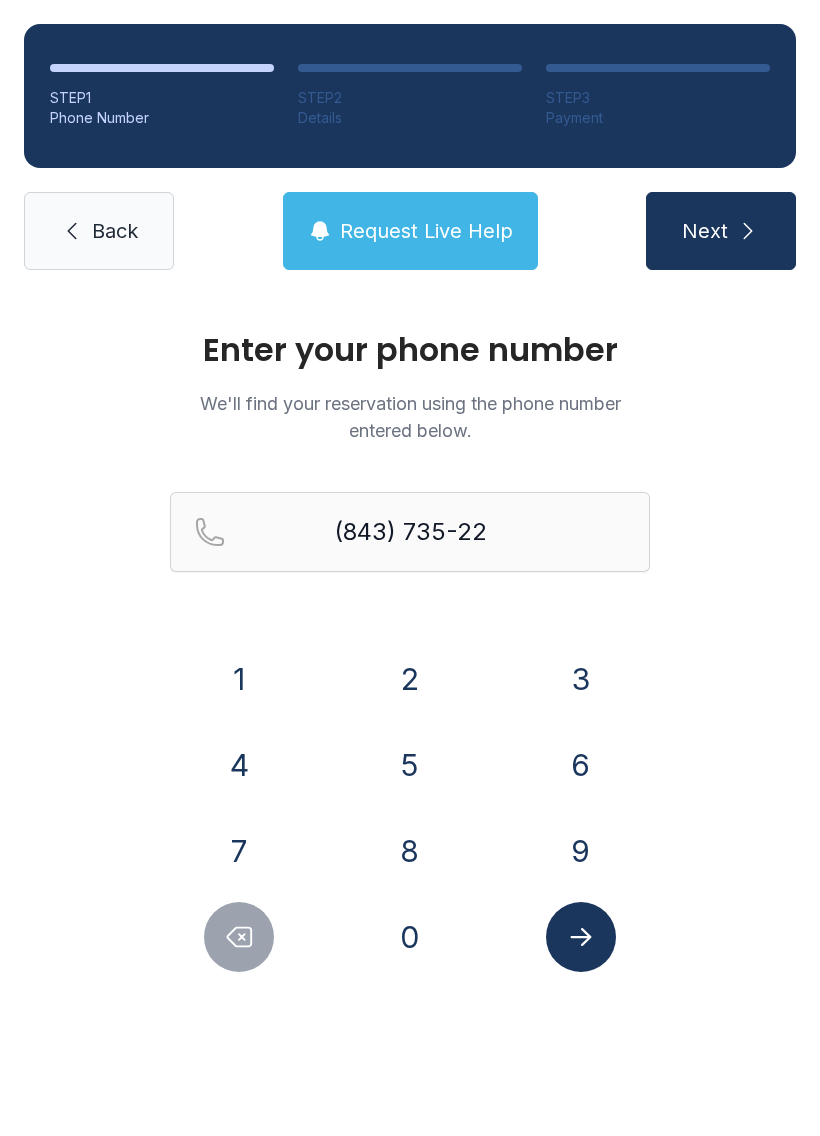 click on "7" at bounding box center (239, 851) 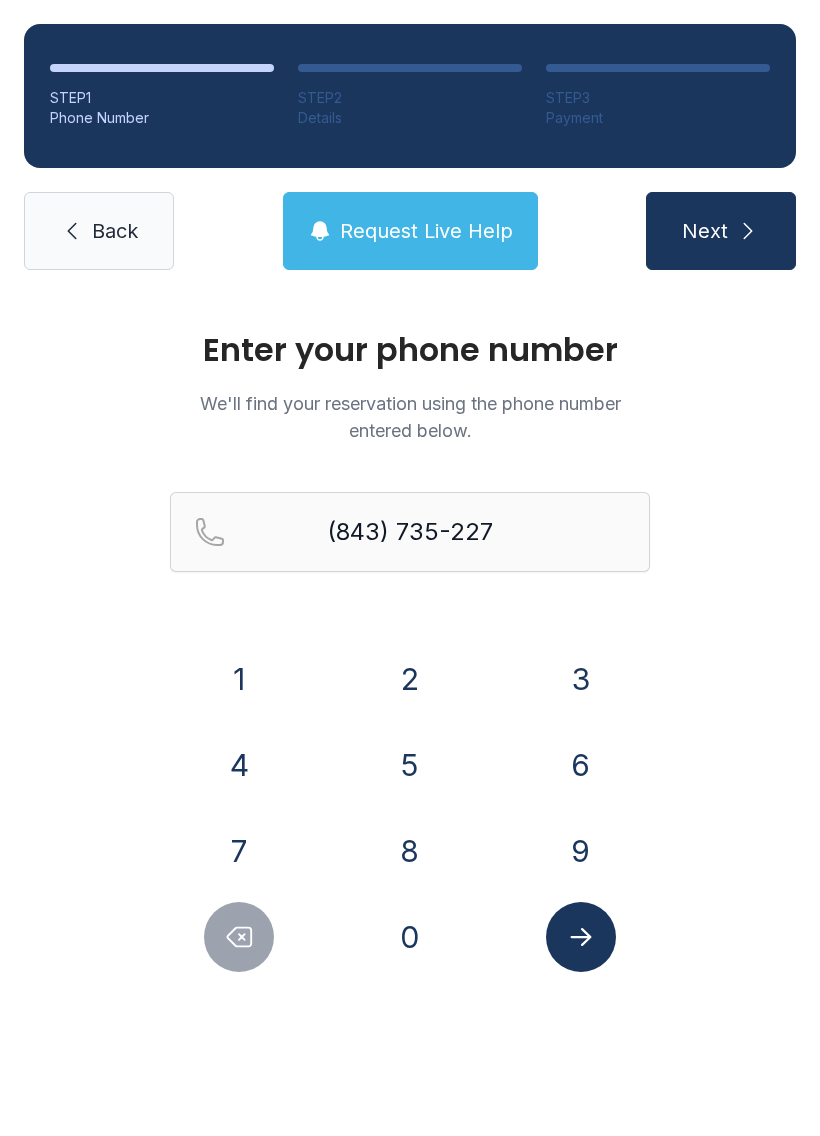 click on "3" at bounding box center [581, 679] 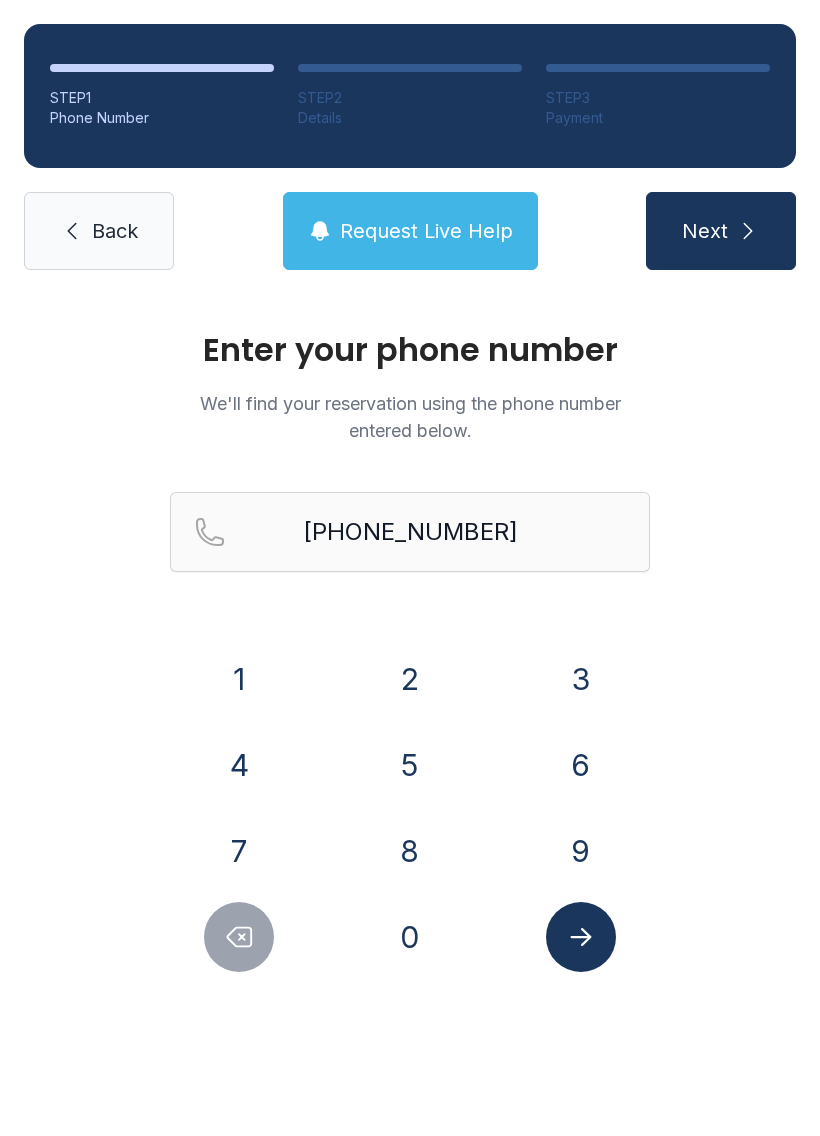 click 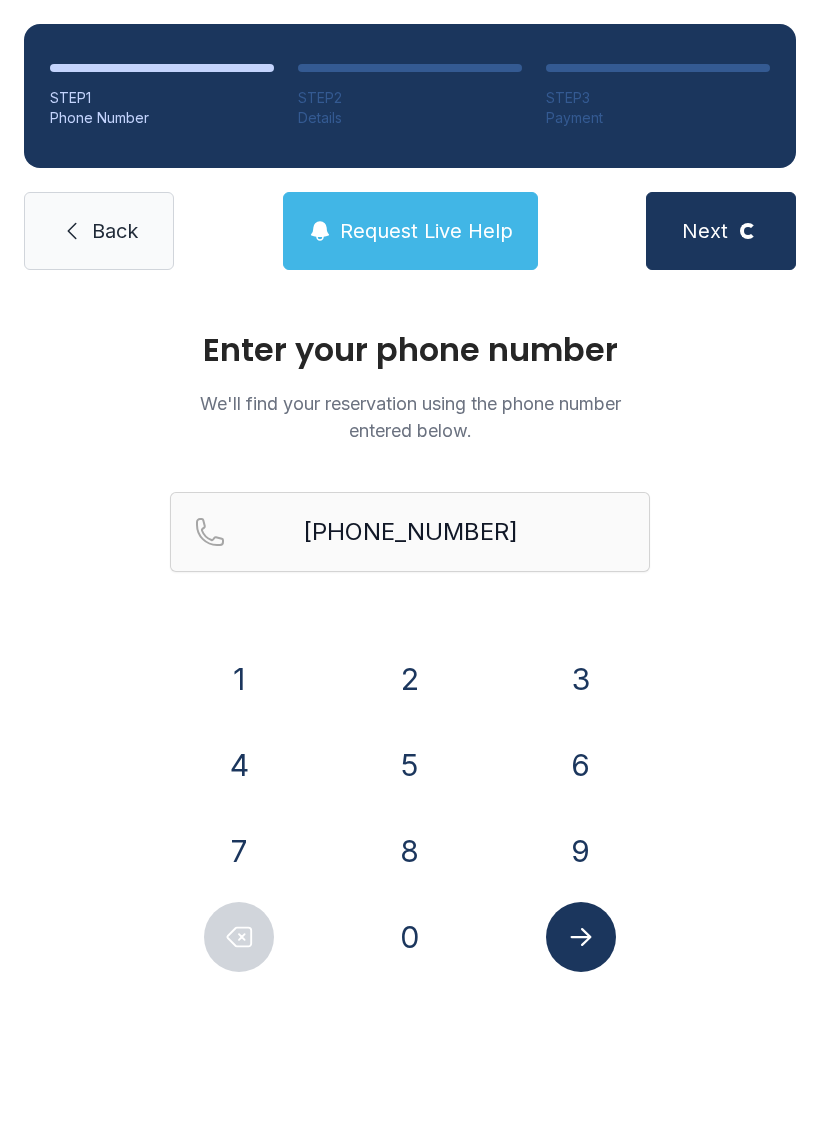 select on "**" 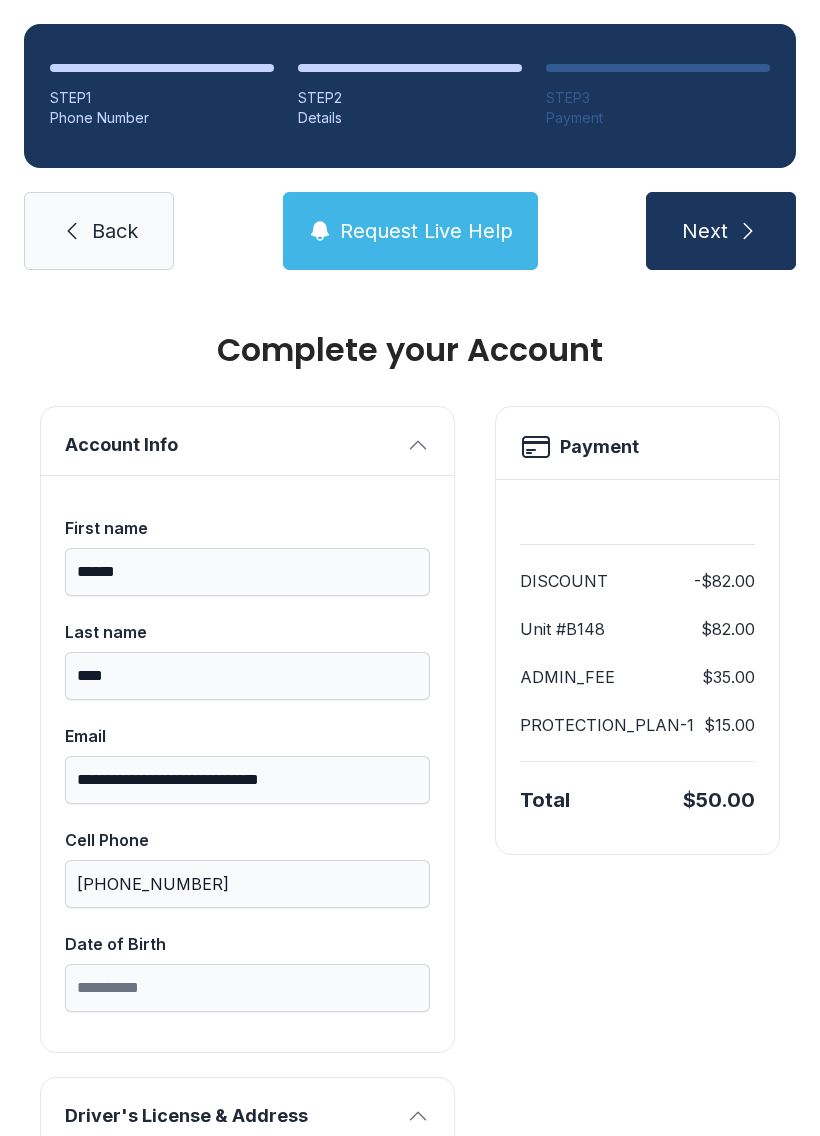 click on "Back" at bounding box center [115, 231] 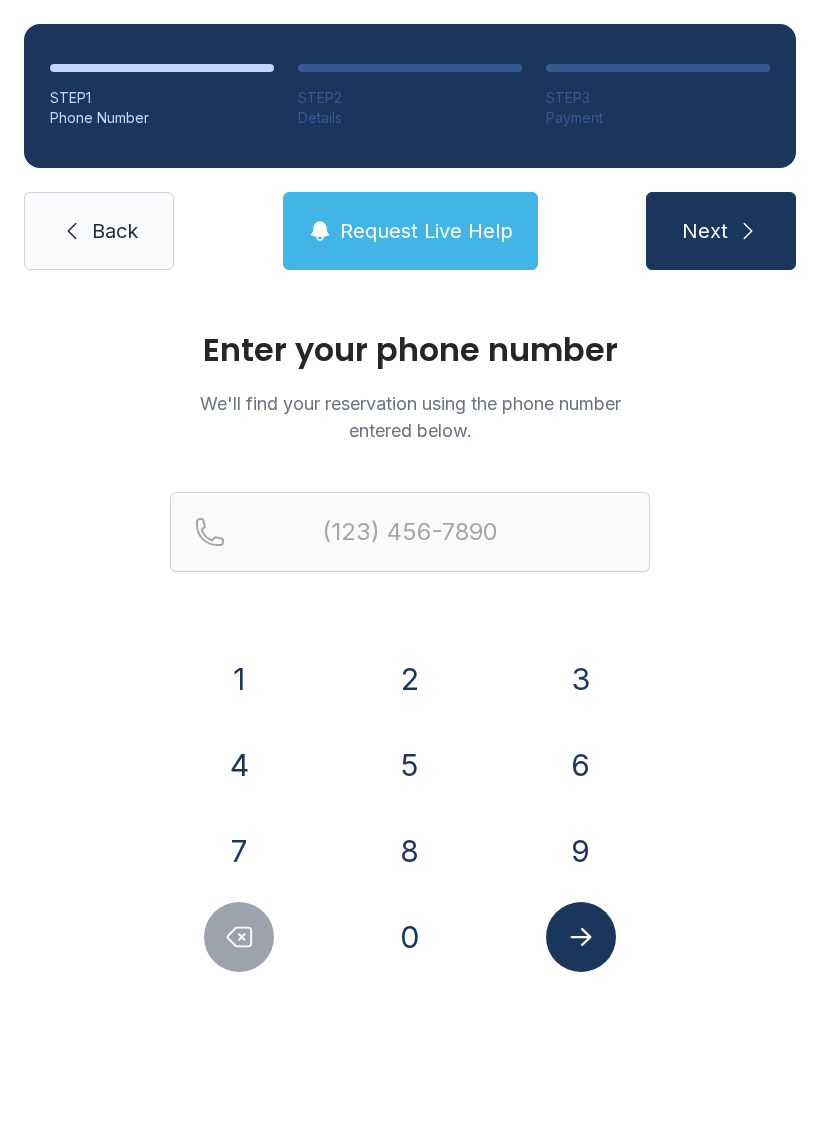click on "Back" at bounding box center (99, 231) 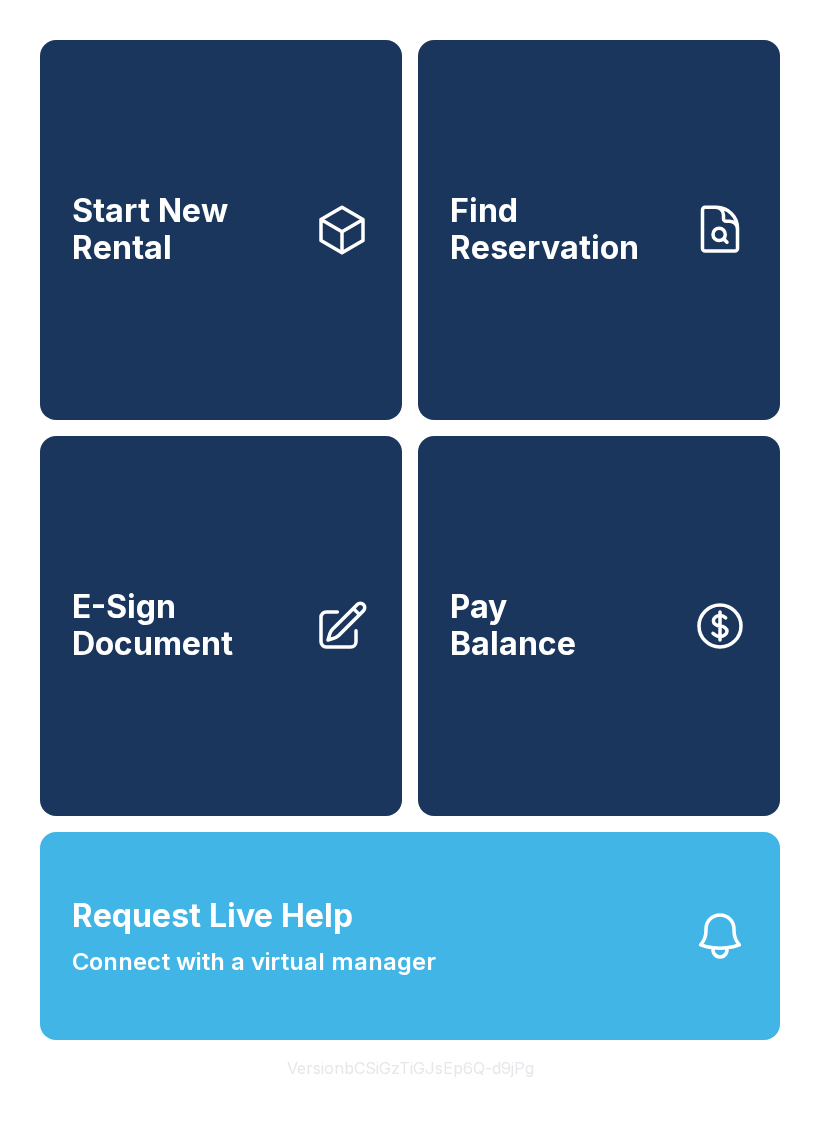 click on "Start New Rental" at bounding box center (185, 229) 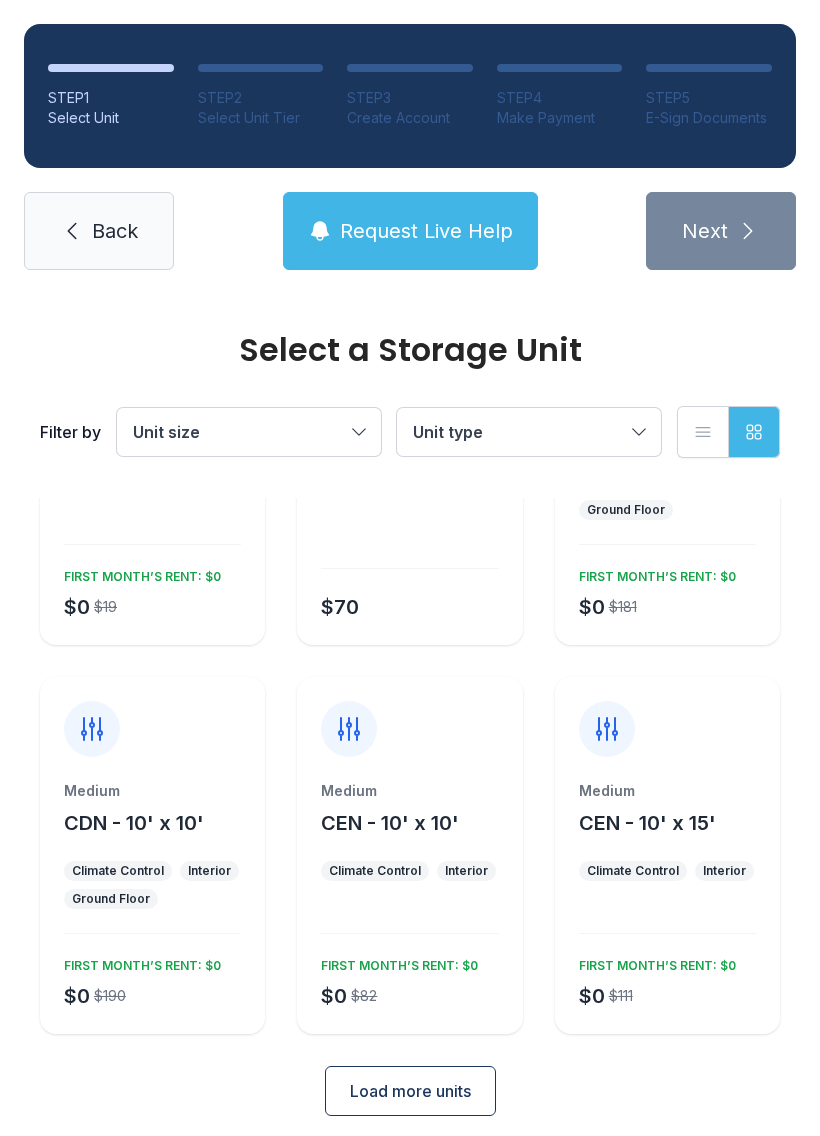 scroll, scrollTop: 206, scrollLeft: 0, axis: vertical 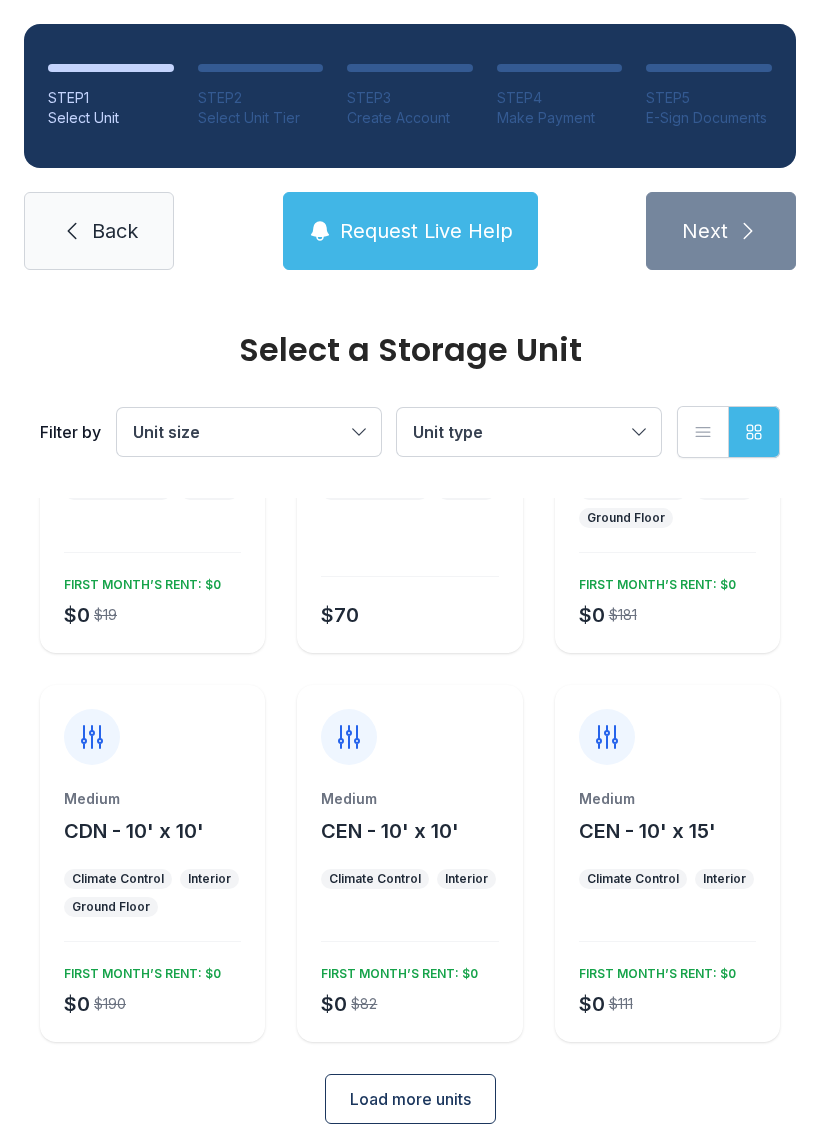 click on "FIRST MONTH’S RENT: $0" at bounding box center (653, 581) 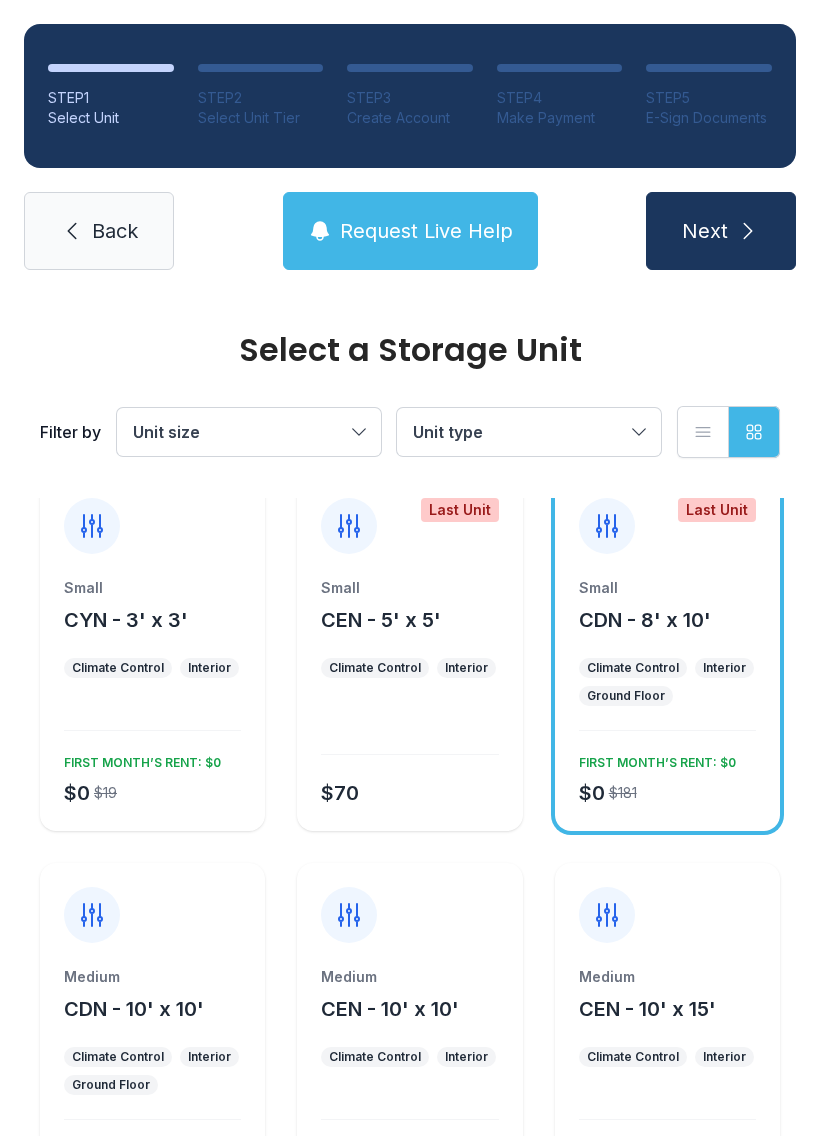 scroll, scrollTop: 27, scrollLeft: 0, axis: vertical 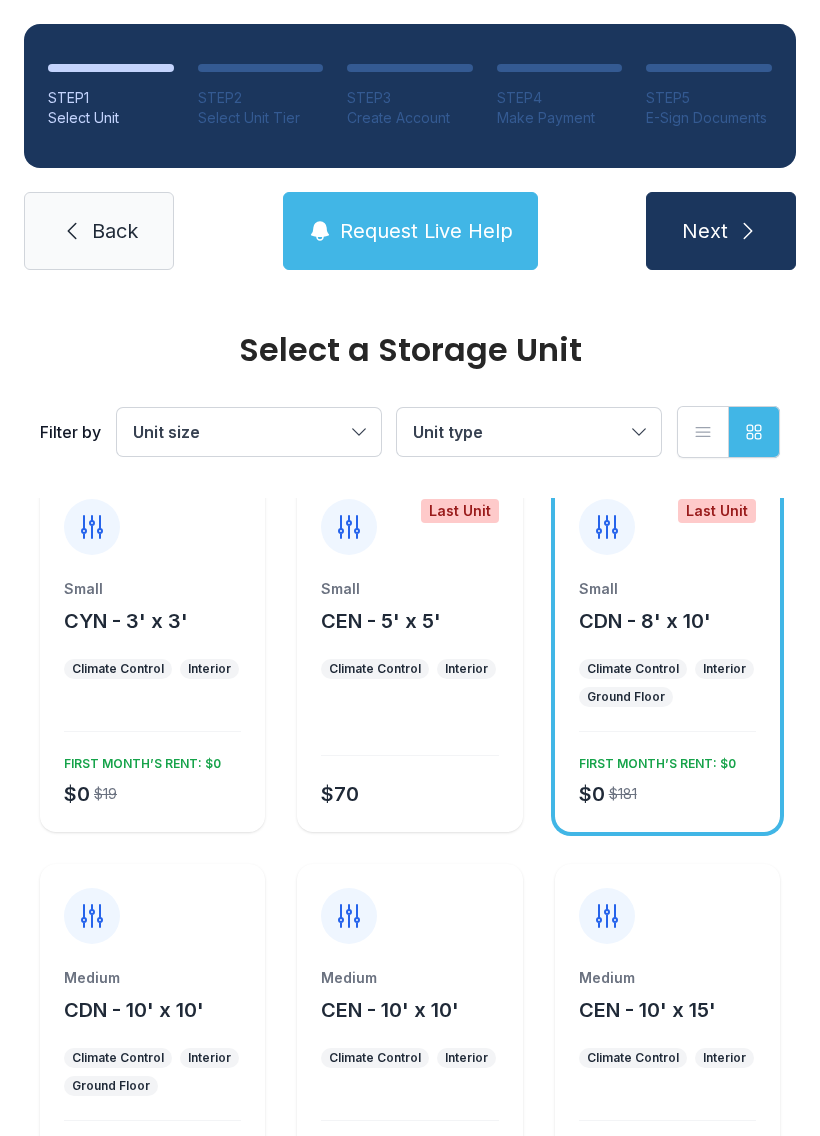 click on "Climate Control" at bounding box center [375, 669] 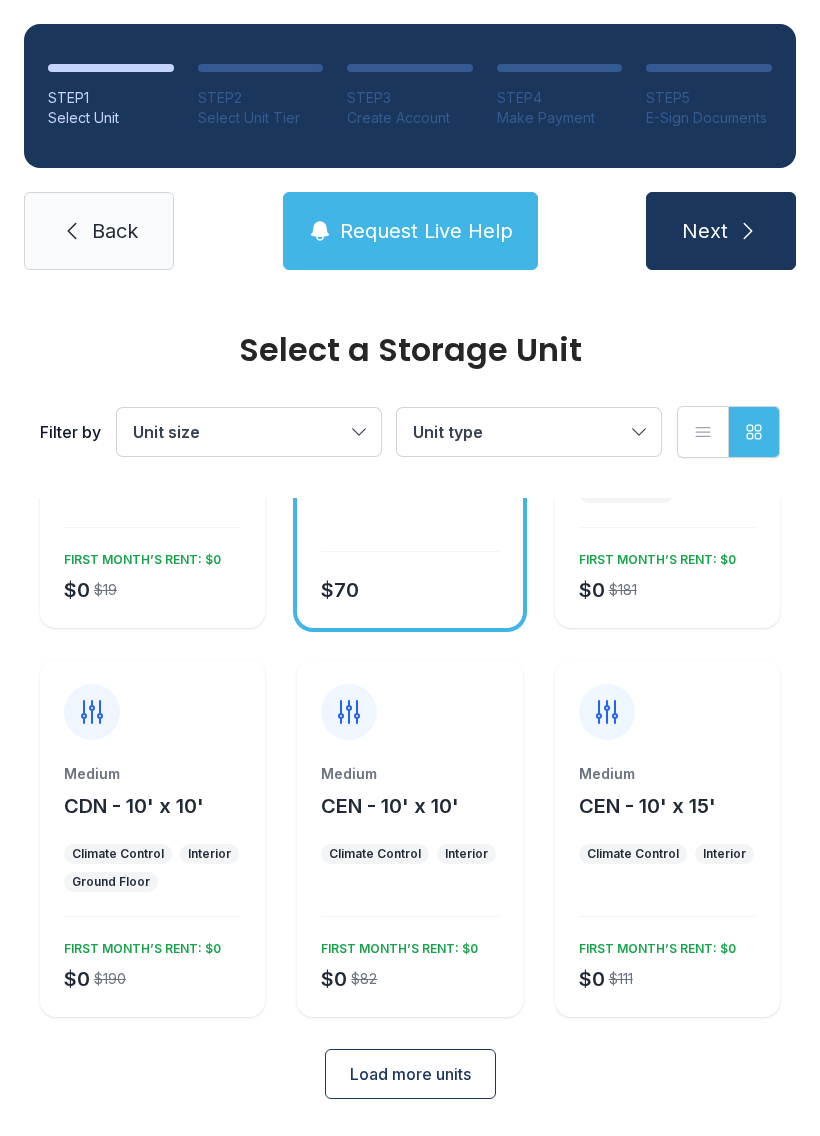scroll, scrollTop: 230, scrollLeft: 0, axis: vertical 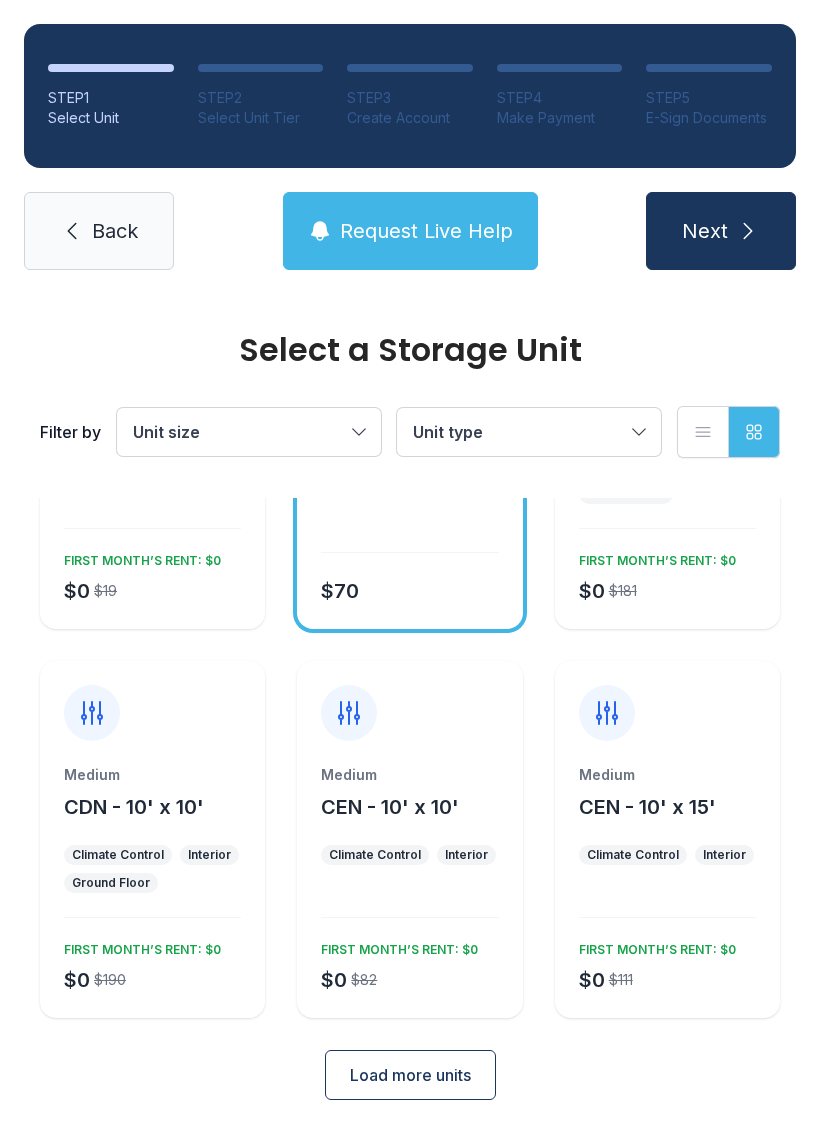click on "Medium CDN - 10' x 10' Climate Control Interior Ground Floor $0 $190 FIRST MONTH’S RENT: $0" at bounding box center [152, 891] 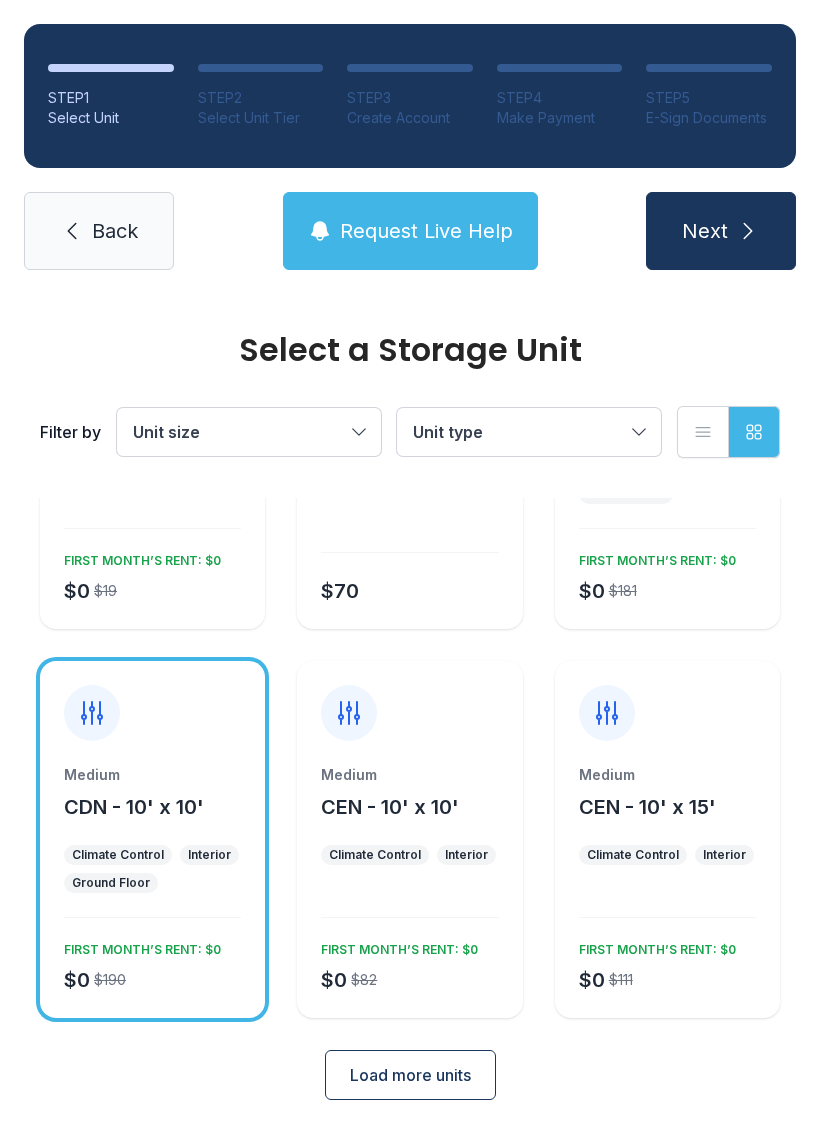 click 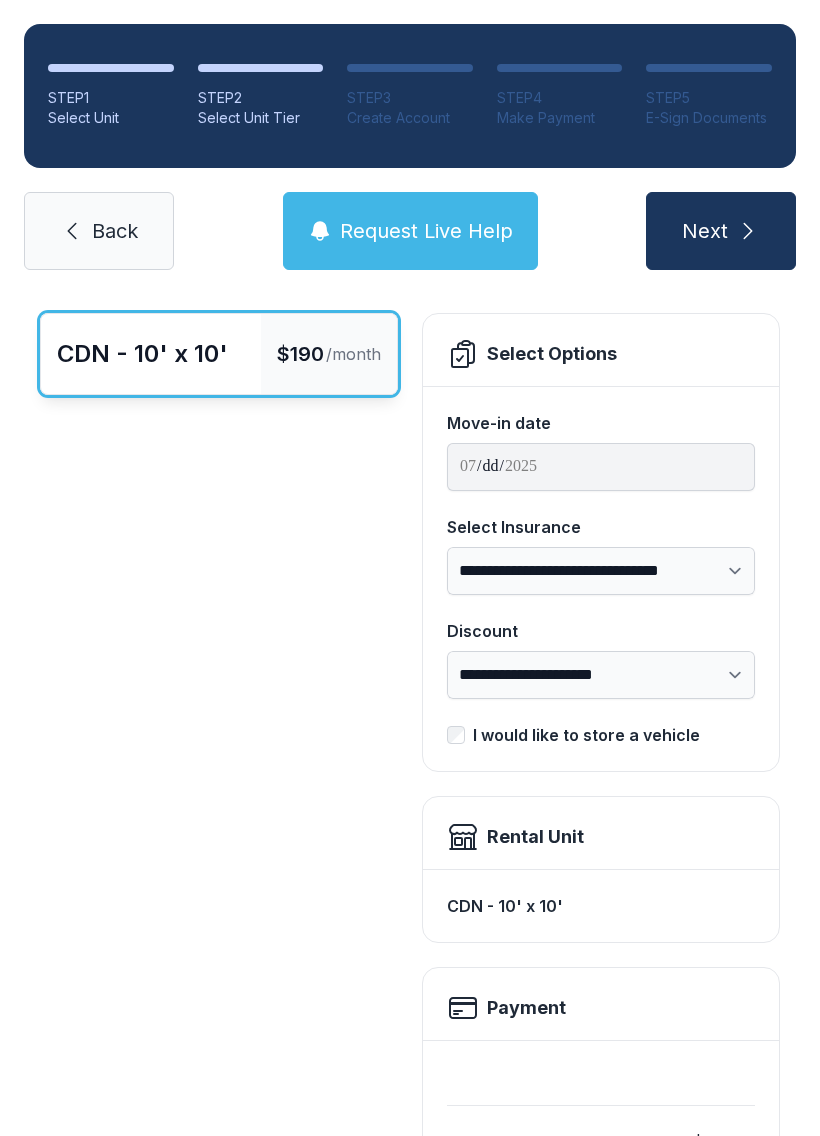 scroll, scrollTop: 180, scrollLeft: 0, axis: vertical 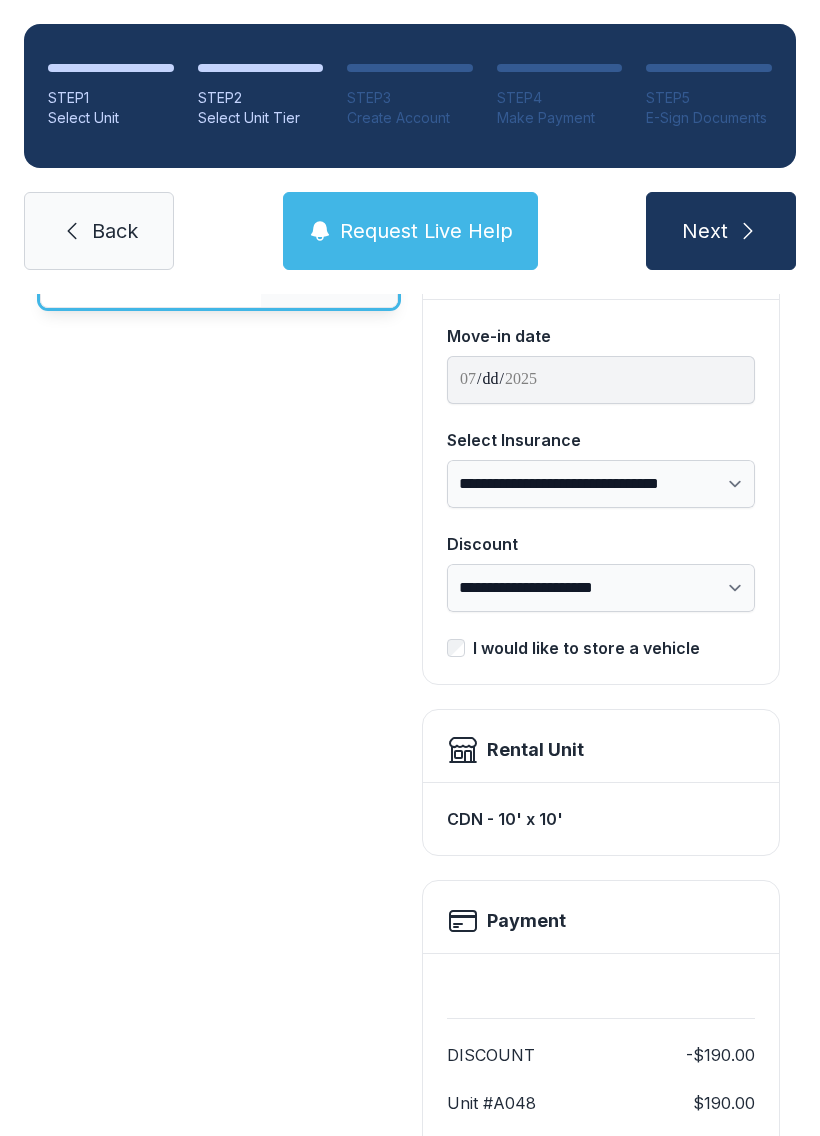 click on "CDN - 10' x 10' $190 /month" at bounding box center [219, 777] 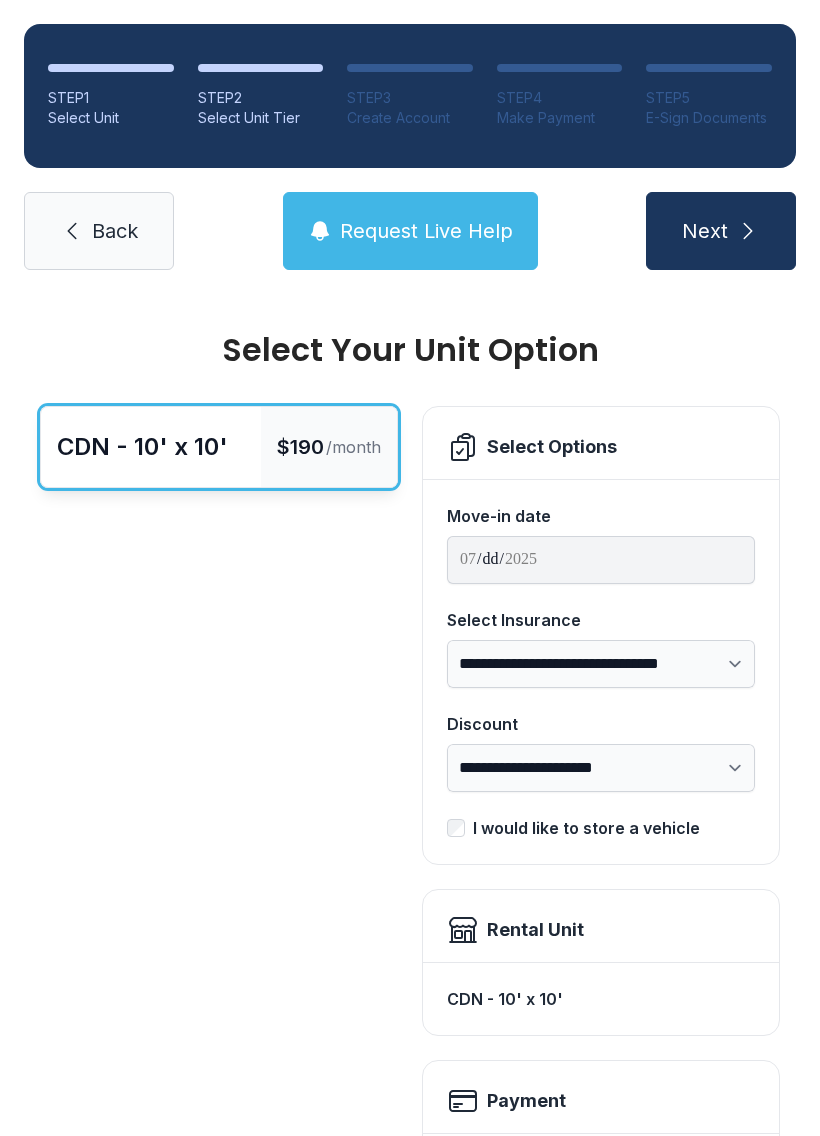scroll, scrollTop: 0, scrollLeft: 0, axis: both 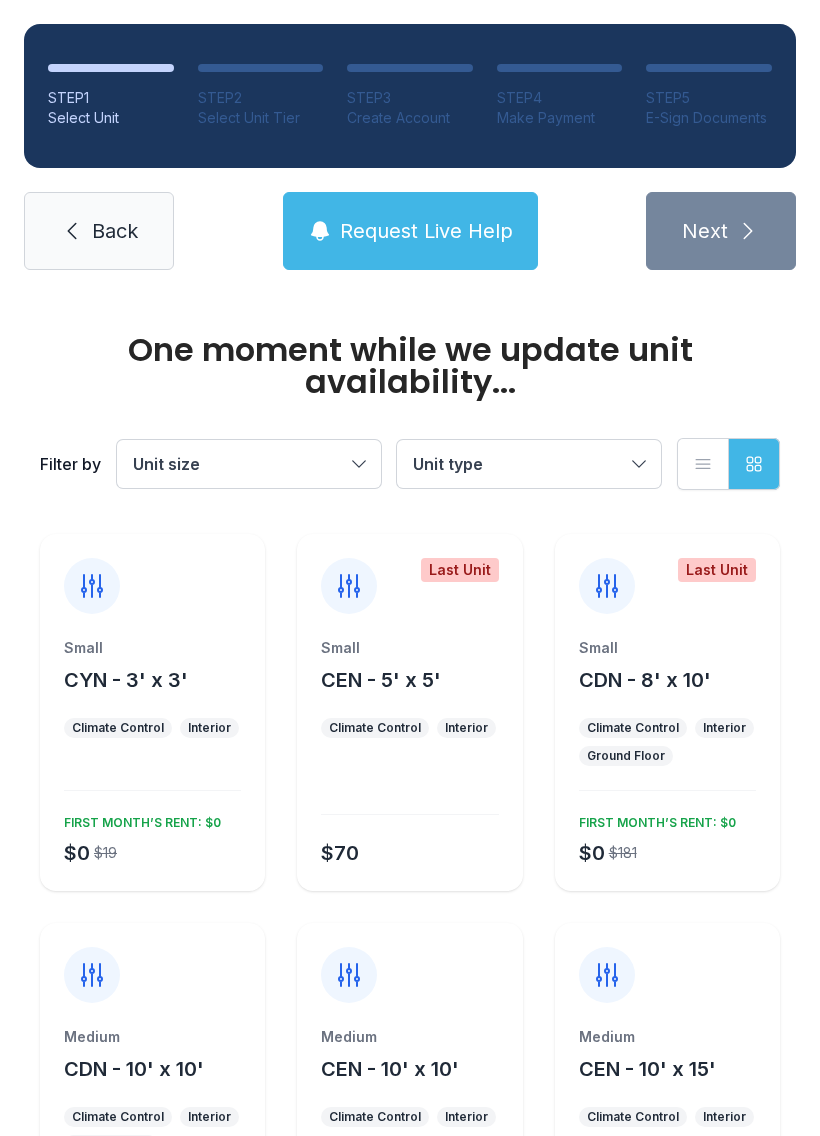 click on "Back" at bounding box center (99, 231) 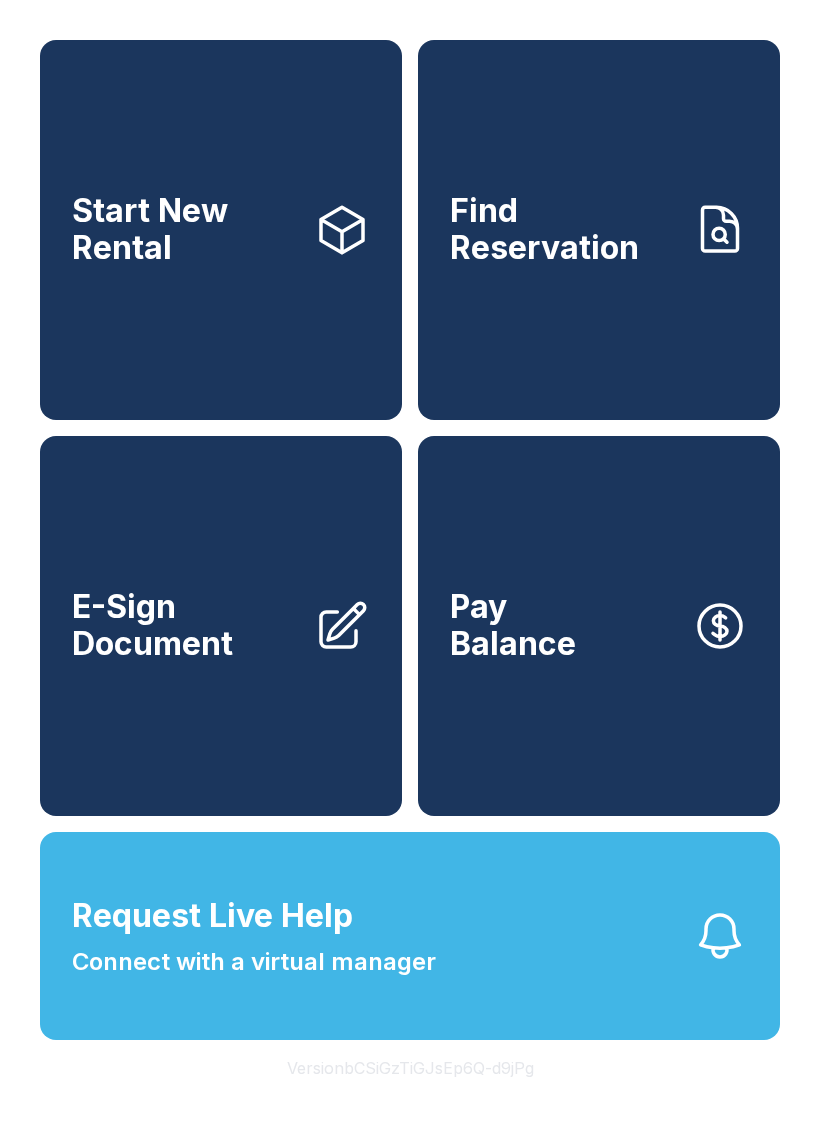 click on "Find Reservation" at bounding box center (563, 229) 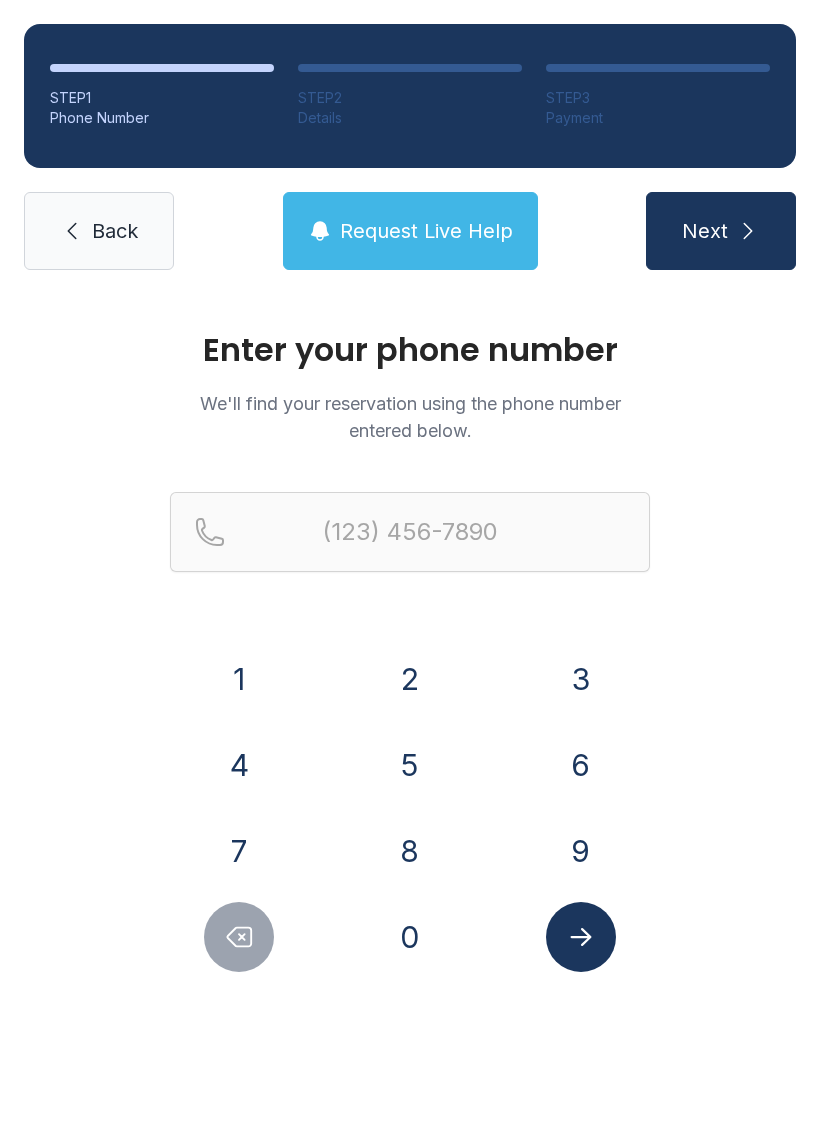 click on "Back" at bounding box center [115, 231] 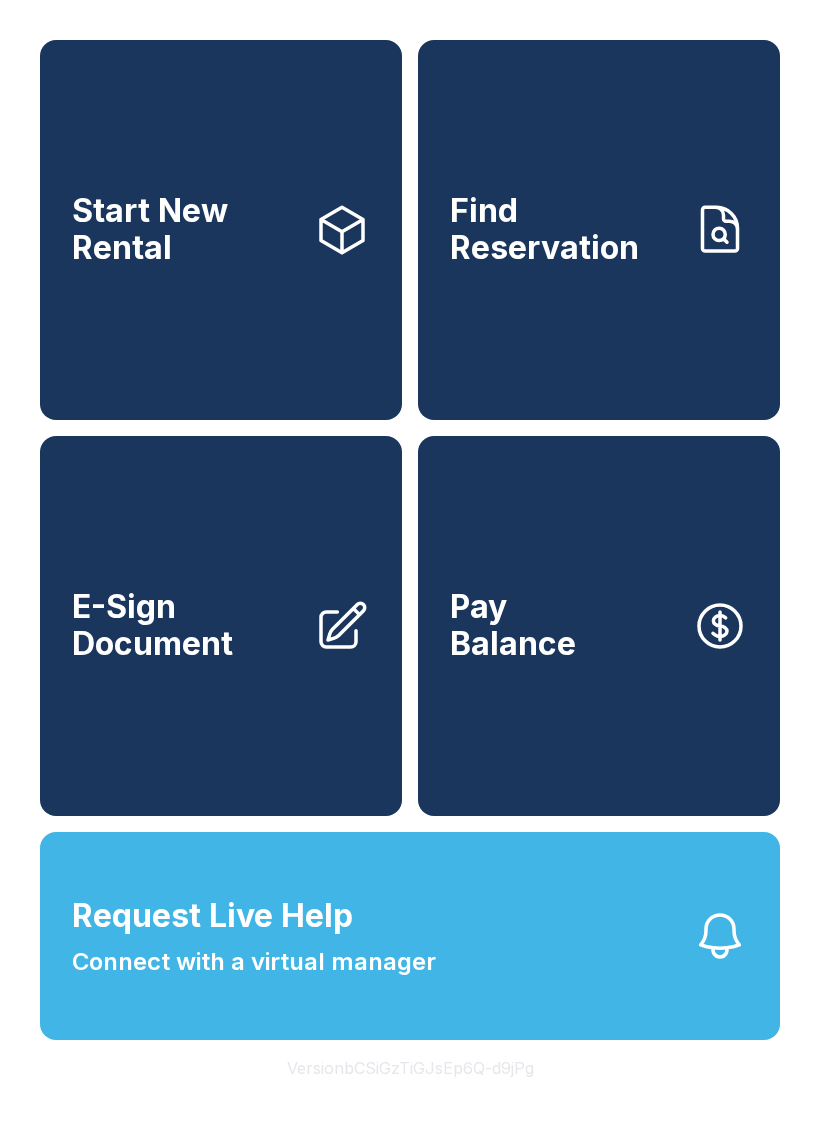 click on "Start New Rental" at bounding box center (221, 230) 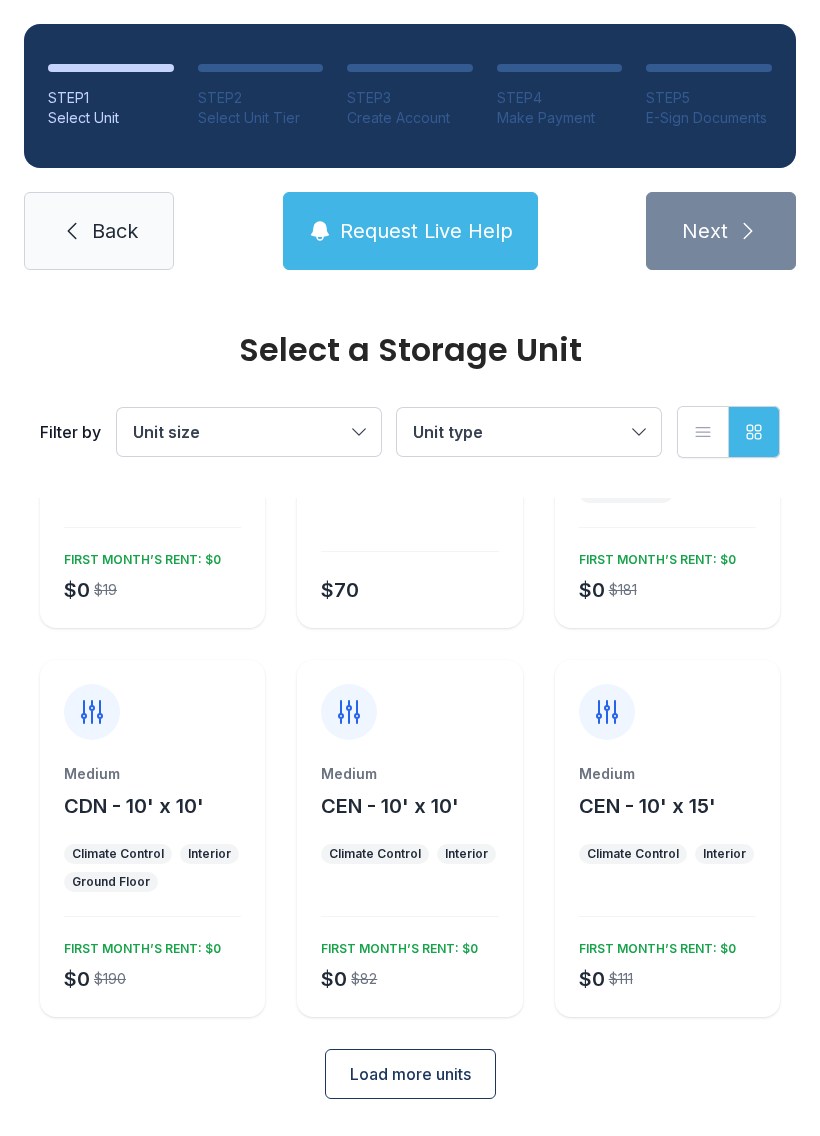 scroll, scrollTop: 230, scrollLeft: 0, axis: vertical 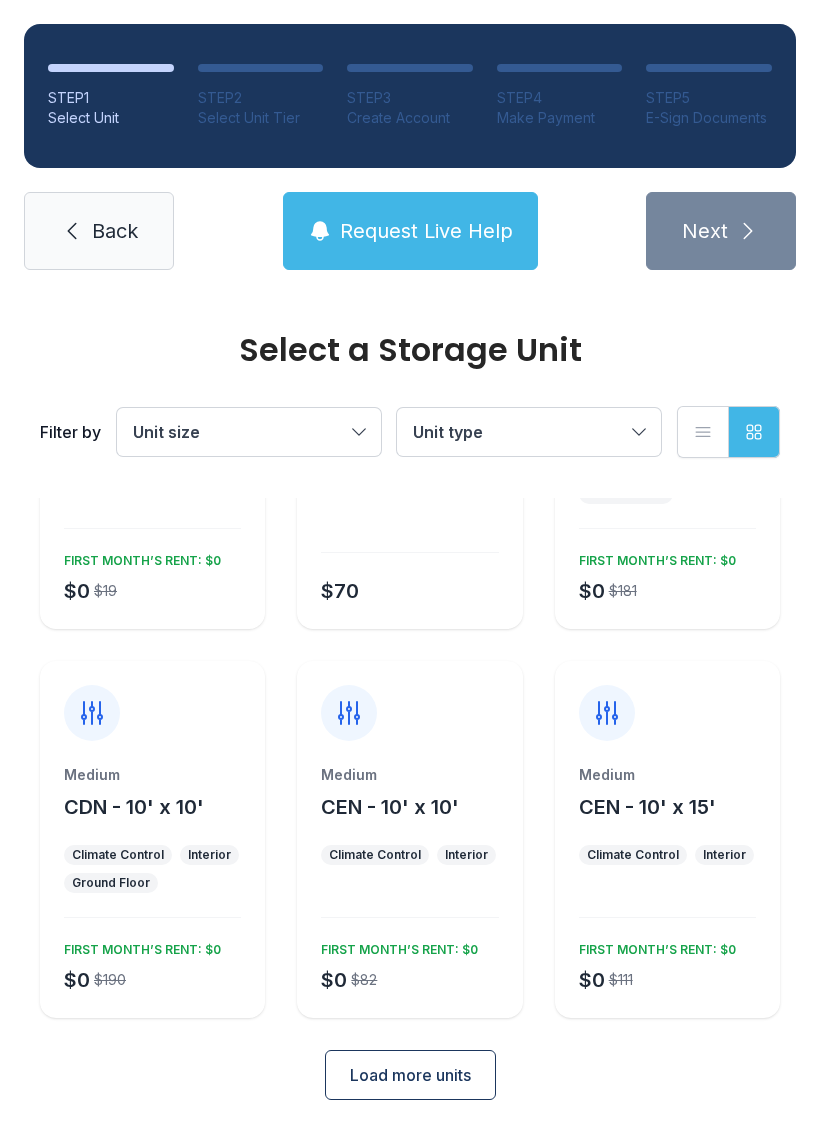 click on "Load more units" at bounding box center (410, 1075) 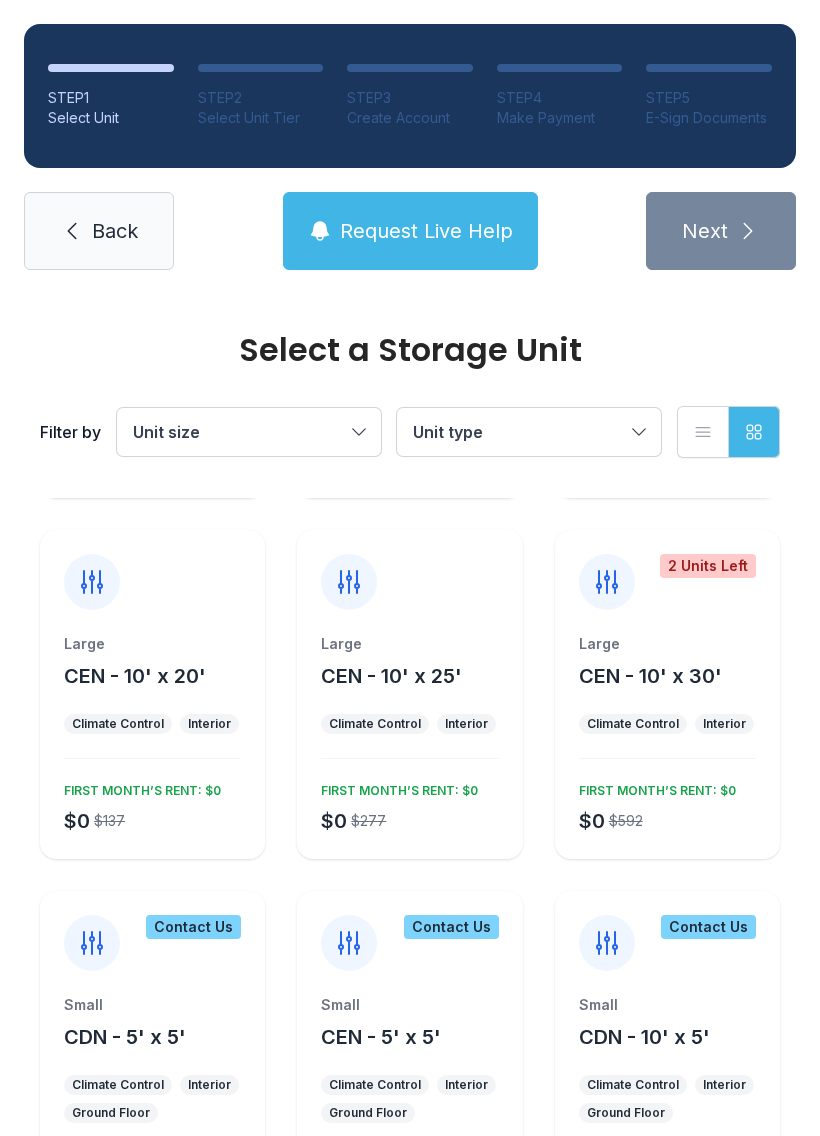 scroll, scrollTop: 747, scrollLeft: 0, axis: vertical 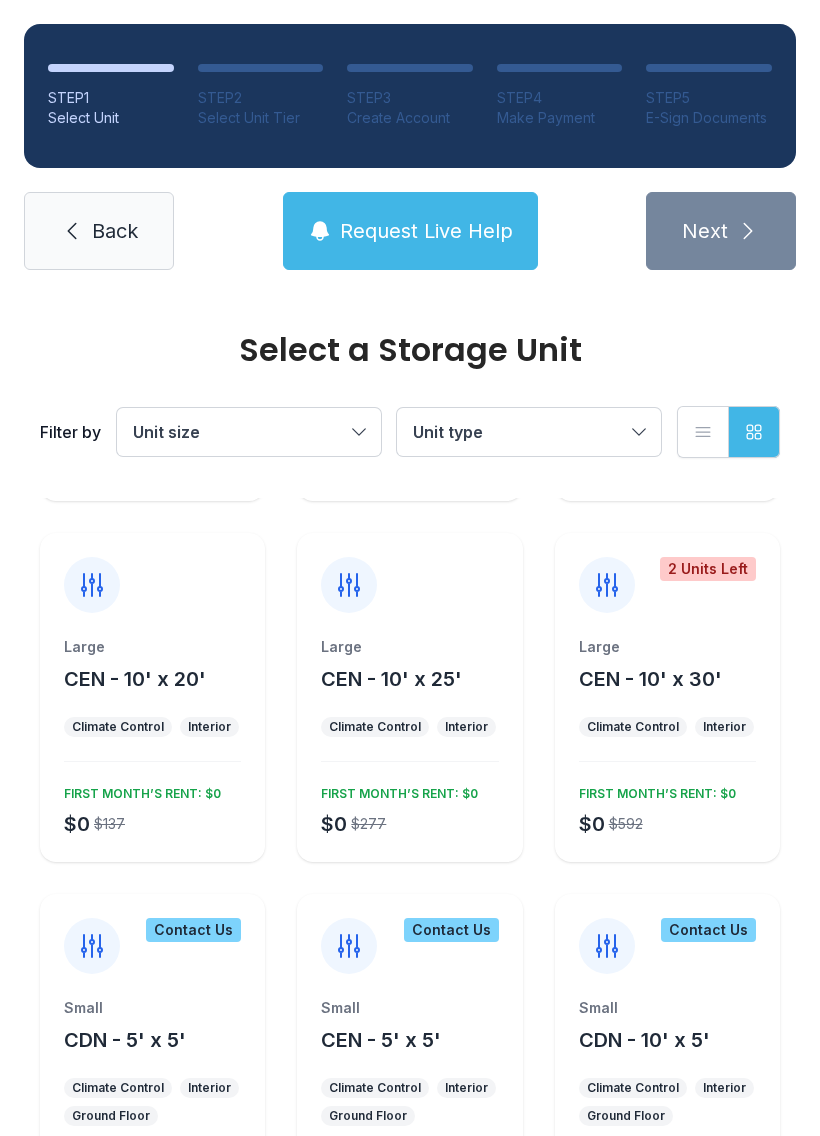 click on "Back" at bounding box center [115, 231] 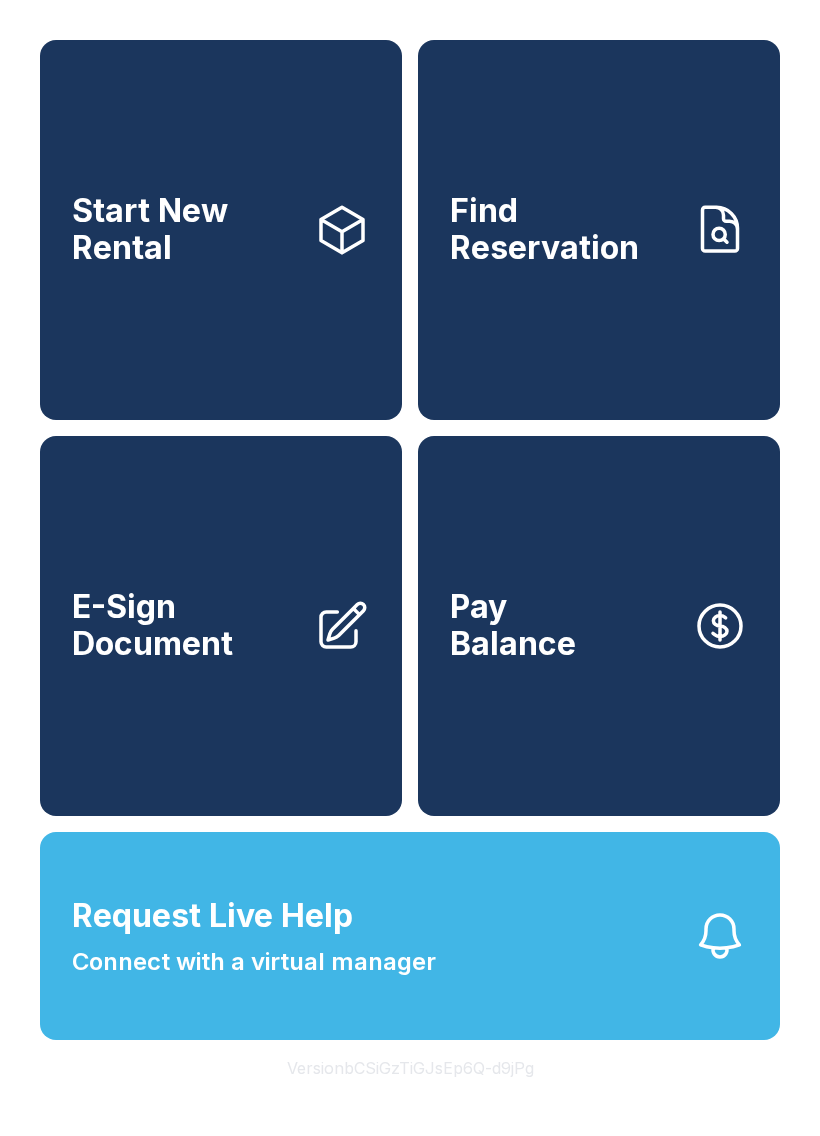 click on "Find Reservation" at bounding box center [599, 230] 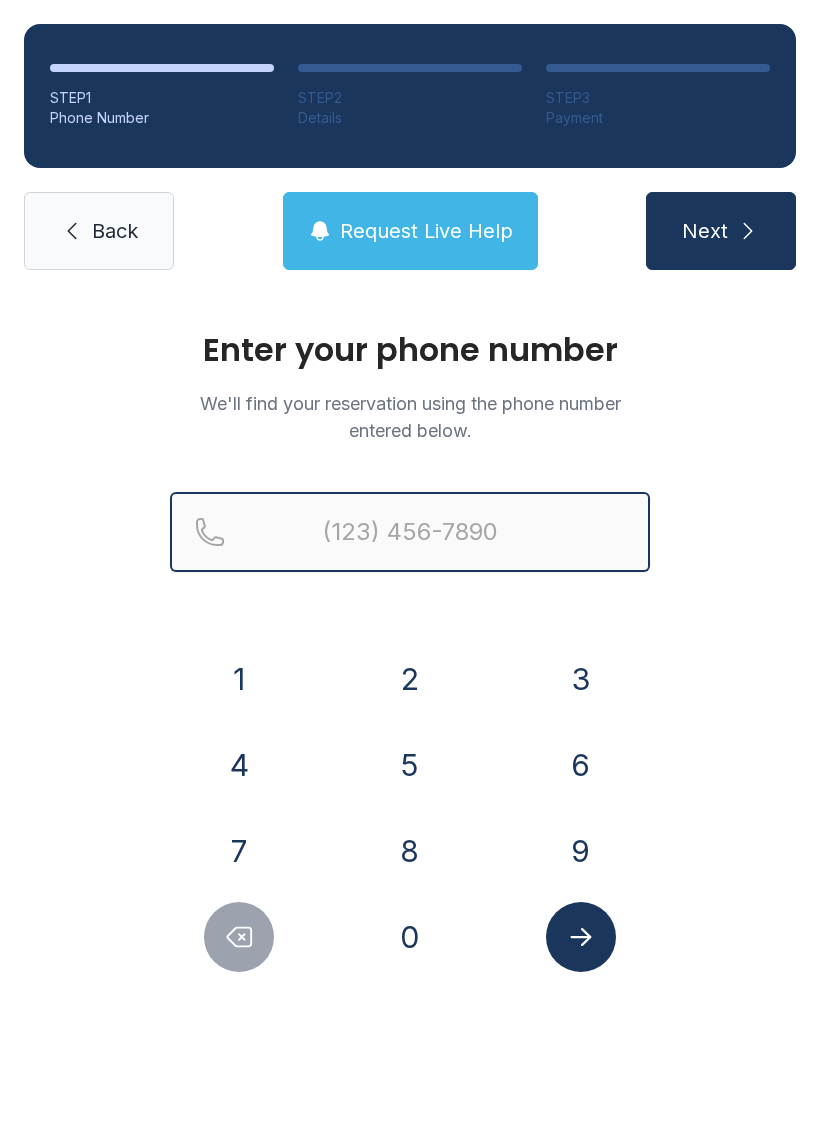 click at bounding box center (410, 532) 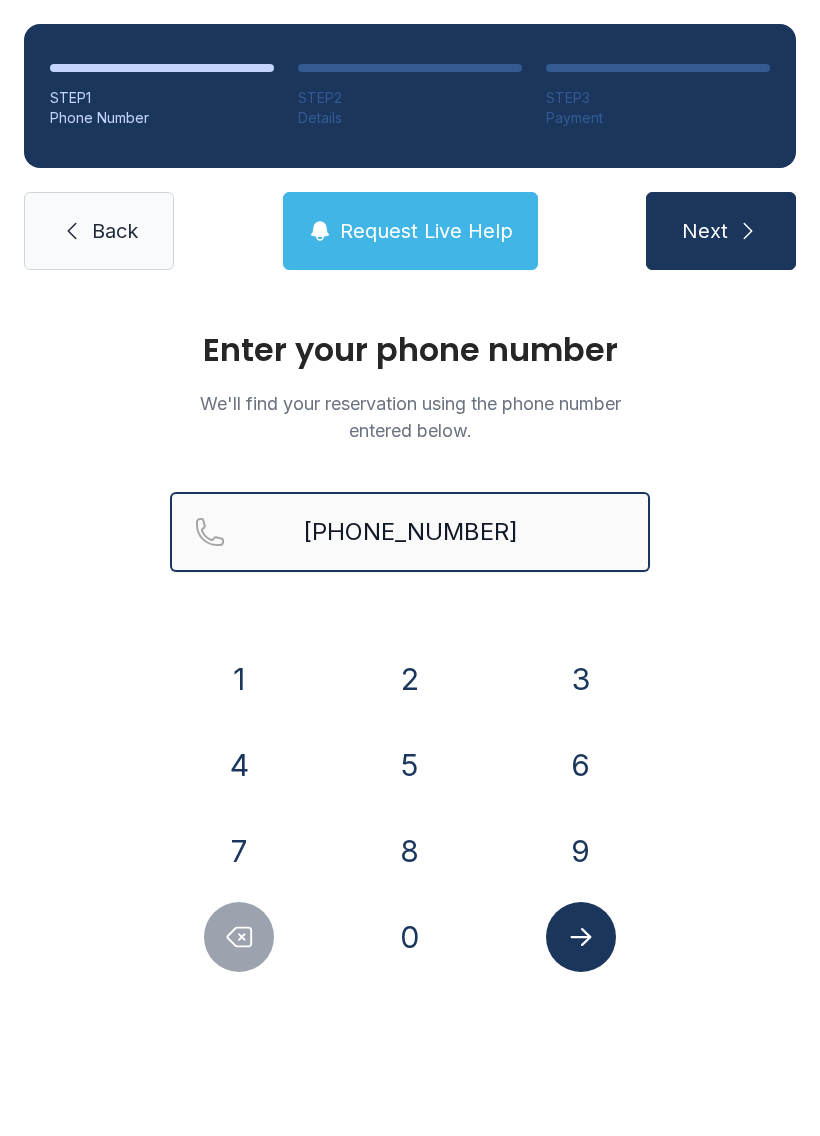 type on "[PHONE_NUMBER]" 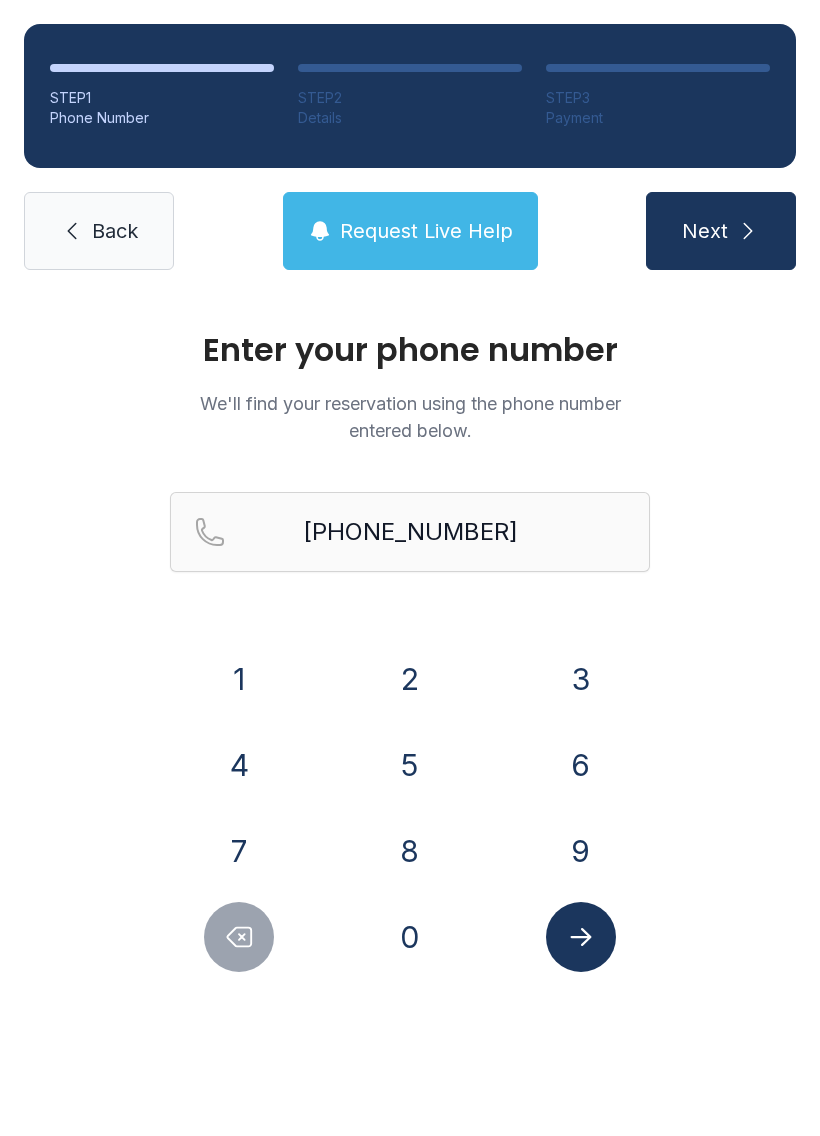 click on "Next" at bounding box center [721, 231] 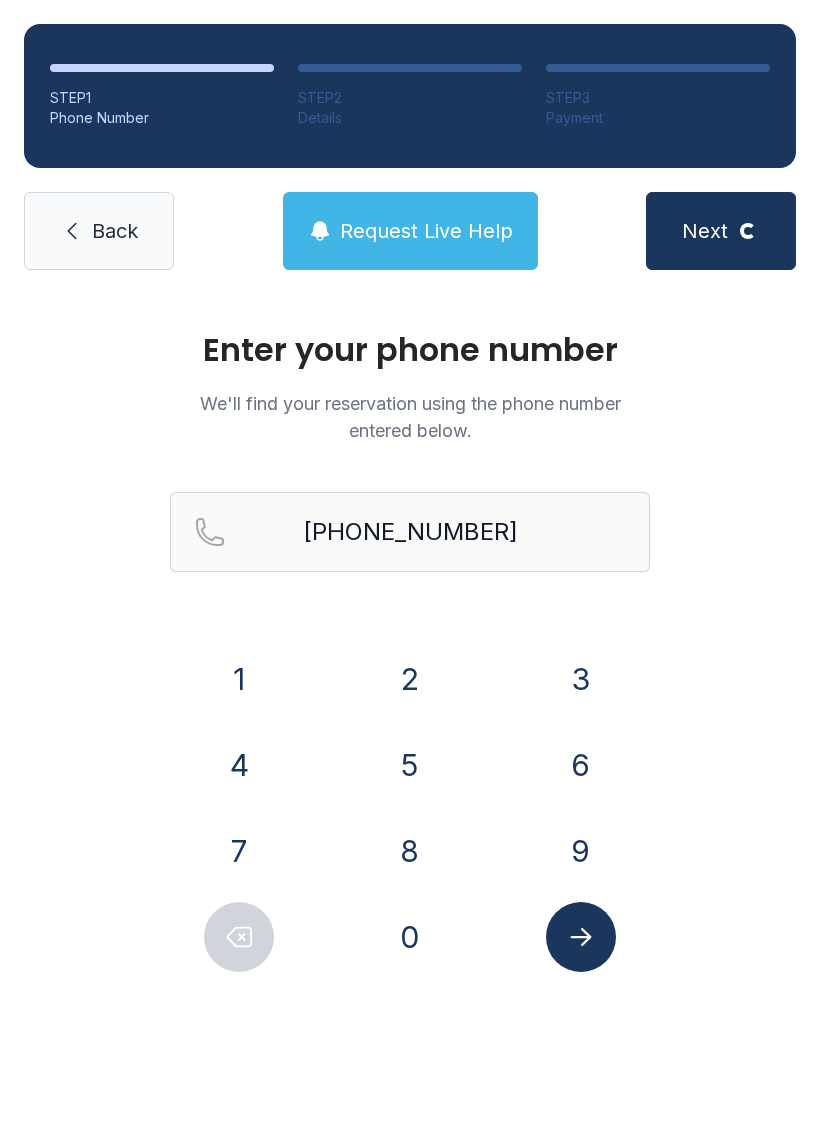 select on "**" 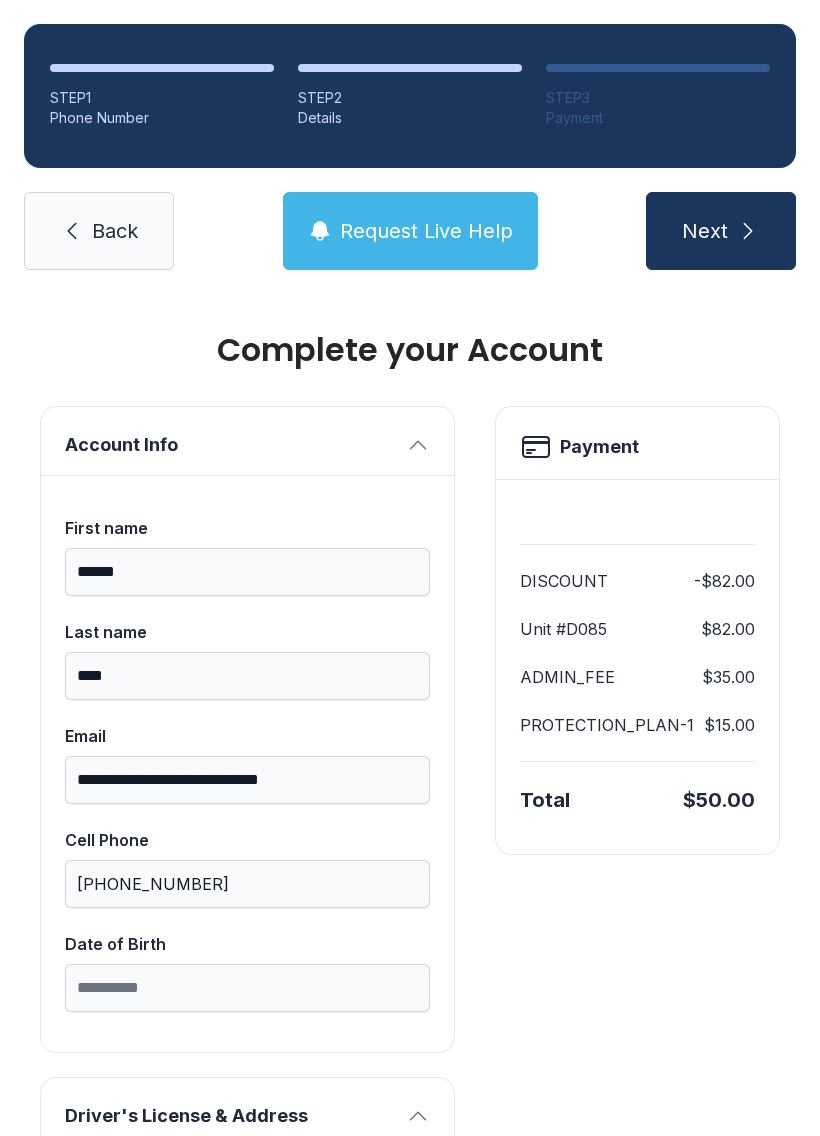 click on "Next" at bounding box center (705, 231) 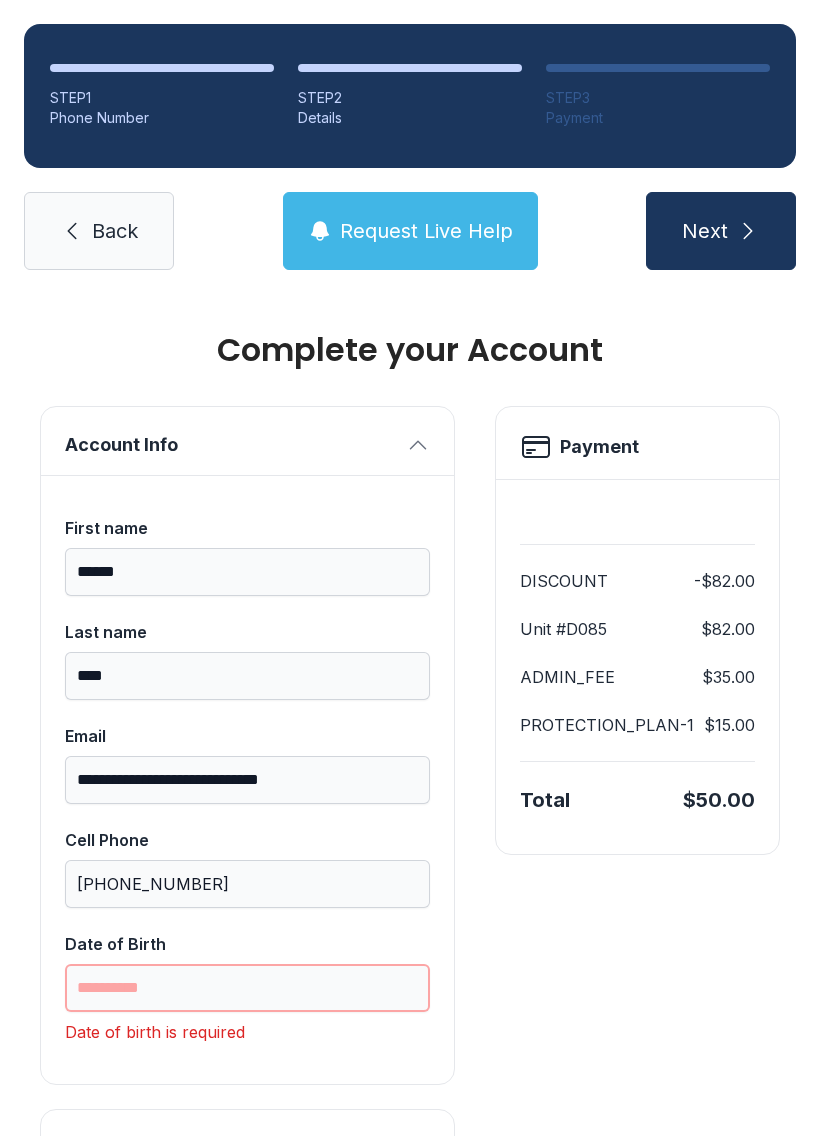 scroll, scrollTop: 44, scrollLeft: 0, axis: vertical 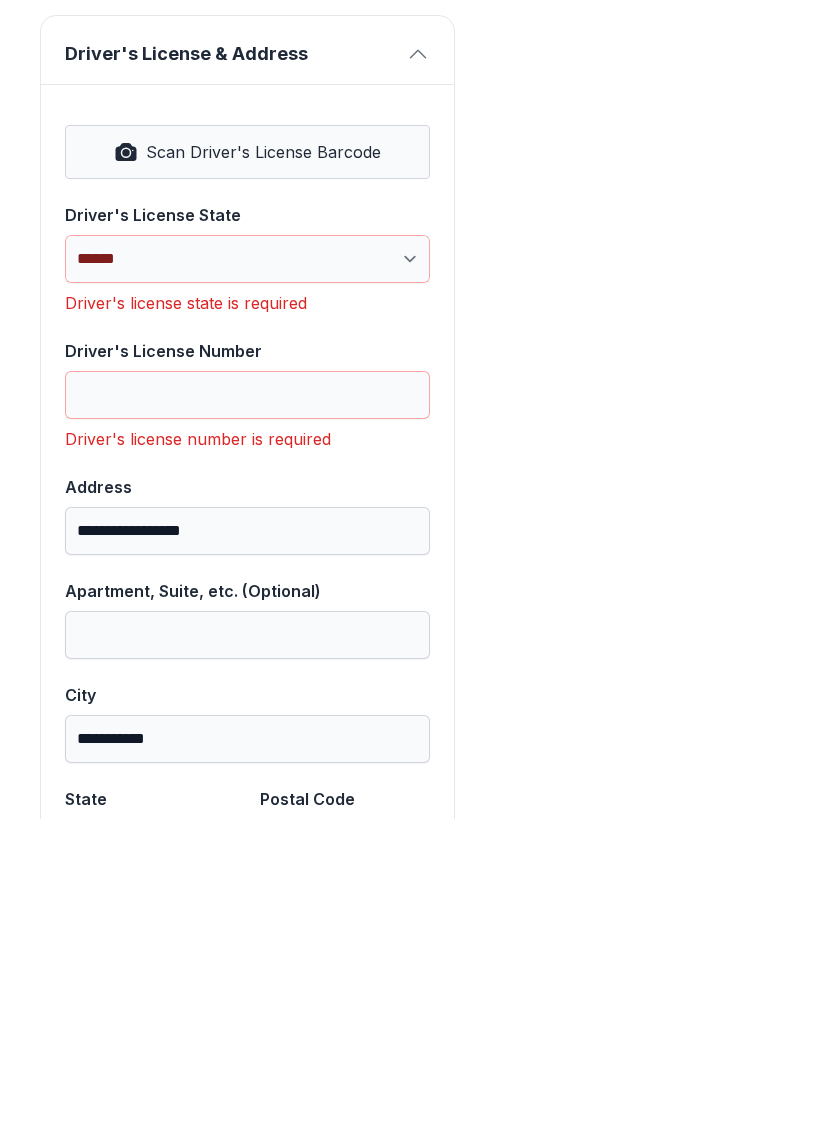 click on "Scan Driver's License Barcode" at bounding box center (263, 469) 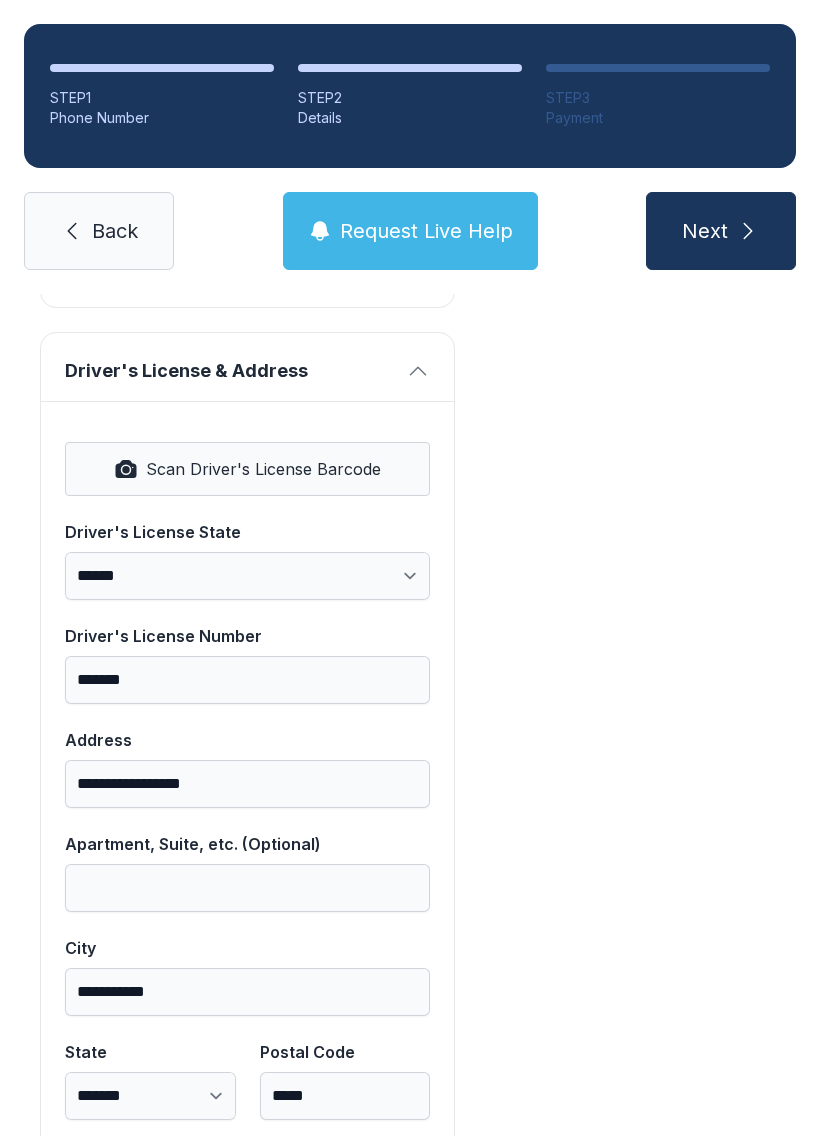 type on "*******" 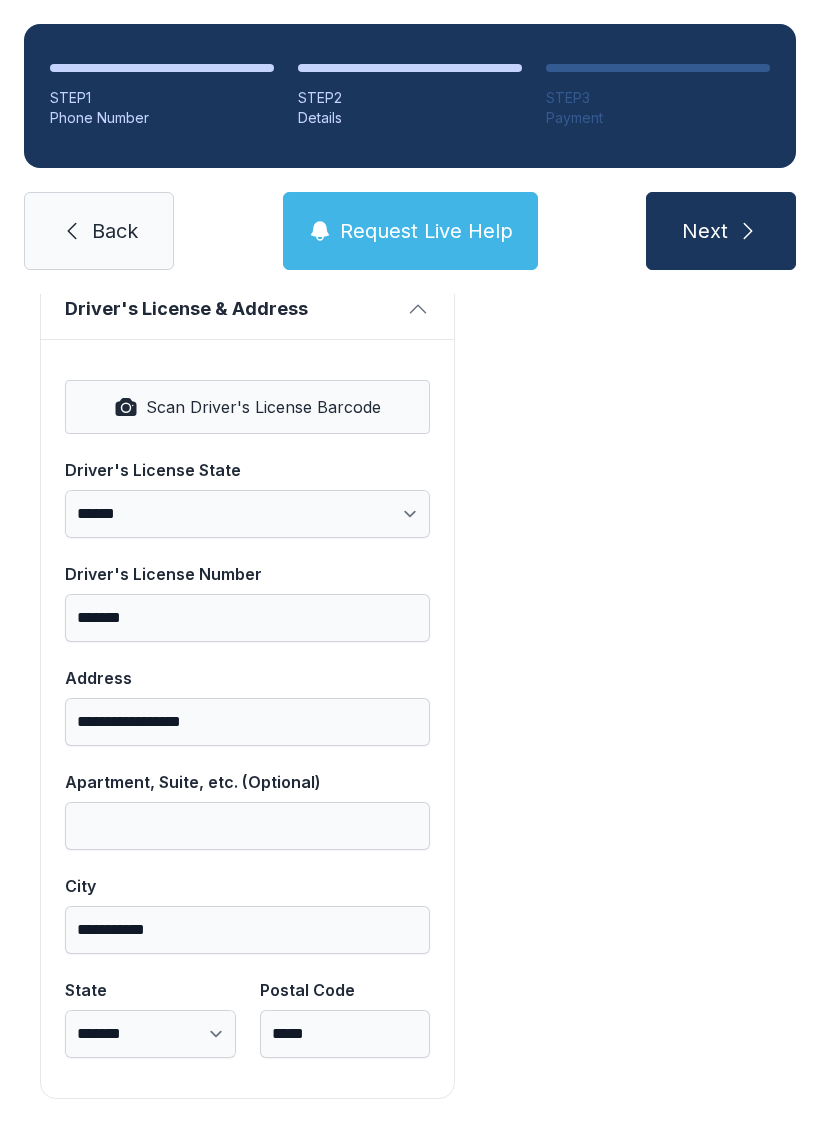 scroll, scrollTop: 838, scrollLeft: 0, axis: vertical 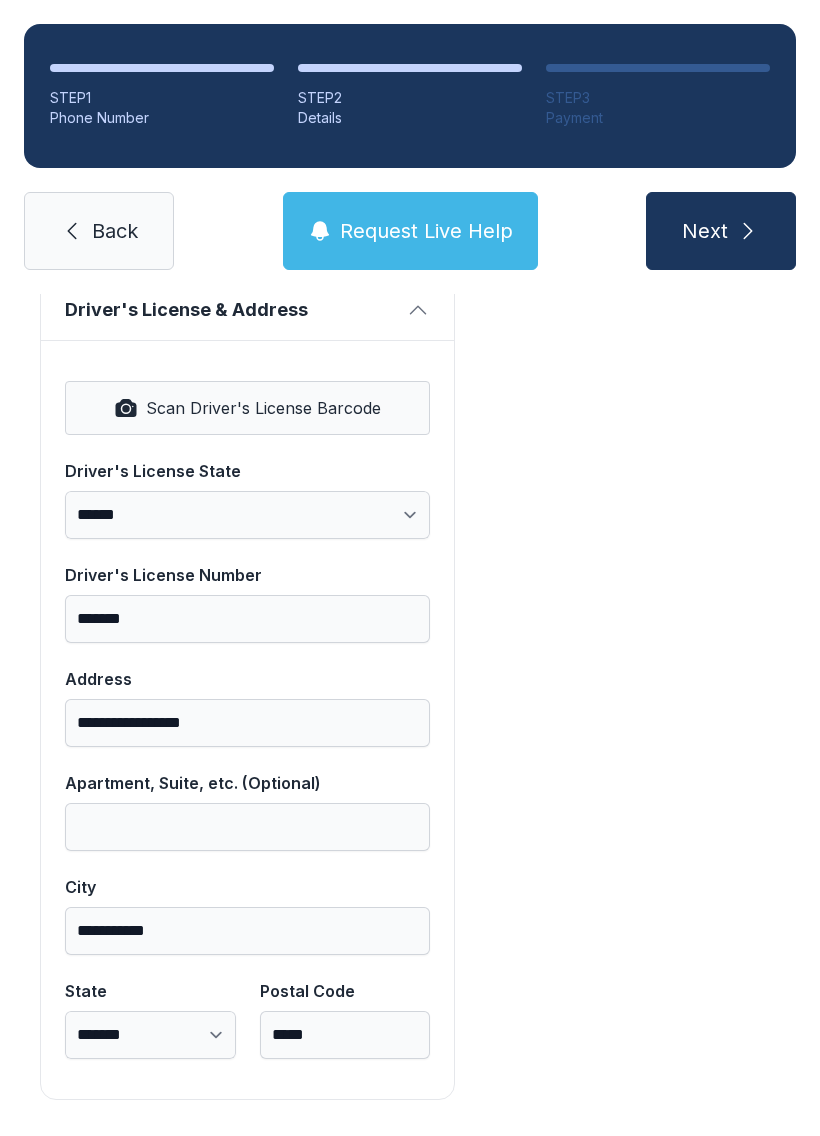 click on "Next" at bounding box center (721, 231) 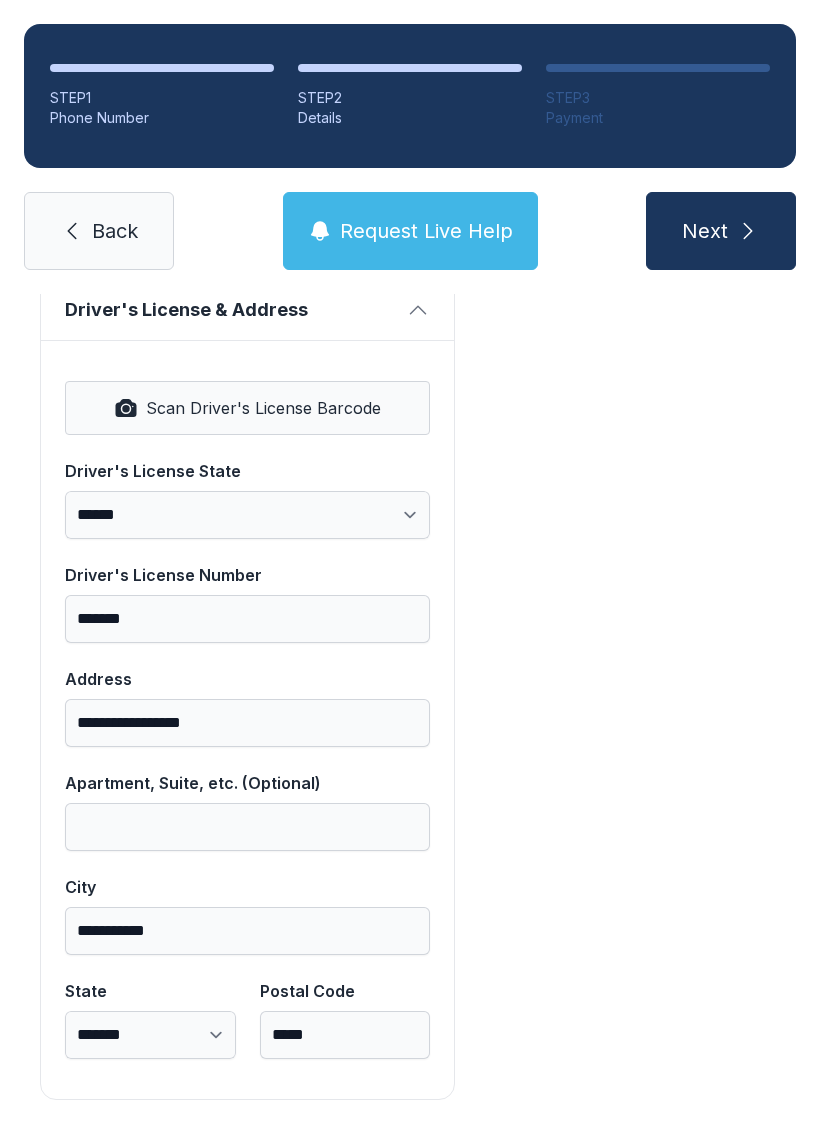 click on "Next" at bounding box center [721, 231] 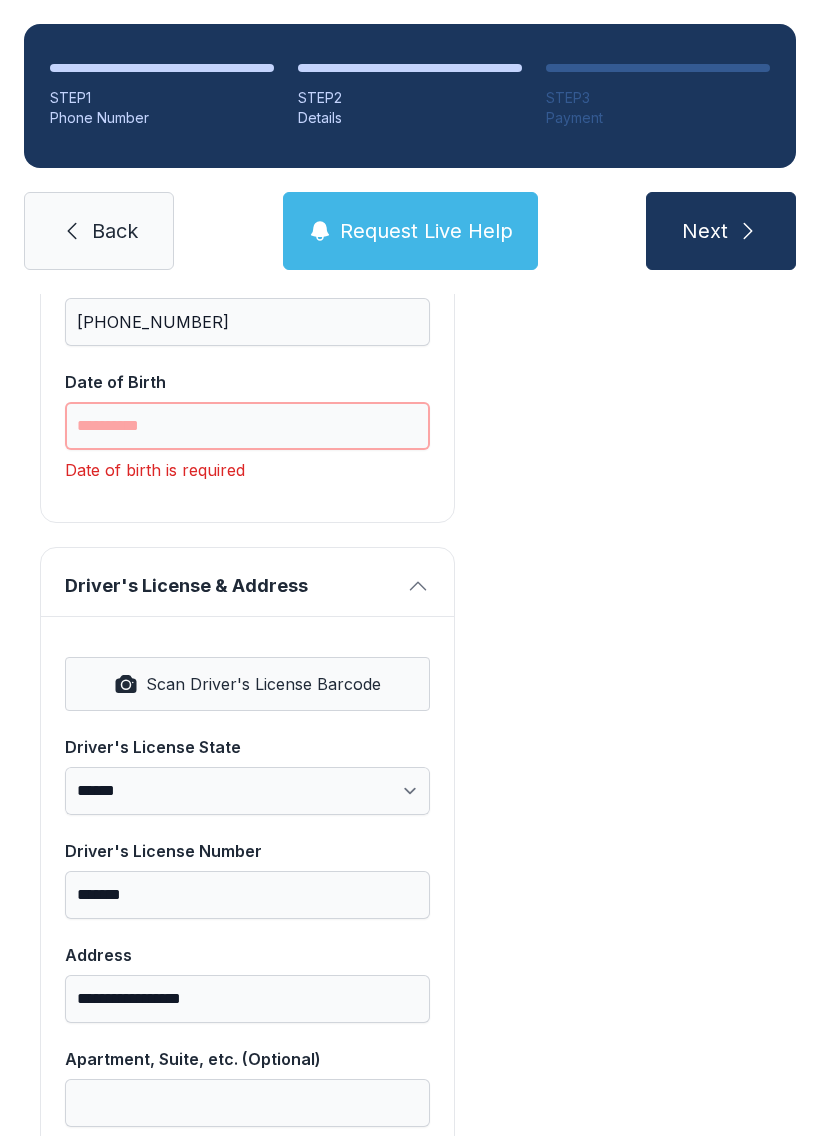 scroll, scrollTop: 584, scrollLeft: 0, axis: vertical 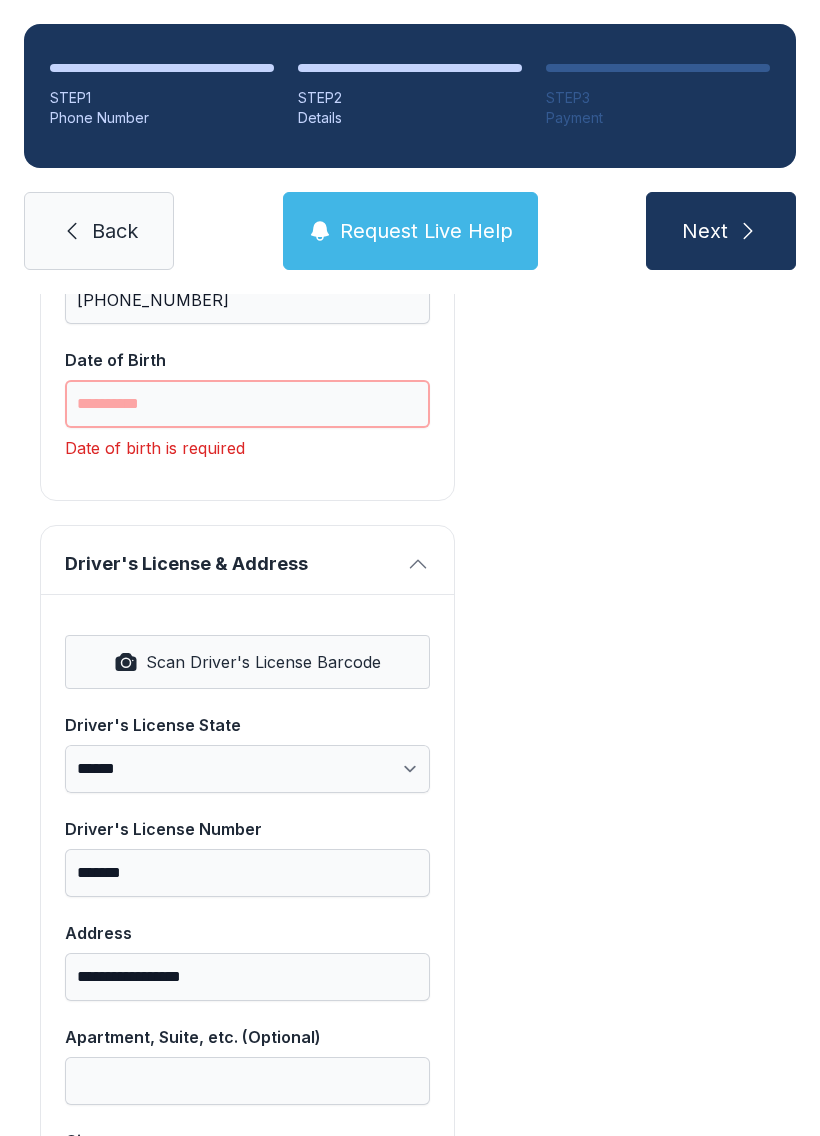 click on "Date of Birth" at bounding box center (247, 404) 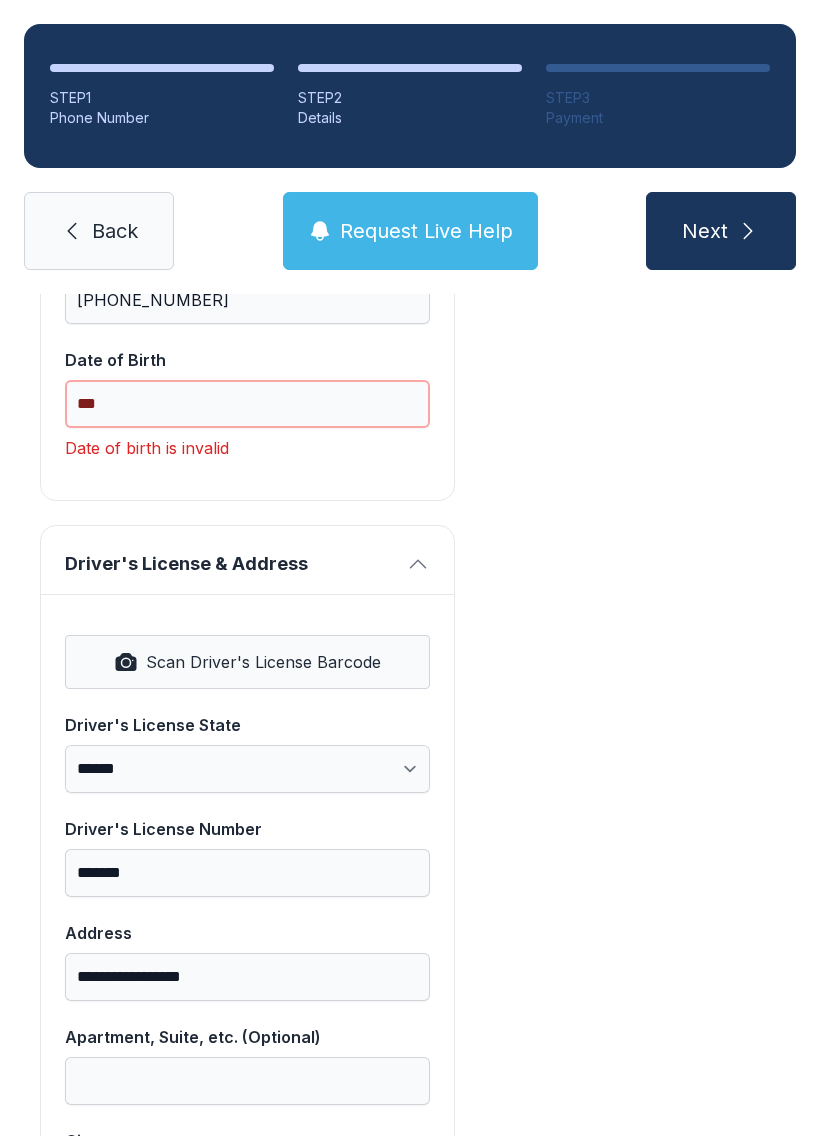 type on "*" 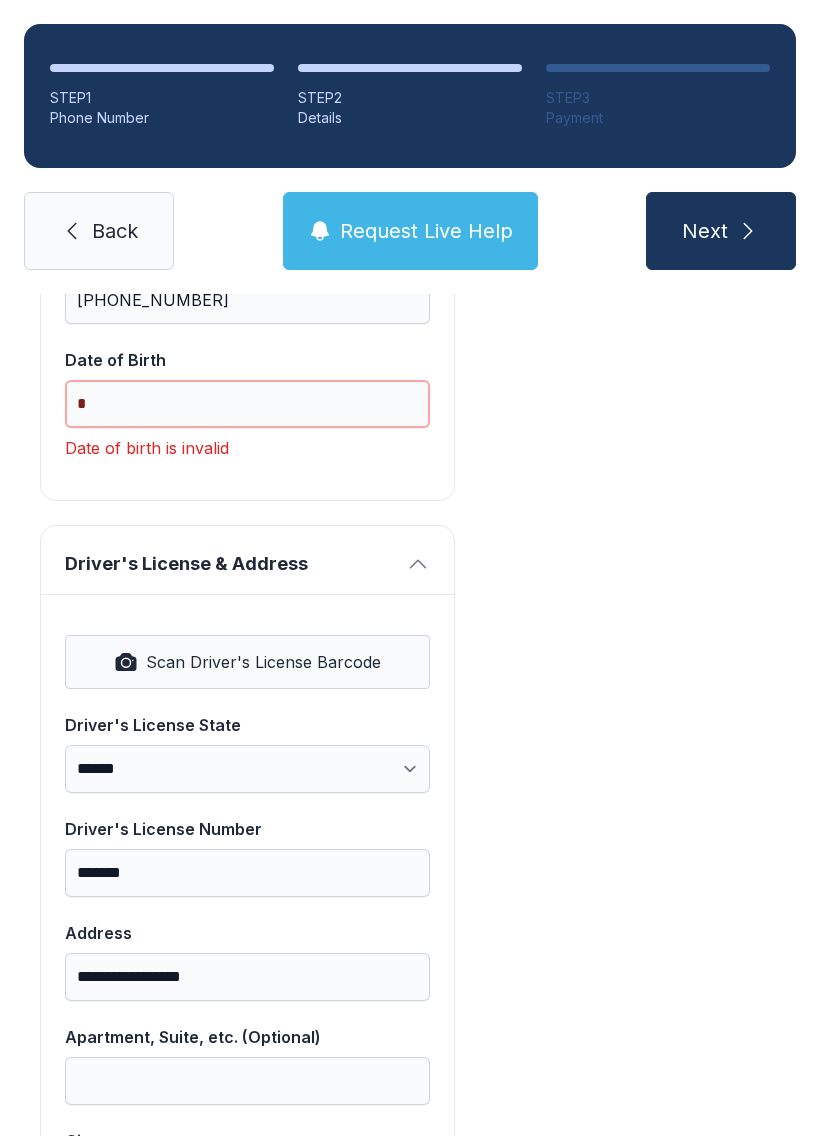 type on "*" 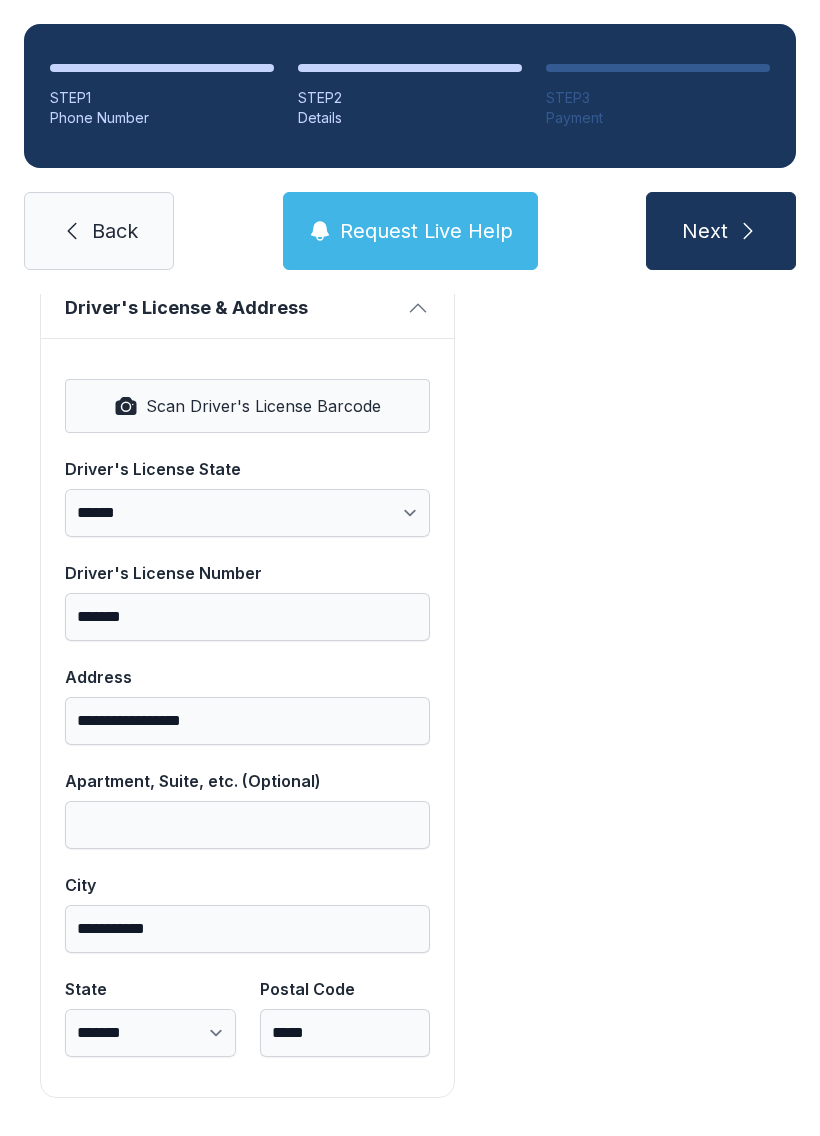 scroll, scrollTop: 806, scrollLeft: 0, axis: vertical 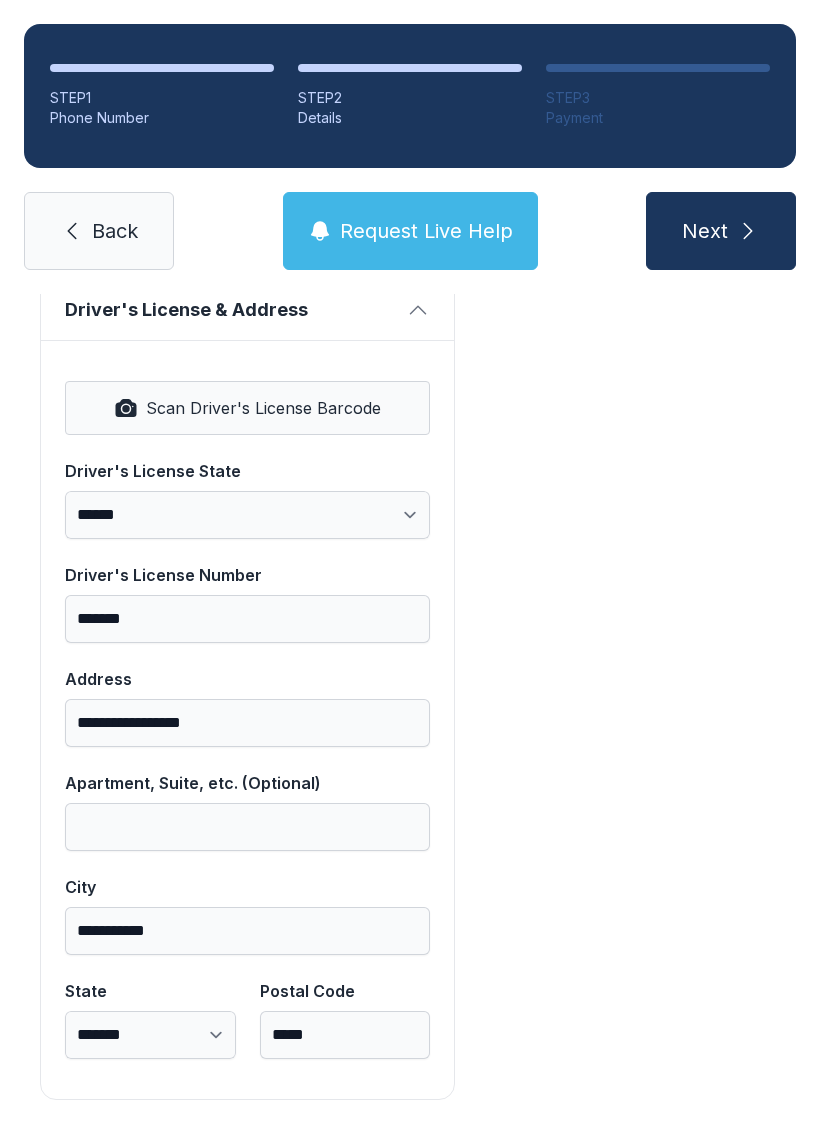type on "**********" 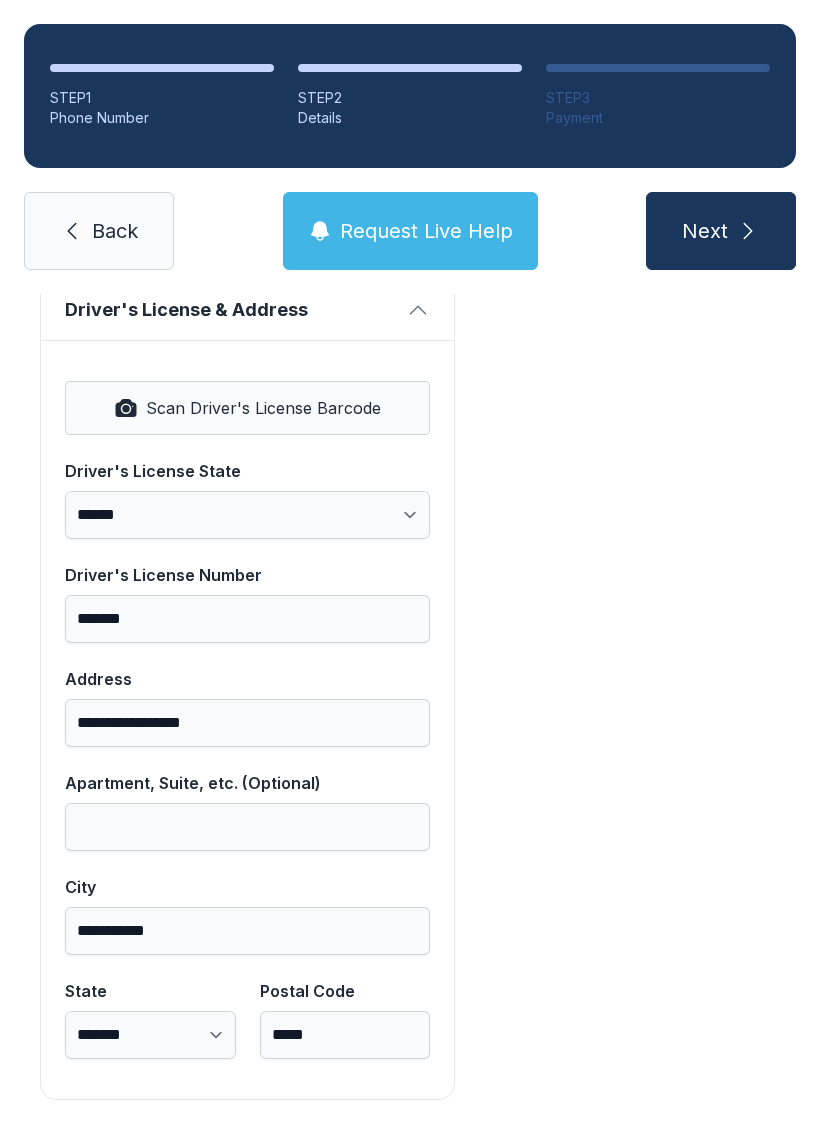 click 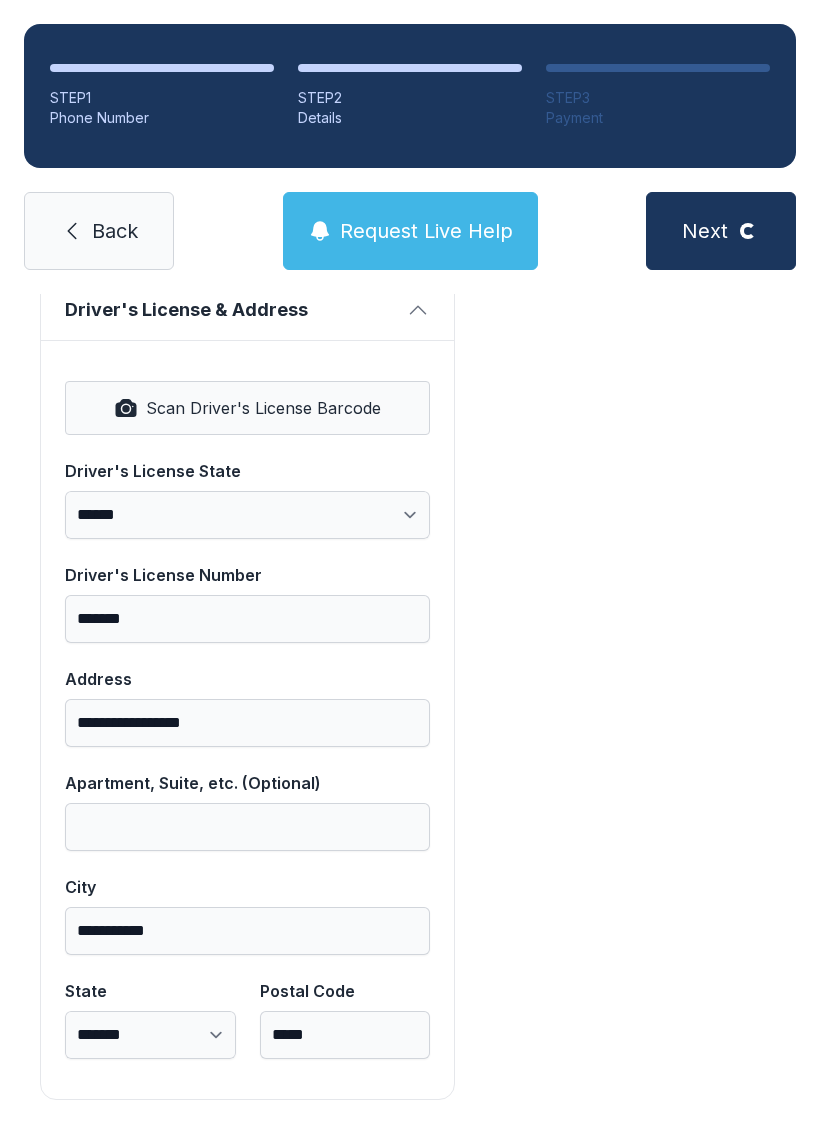 scroll, scrollTop: 0, scrollLeft: 0, axis: both 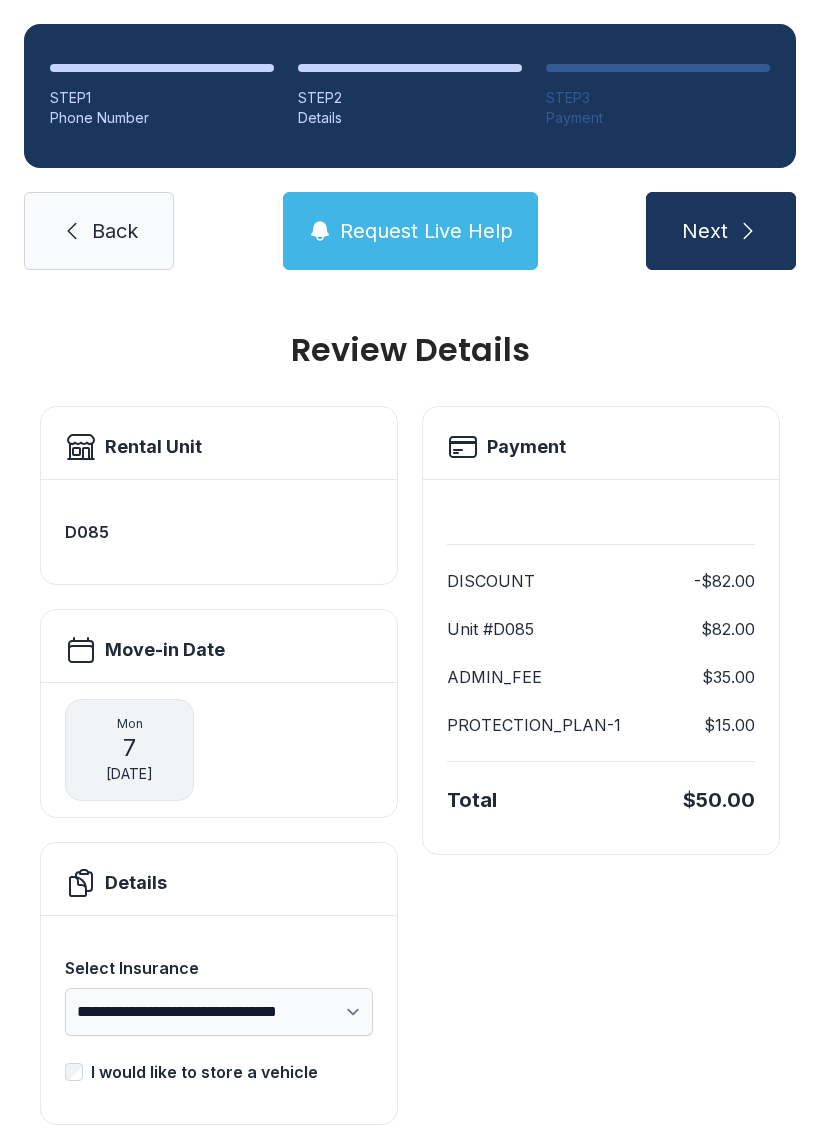 click 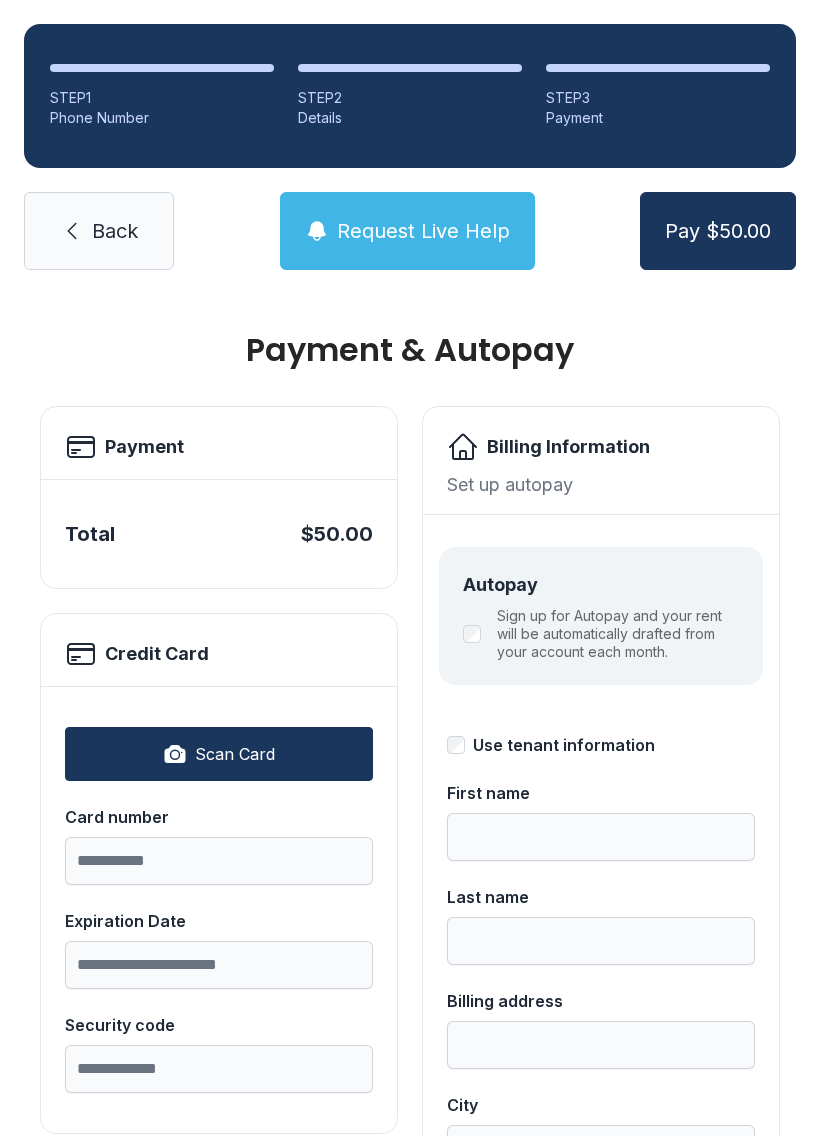 scroll, scrollTop: 0, scrollLeft: 0, axis: both 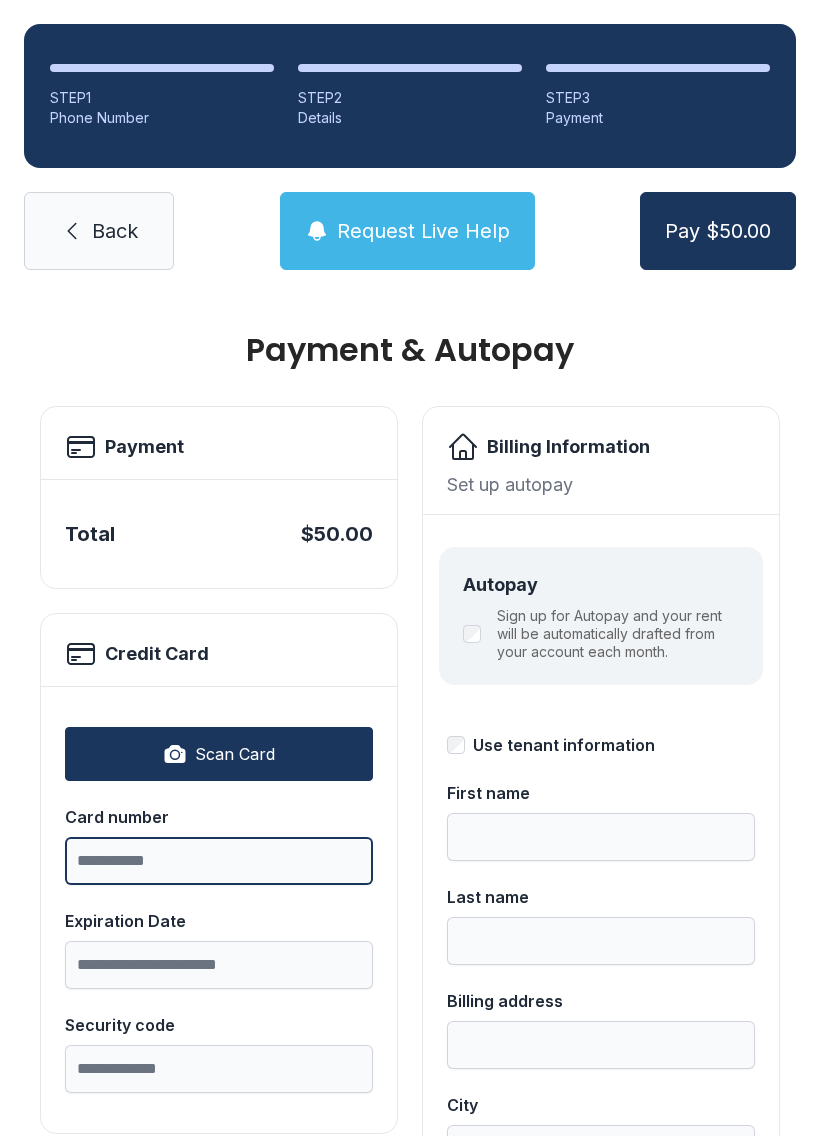 click on "Card number" at bounding box center [219, 861] 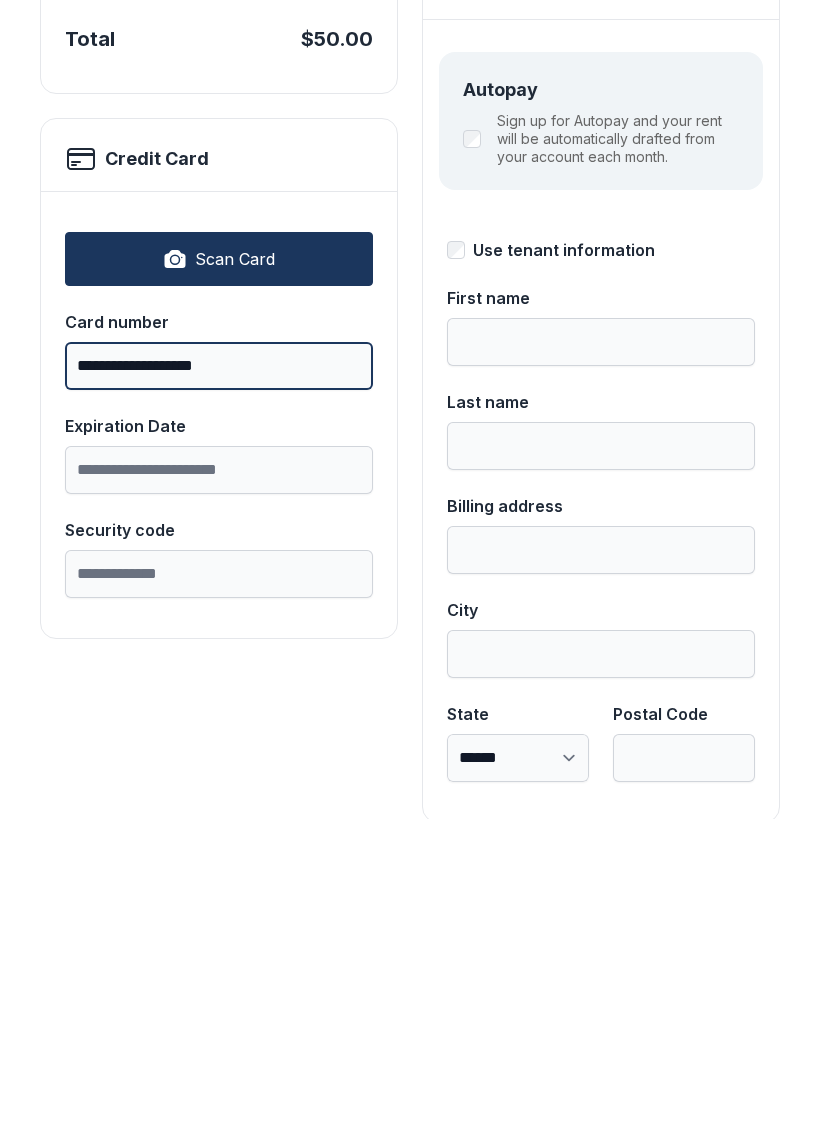 scroll, scrollTop: 175, scrollLeft: 0, axis: vertical 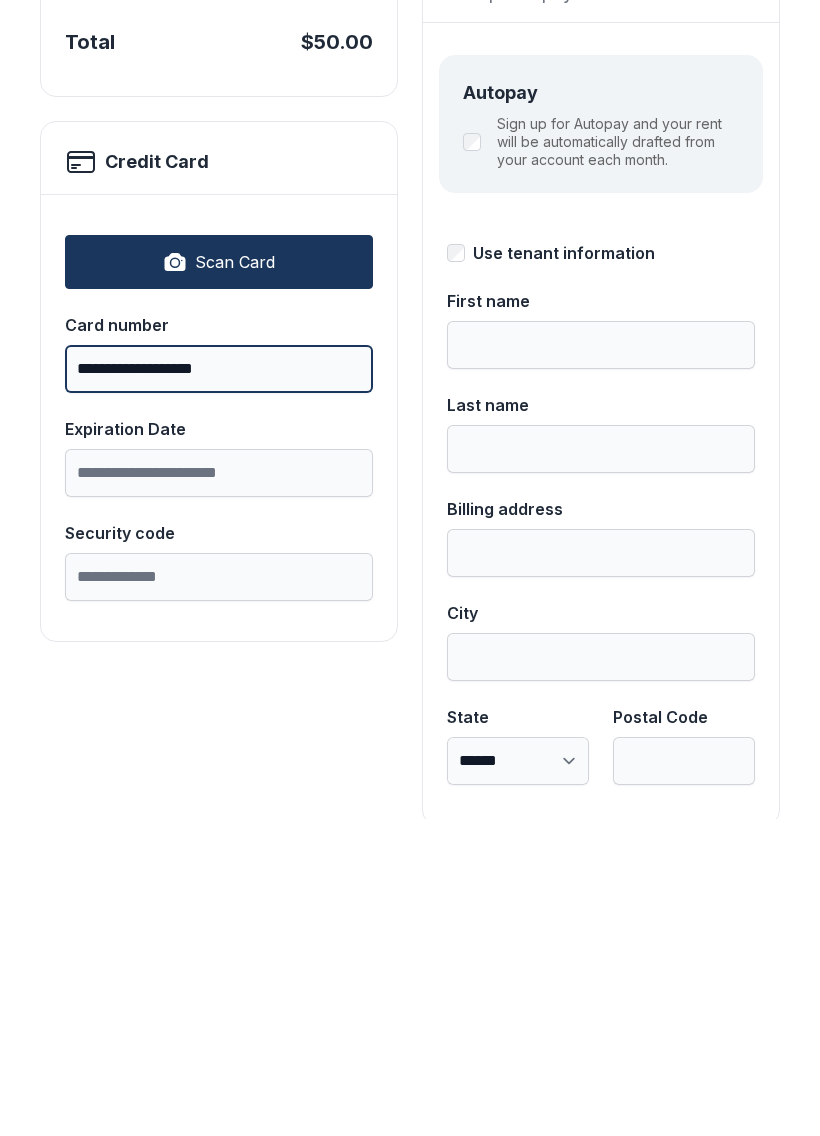 type on "**********" 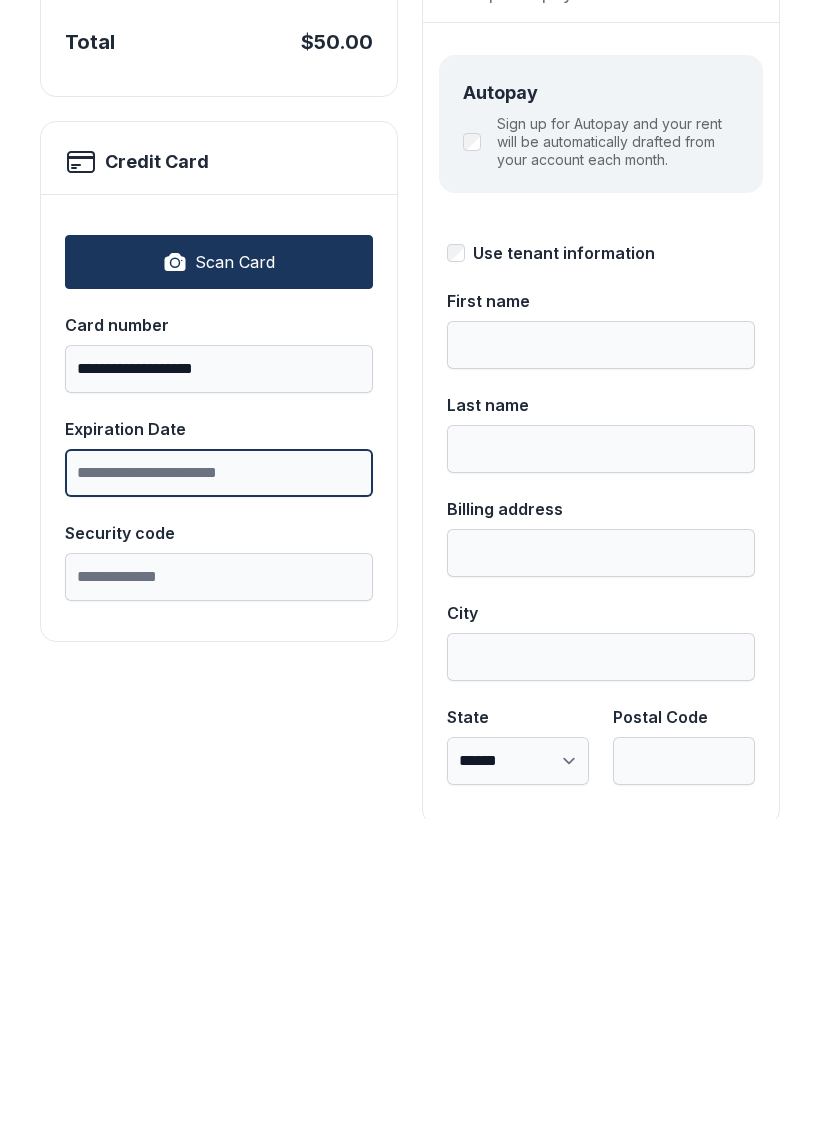 click on "Expiration Date" at bounding box center (219, 790) 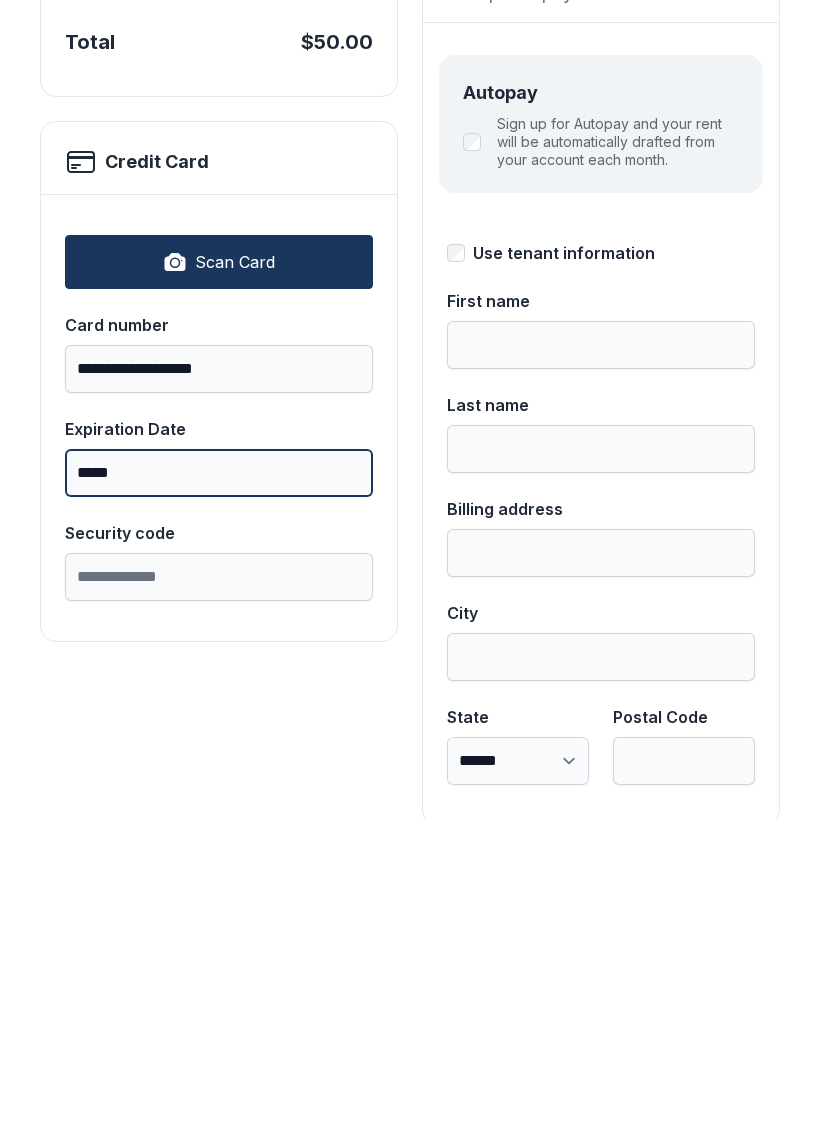 type on "*****" 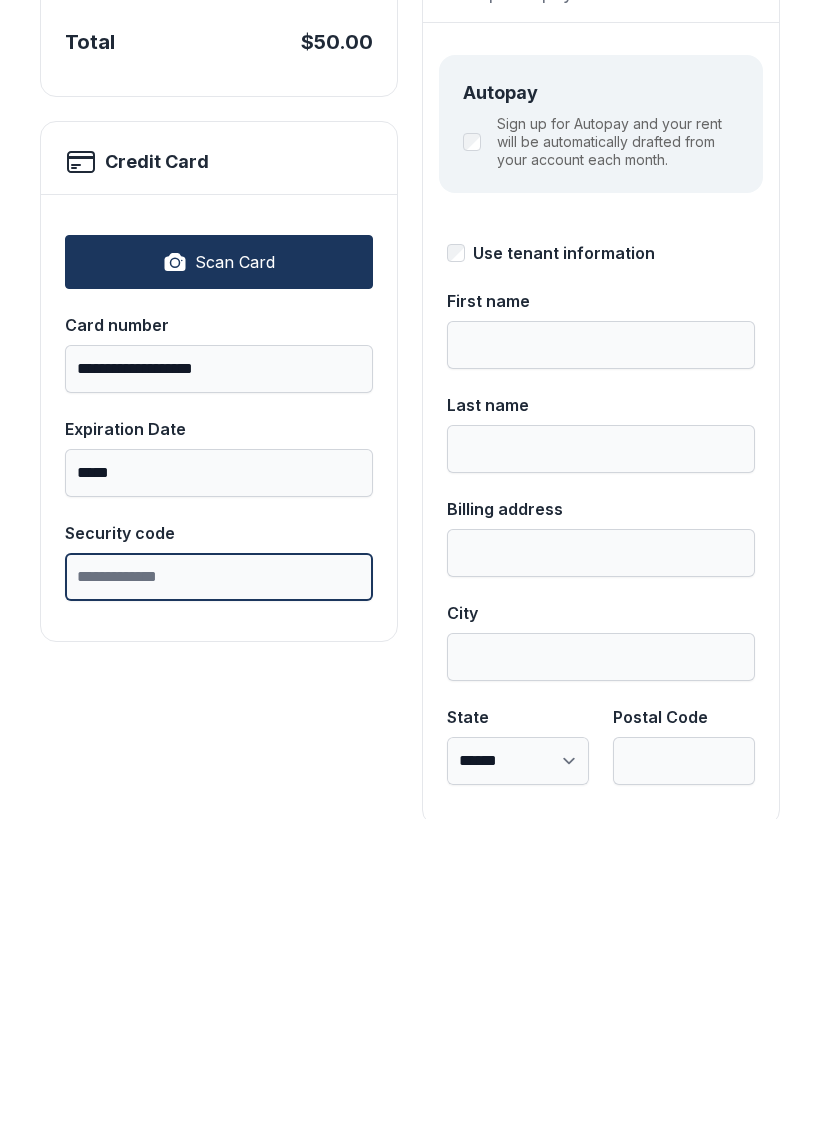 click on "Security code" at bounding box center [219, 894] 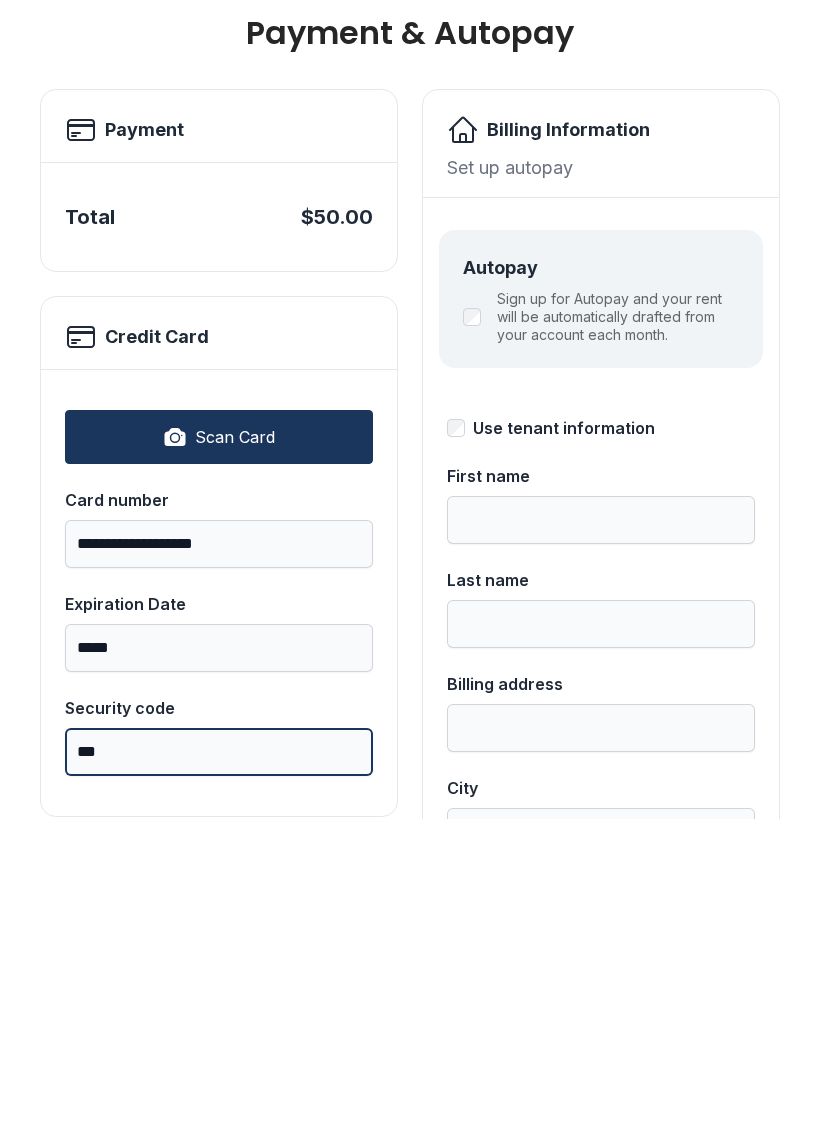 scroll, scrollTop: 0, scrollLeft: 0, axis: both 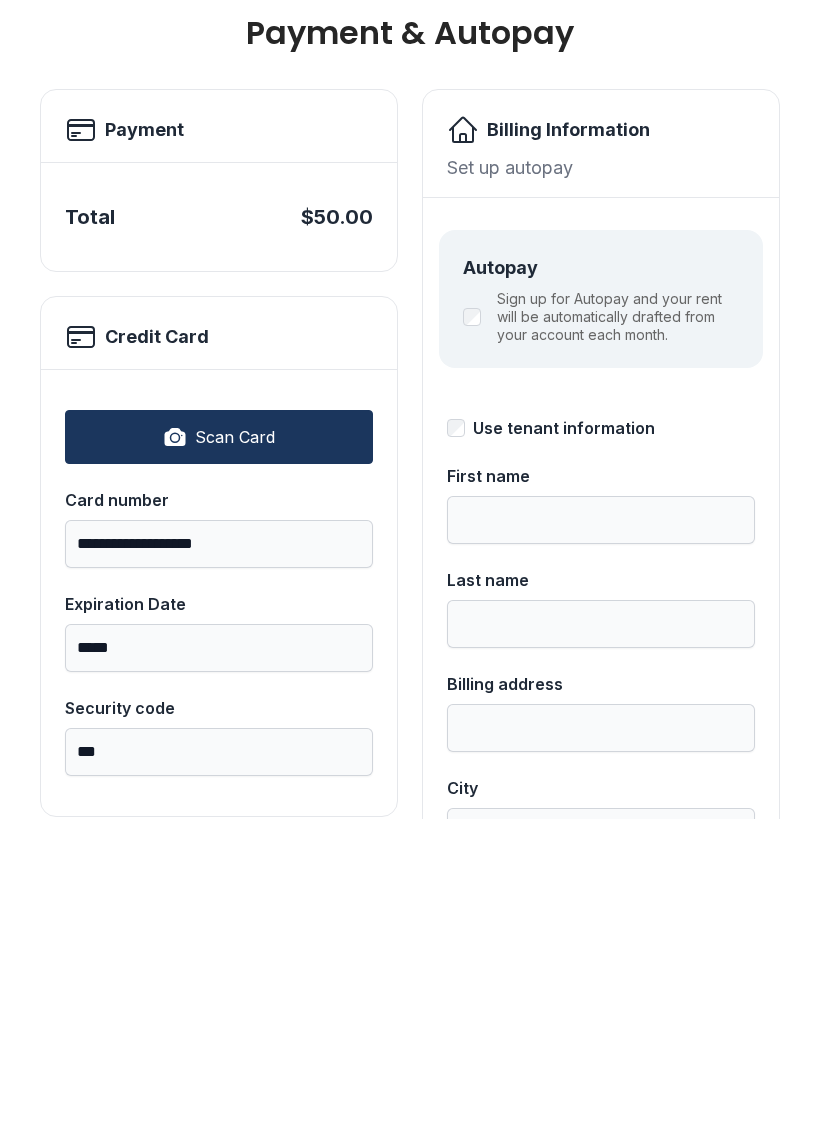 click on "Set up autopay" at bounding box center (601, 484) 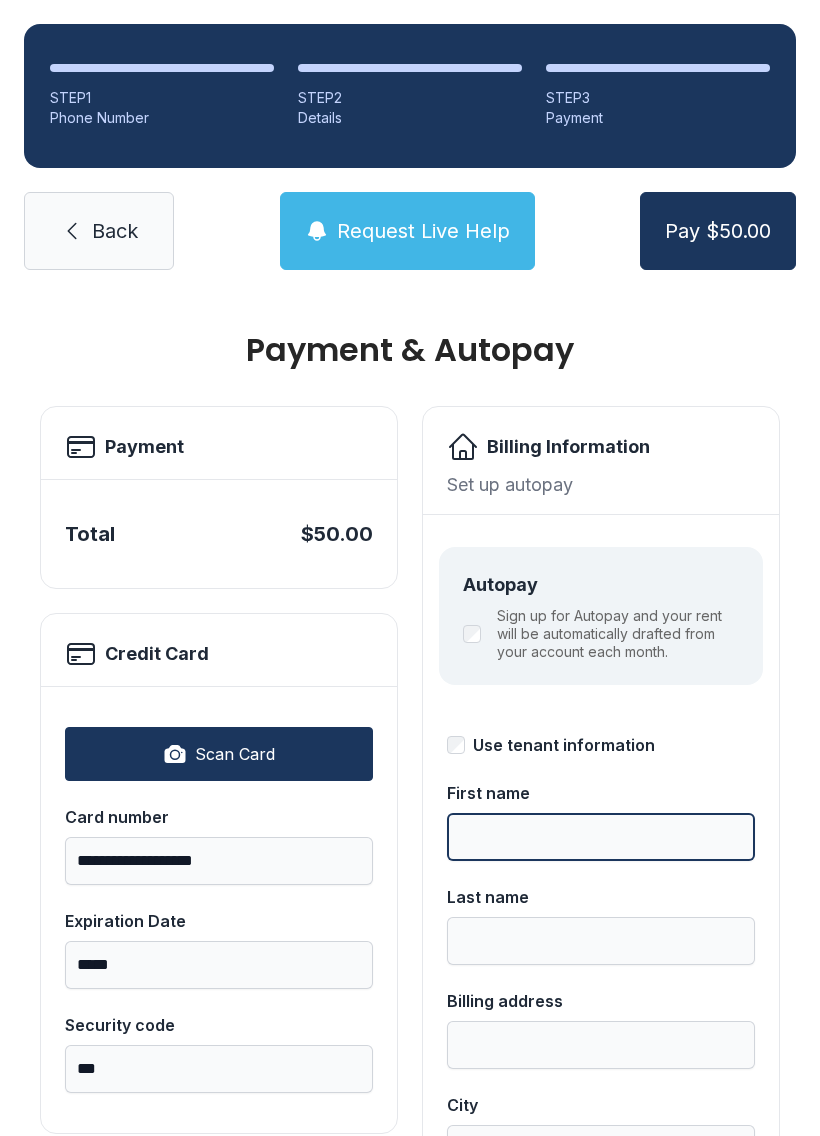 click on "First name" at bounding box center [601, 837] 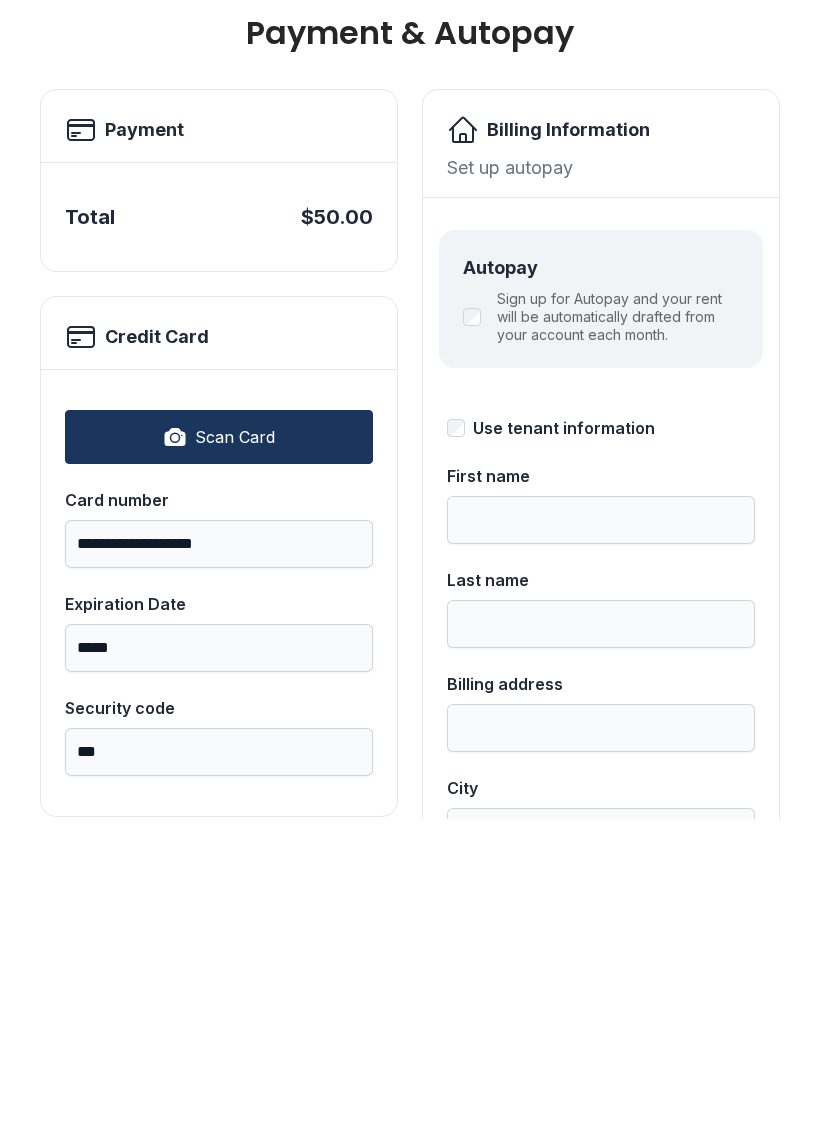 type on "******" 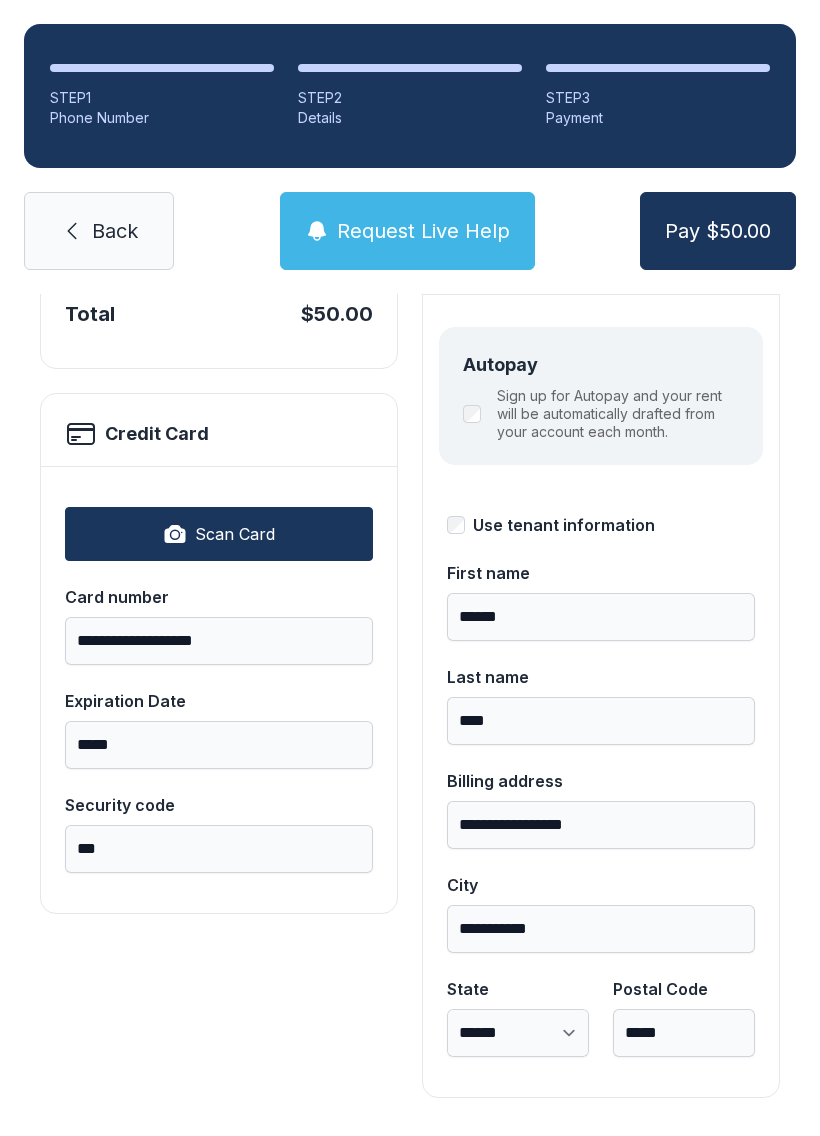 scroll, scrollTop: 218, scrollLeft: 0, axis: vertical 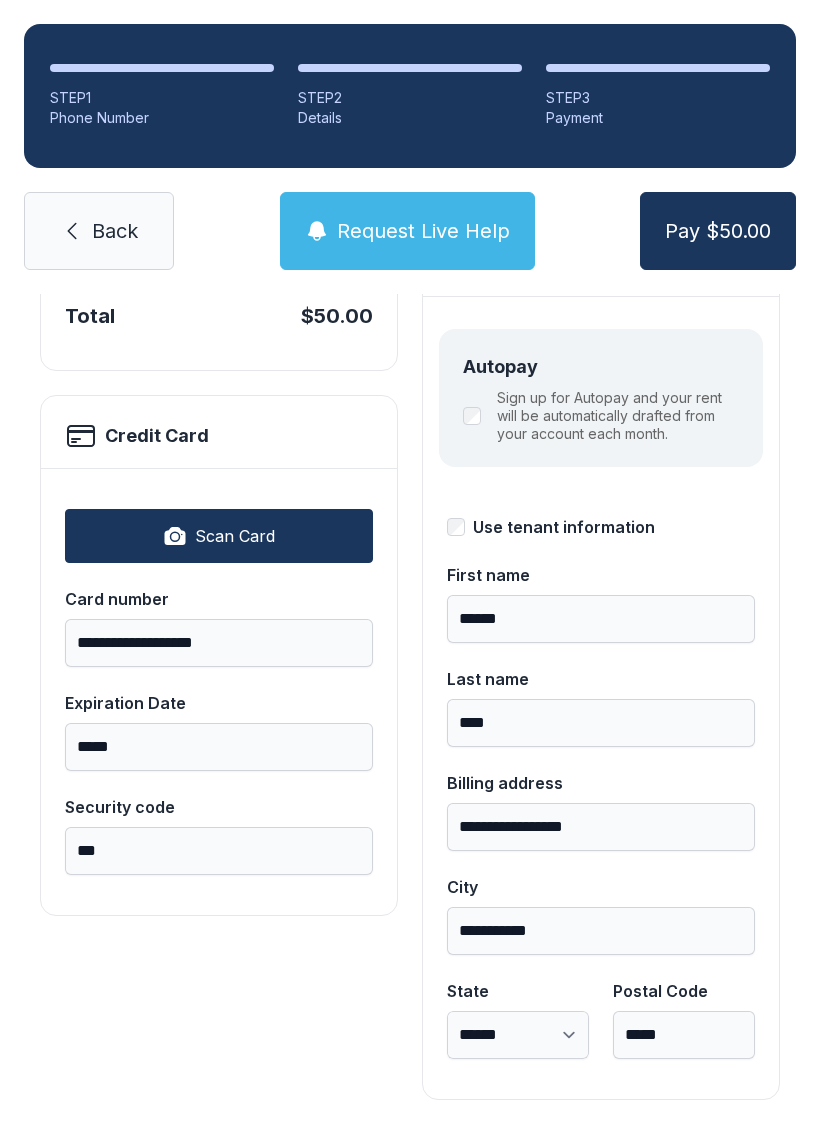 click on "Pay $50.00" at bounding box center [718, 231] 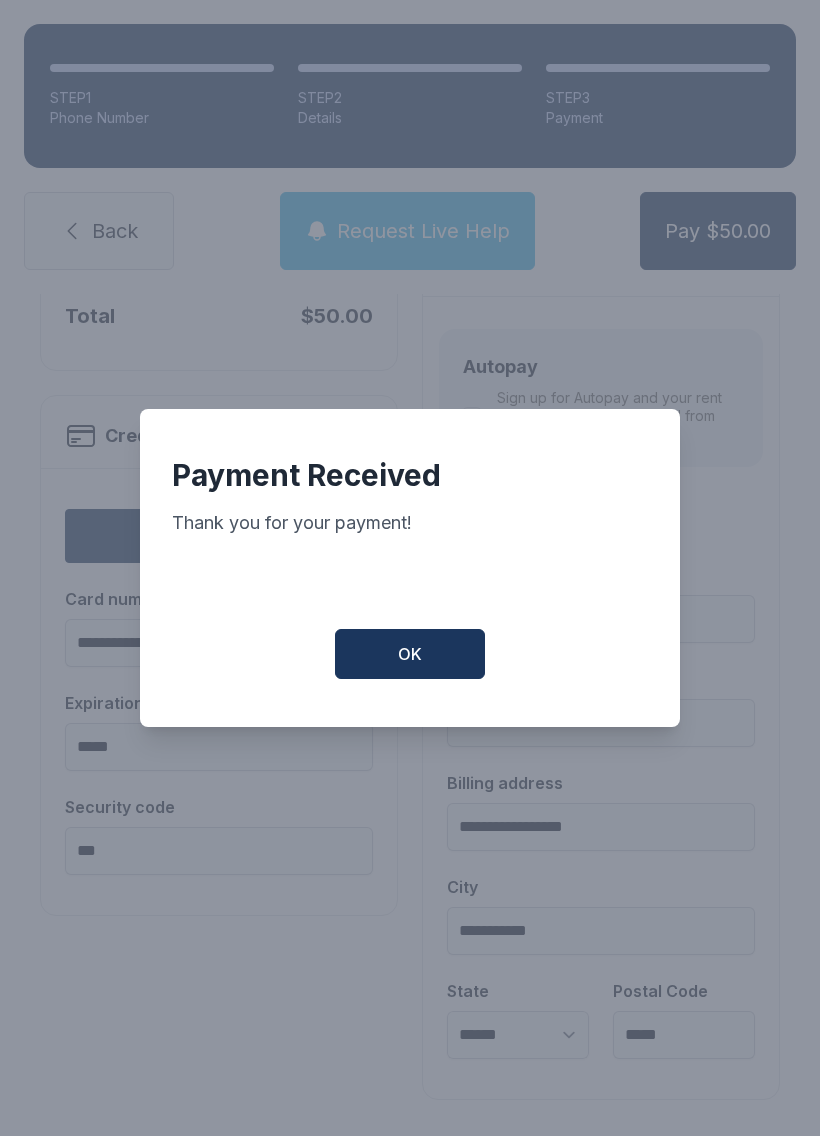 click on "OK" at bounding box center (410, 654) 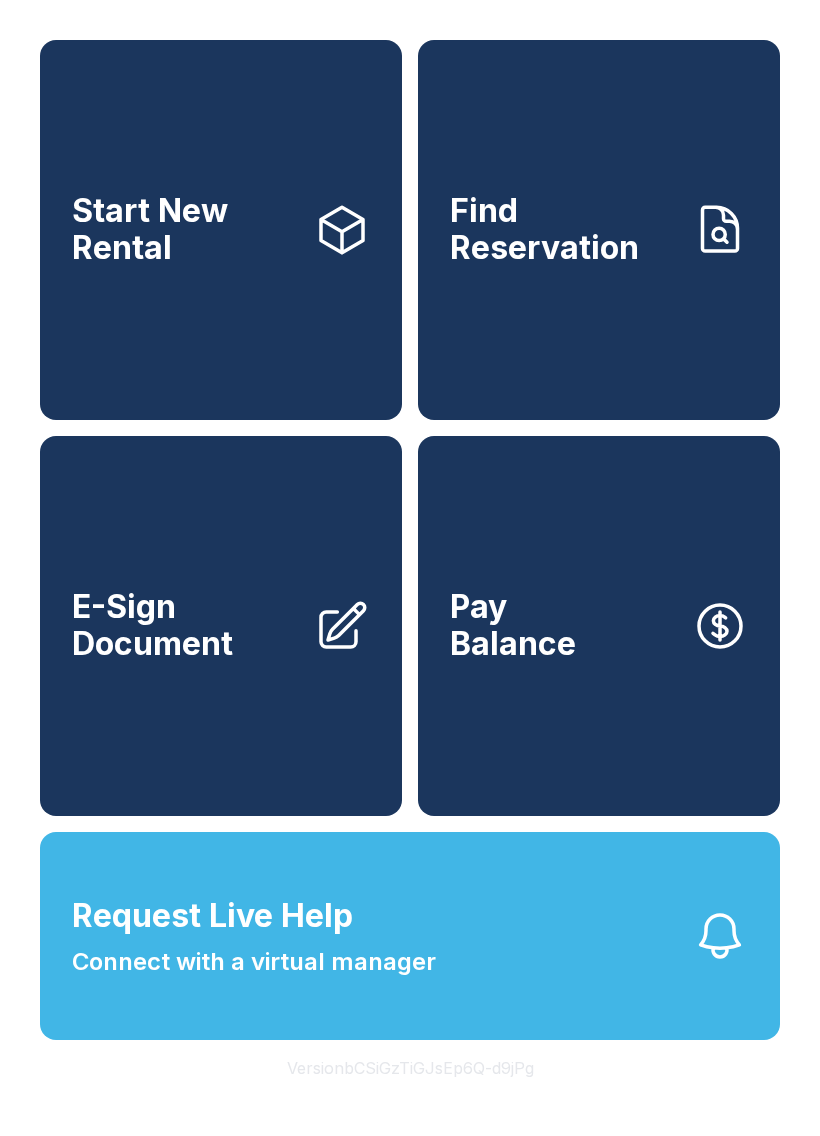click on "Find Reservation" at bounding box center [599, 230] 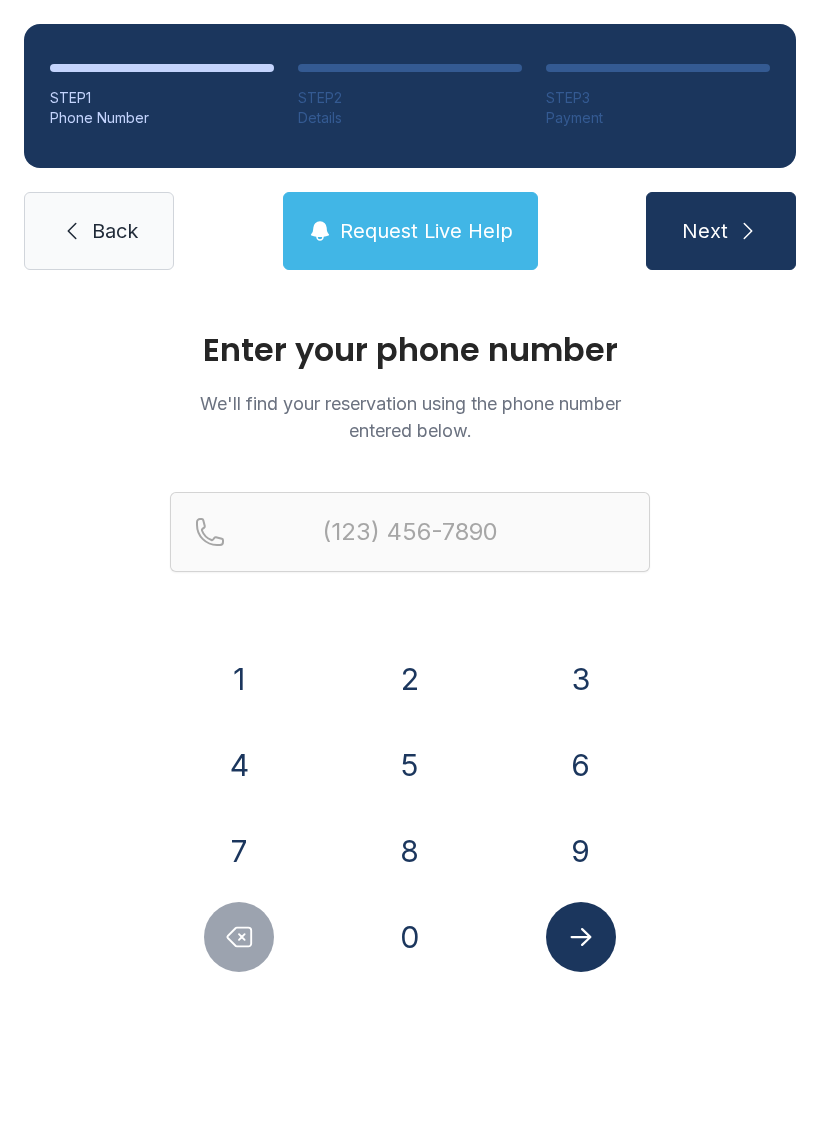click on "8" at bounding box center [410, 851] 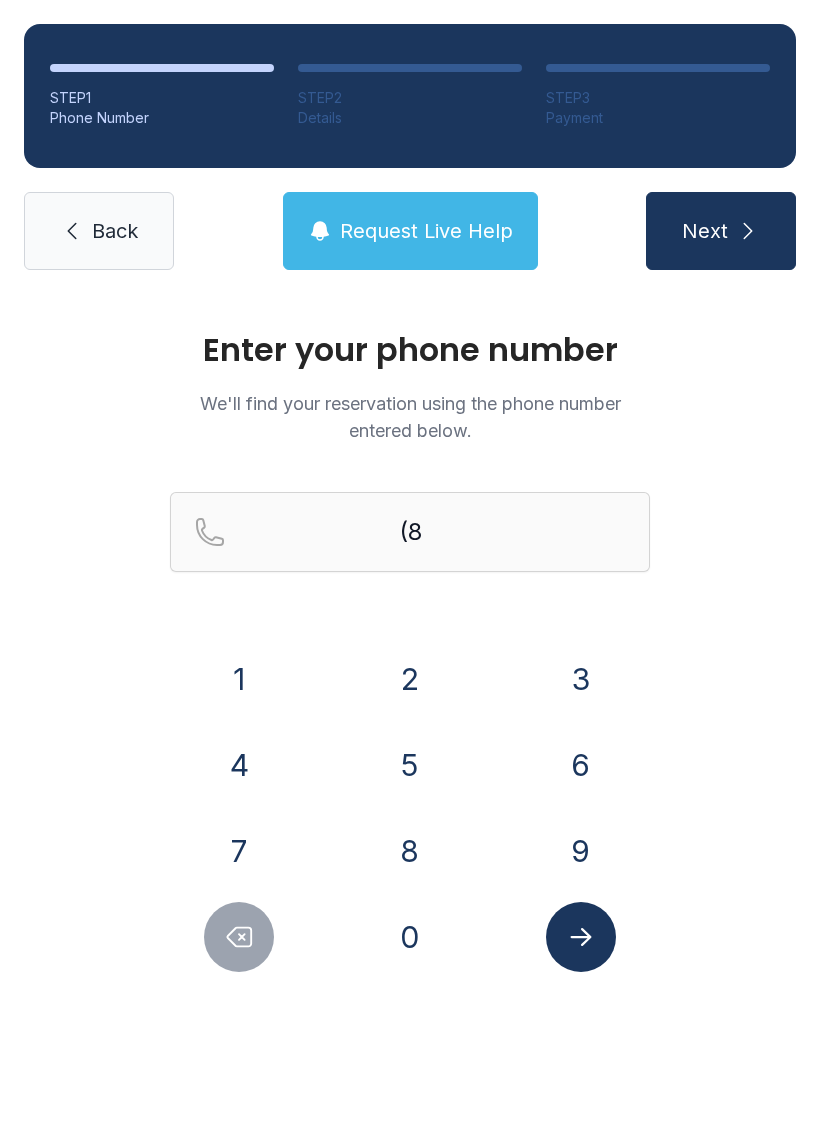 click on "4" at bounding box center (239, 765) 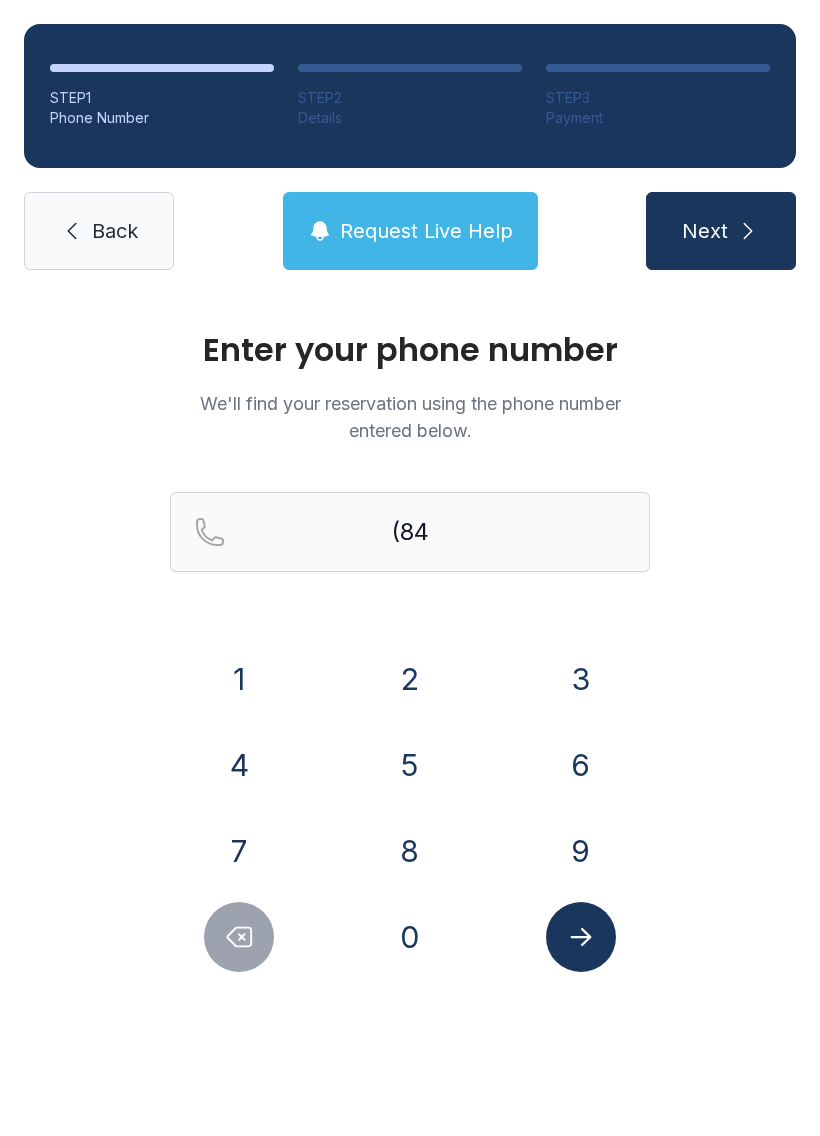 click on "3" at bounding box center (581, 679) 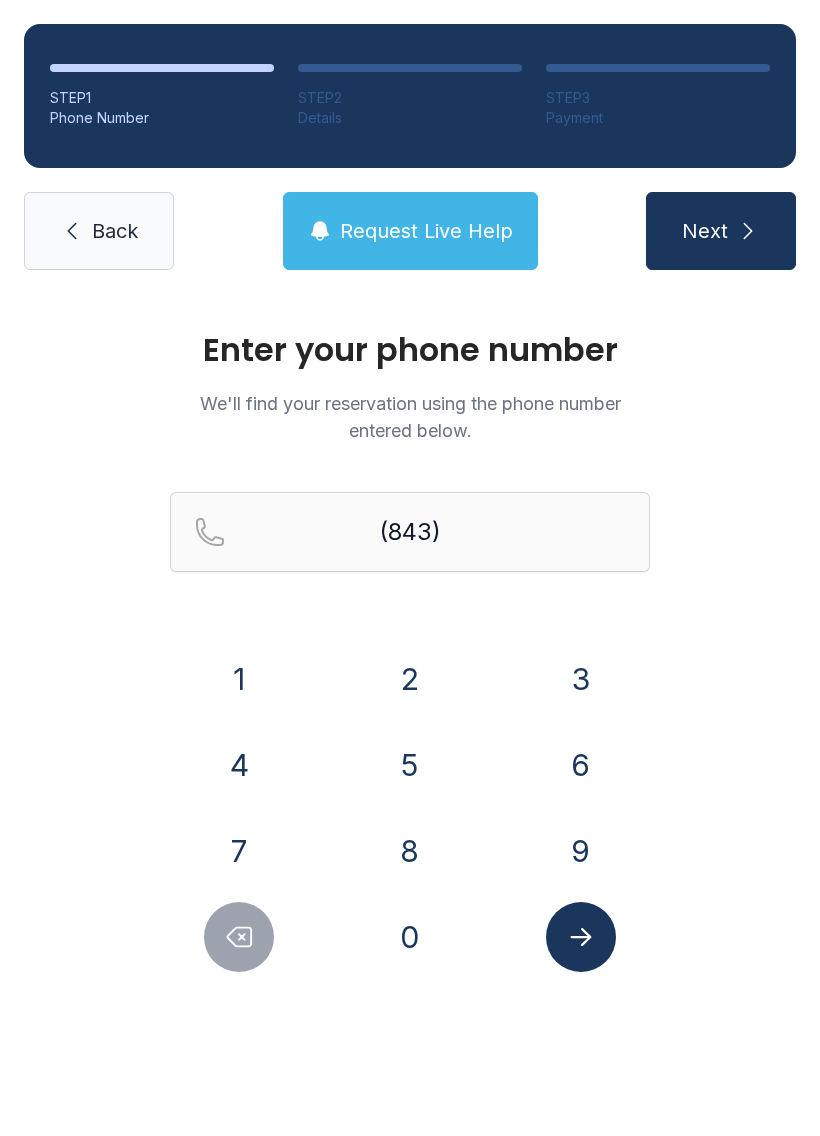 click on "7" at bounding box center (239, 851) 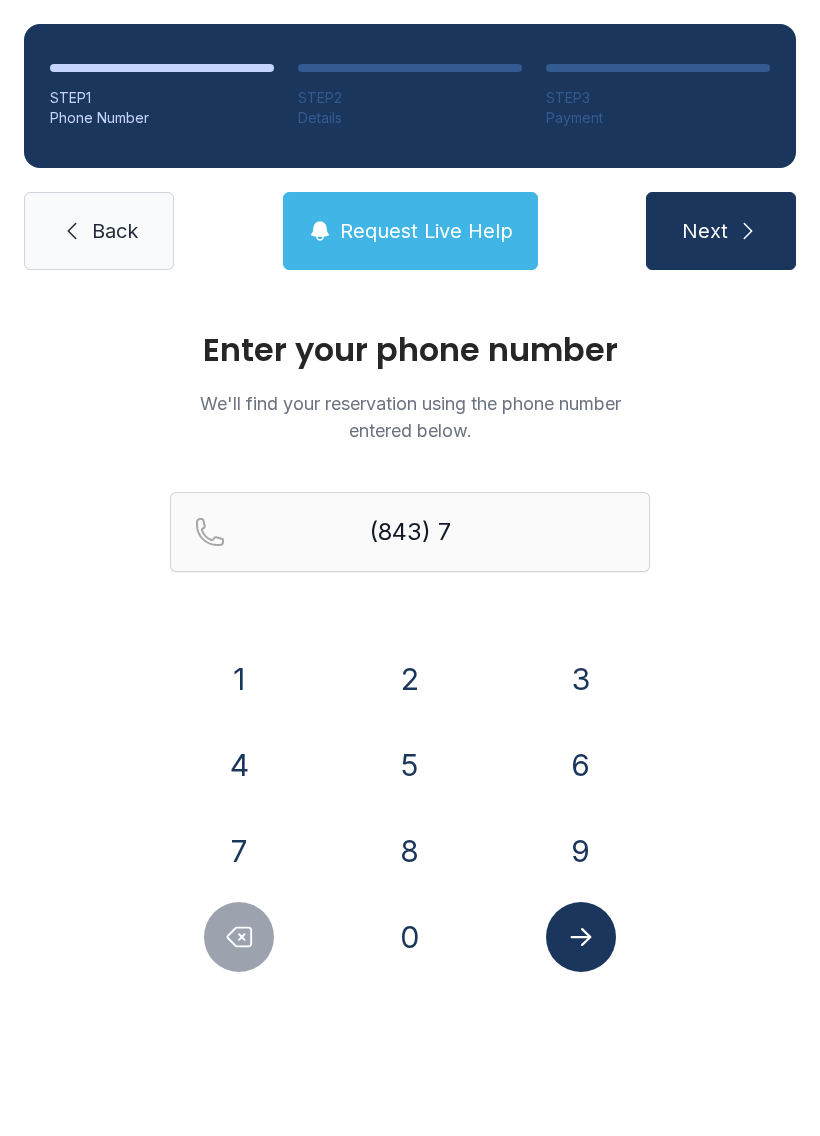 click on "3" at bounding box center (581, 679) 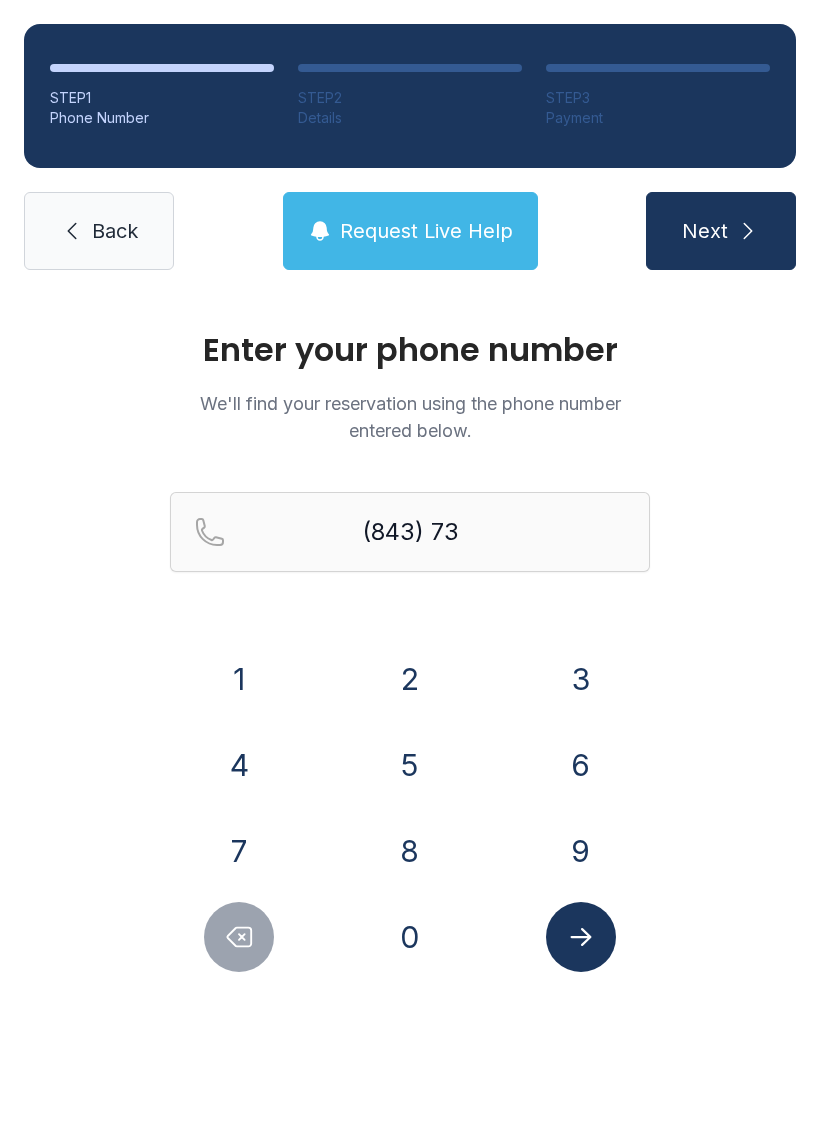 click on "5" at bounding box center (410, 765) 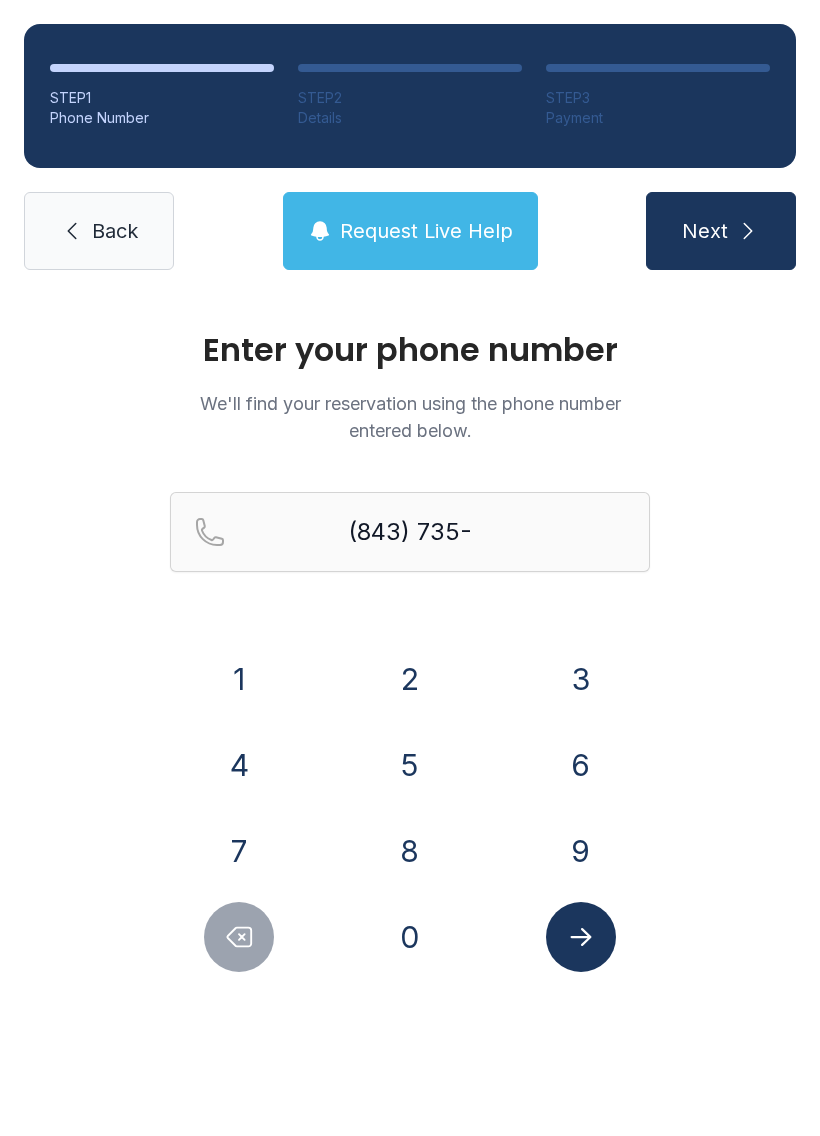 click on "2" at bounding box center (410, 679) 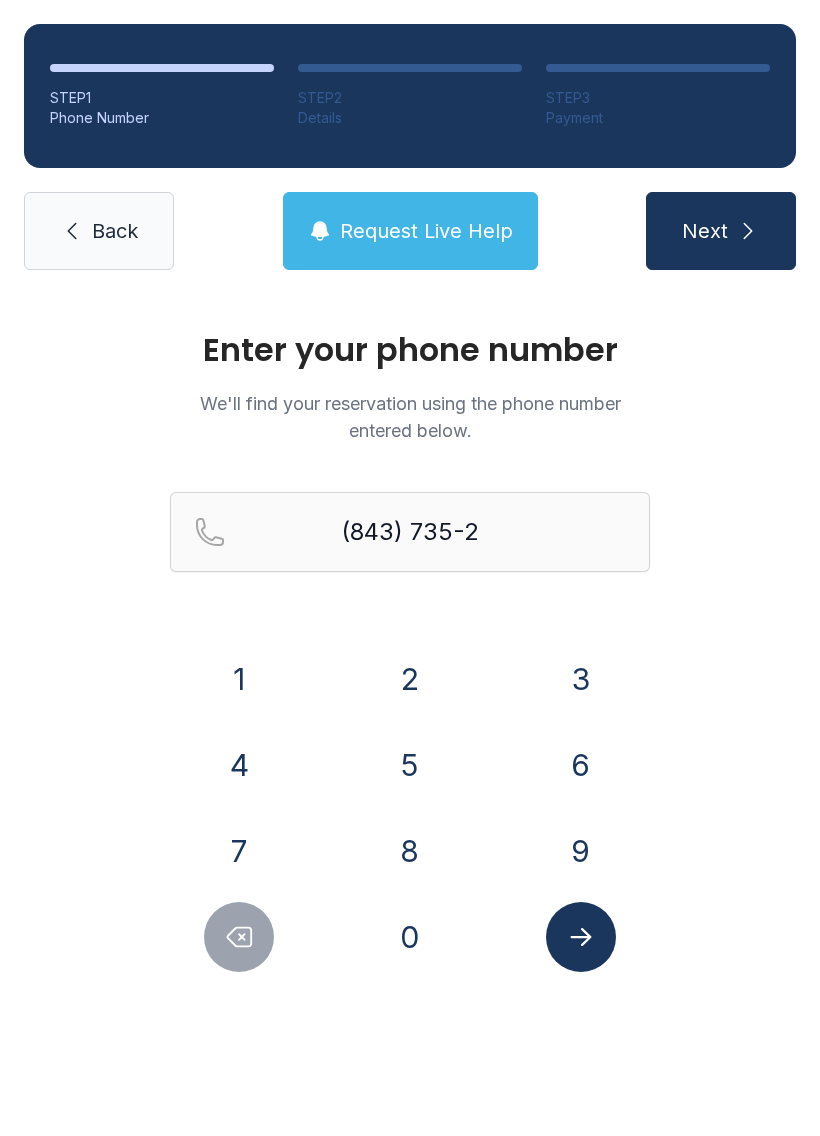 click on "2" at bounding box center (410, 679) 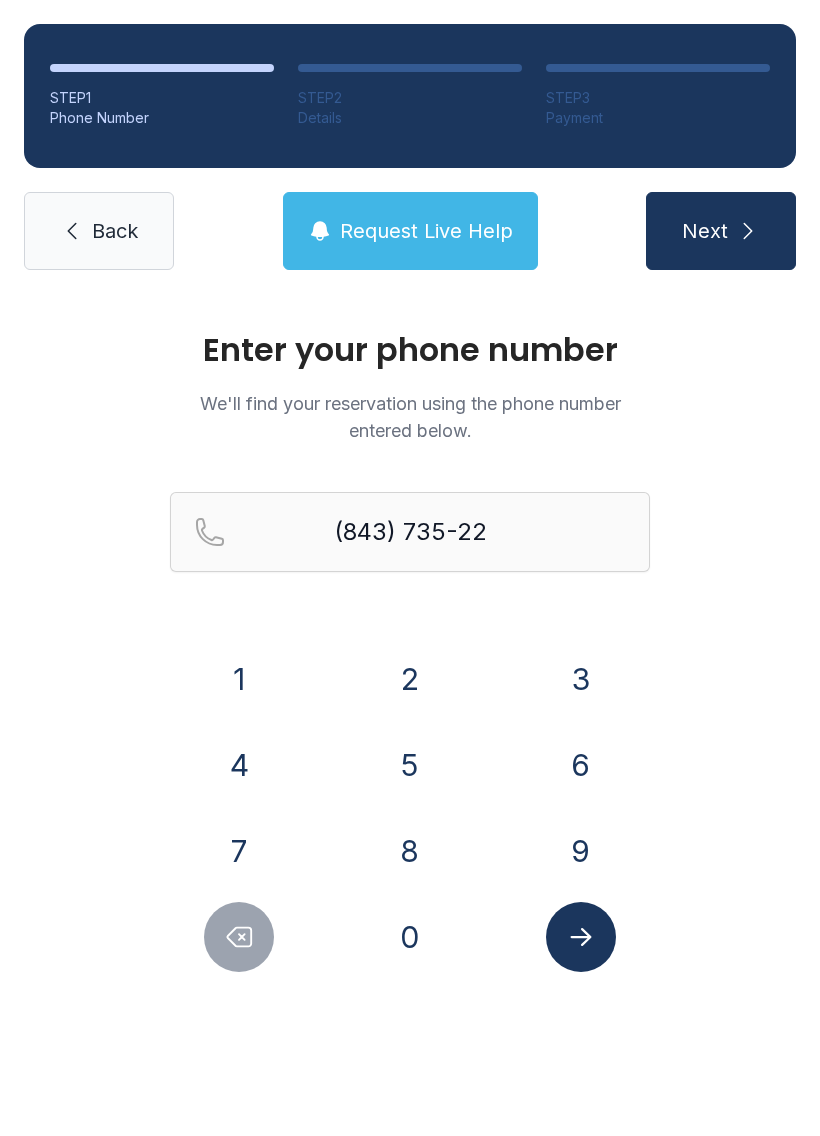 click on "7" at bounding box center [239, 851] 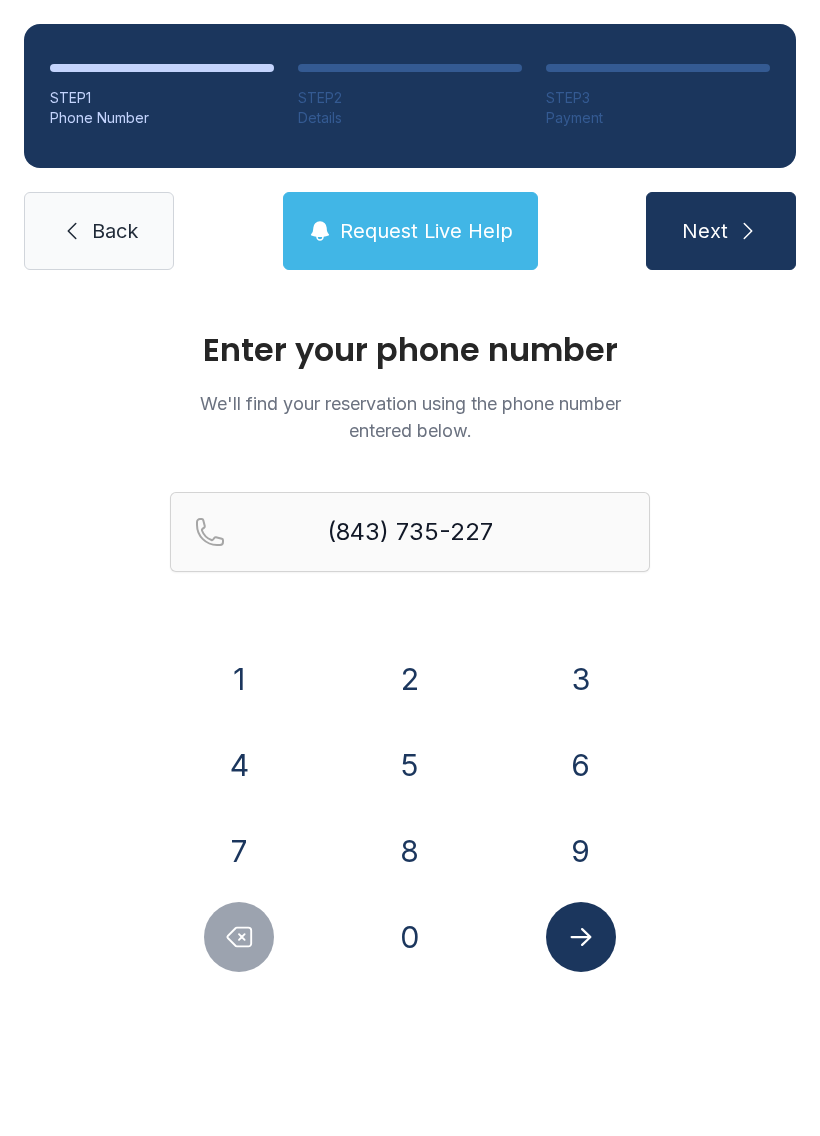 click on "3" at bounding box center [581, 679] 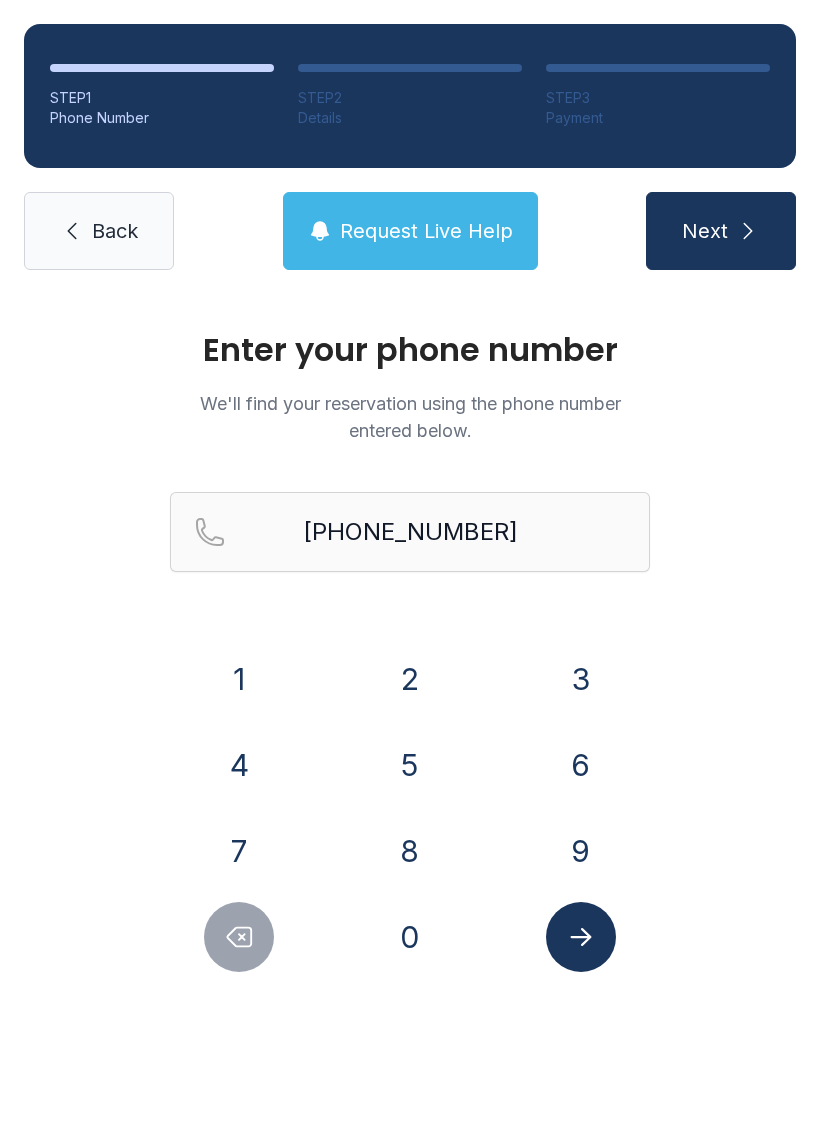 click 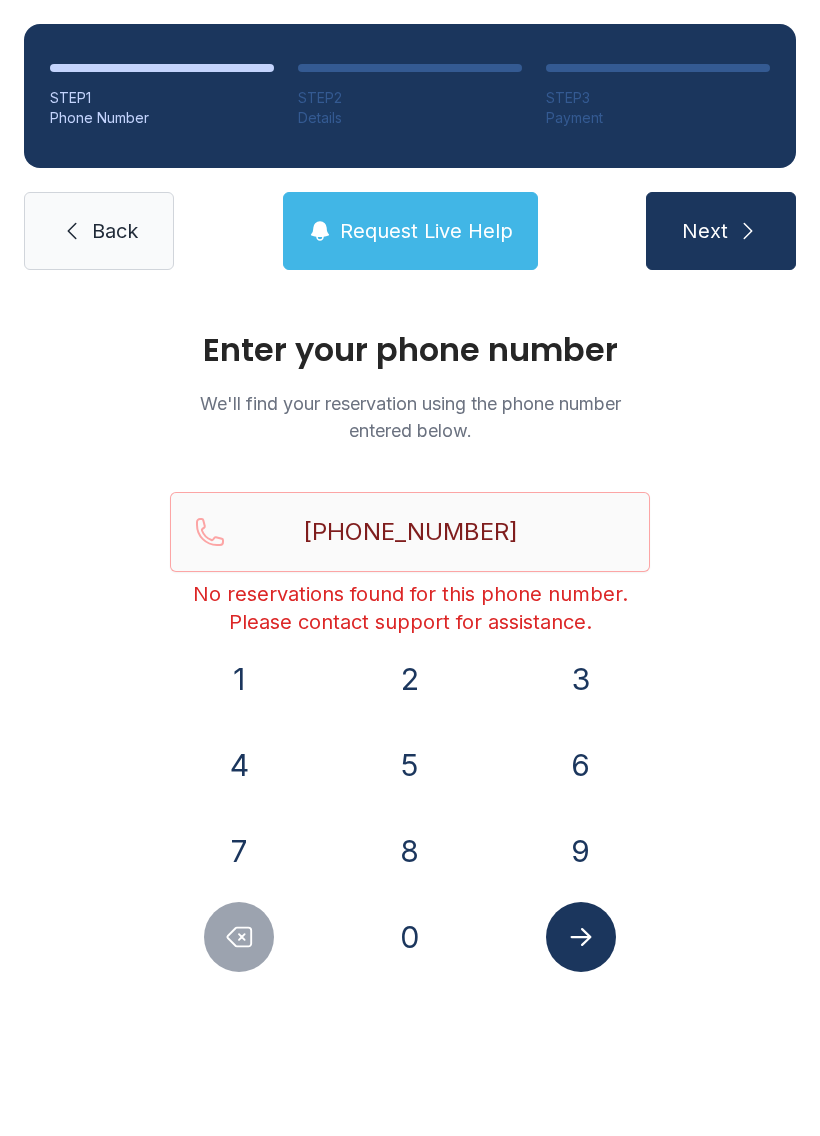 click at bounding box center [581, 937] 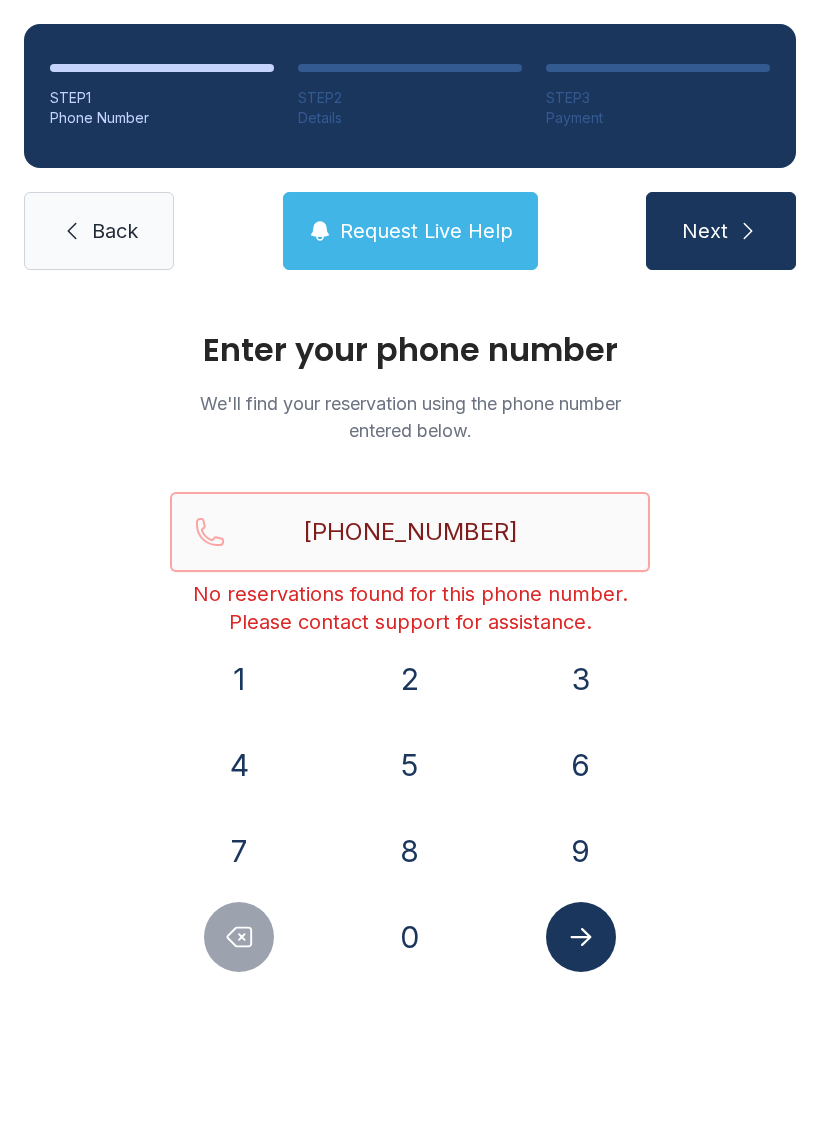 click on "[PHONE_NUMBER]" at bounding box center [410, 532] 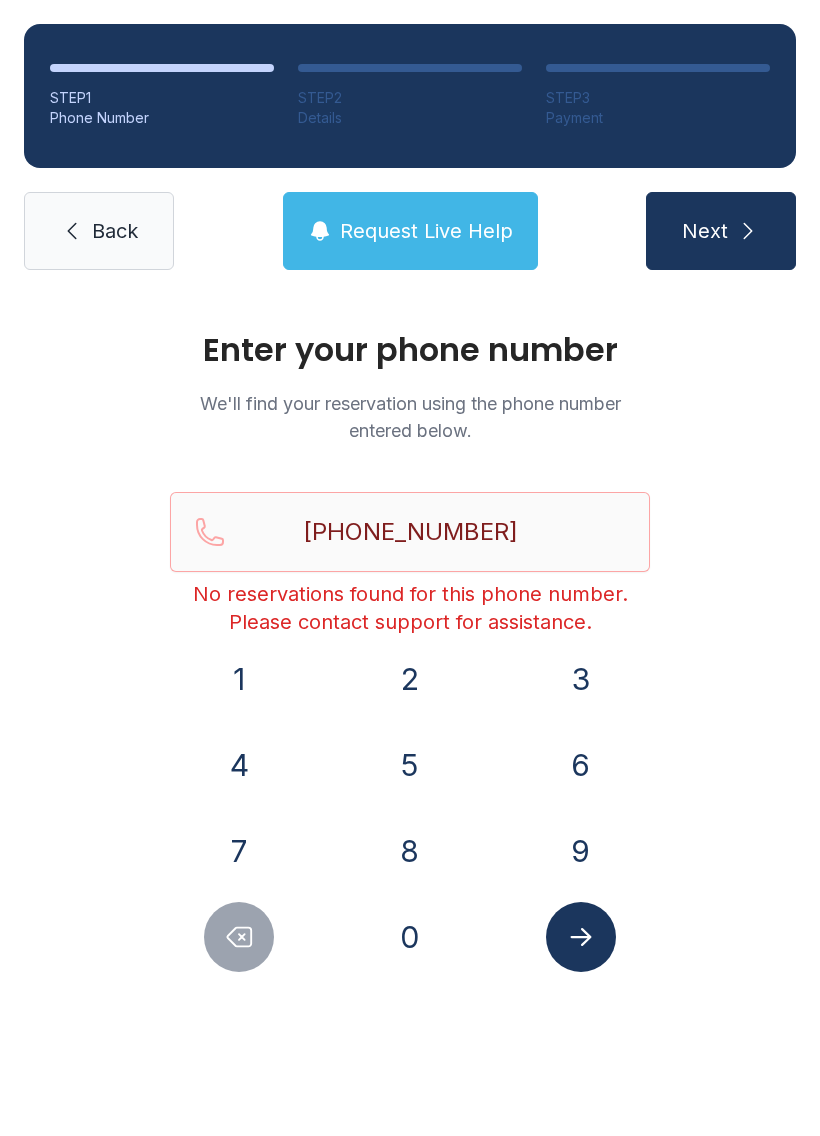 click on "Enter your phone number We'll find your reservation using the phone number entered below. [PHONE_NUMBER] No reservations found for this phone number. Please contact support for assistance. 1 2 3 4 5 6 7 8 9 0" at bounding box center (410, 673) 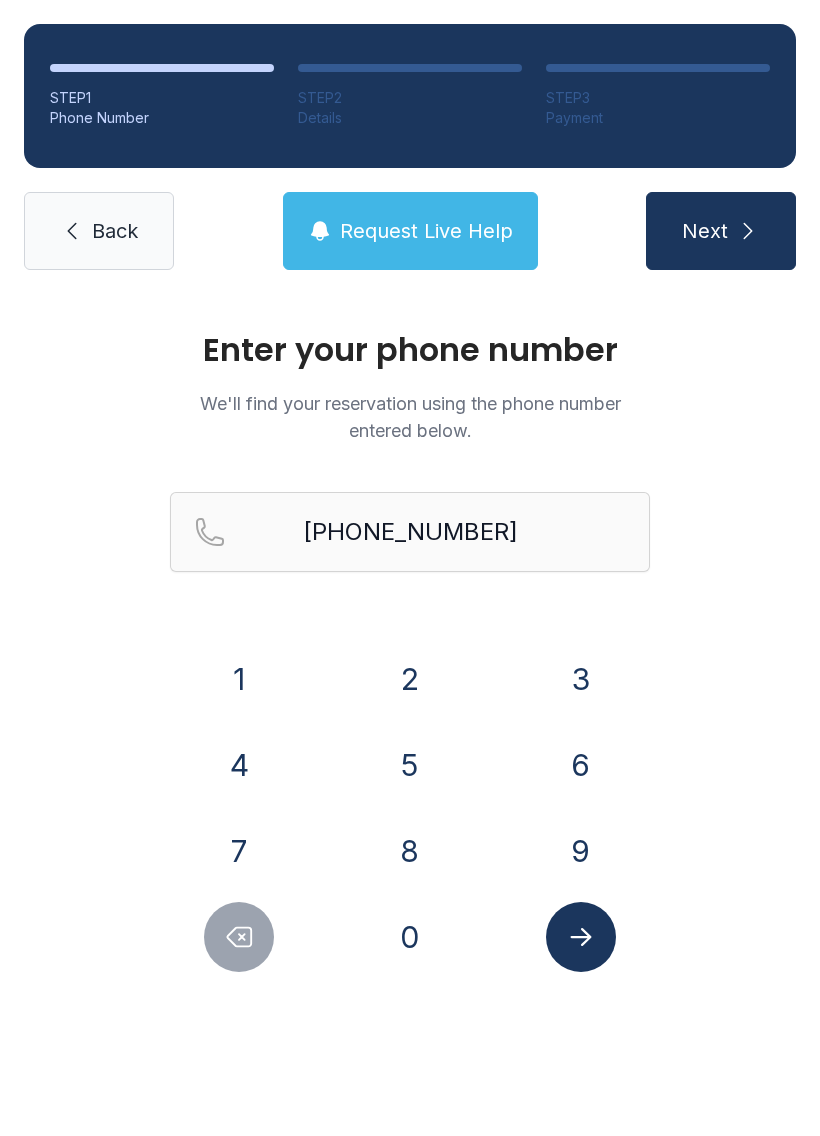 click on "Next" at bounding box center (721, 231) 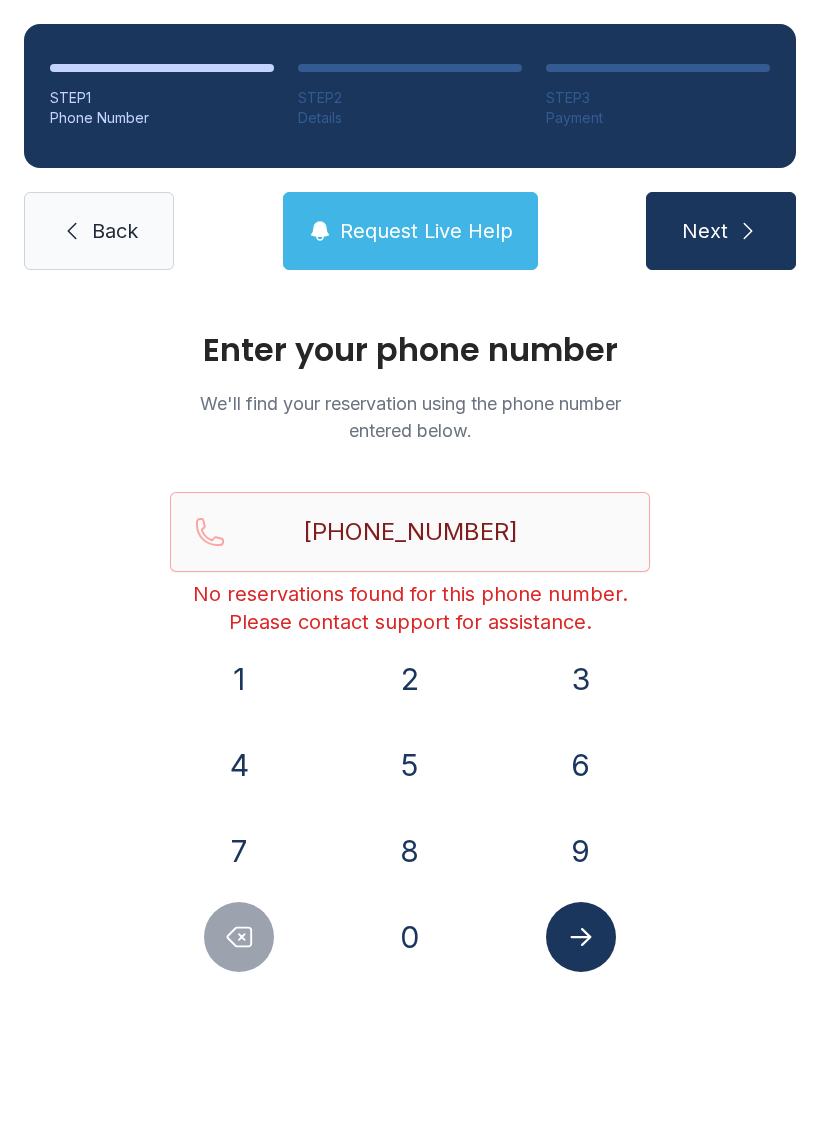 click 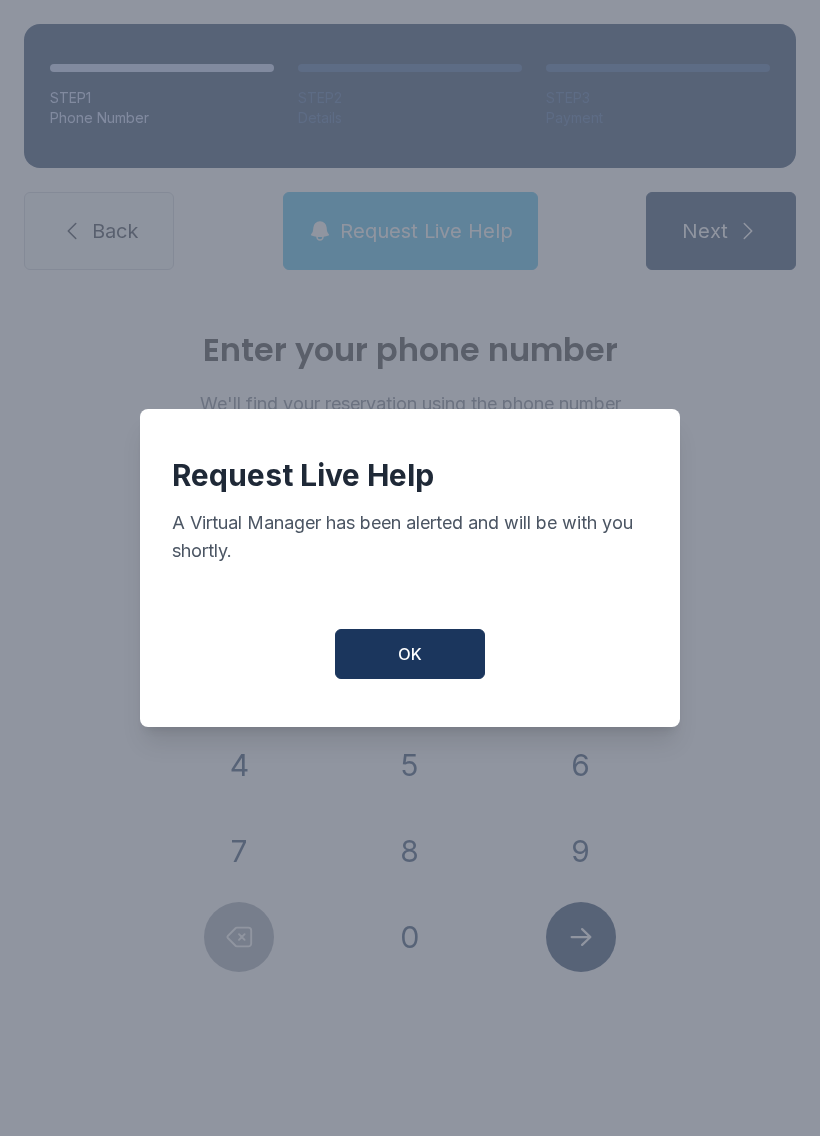 click on "OK" at bounding box center (410, 654) 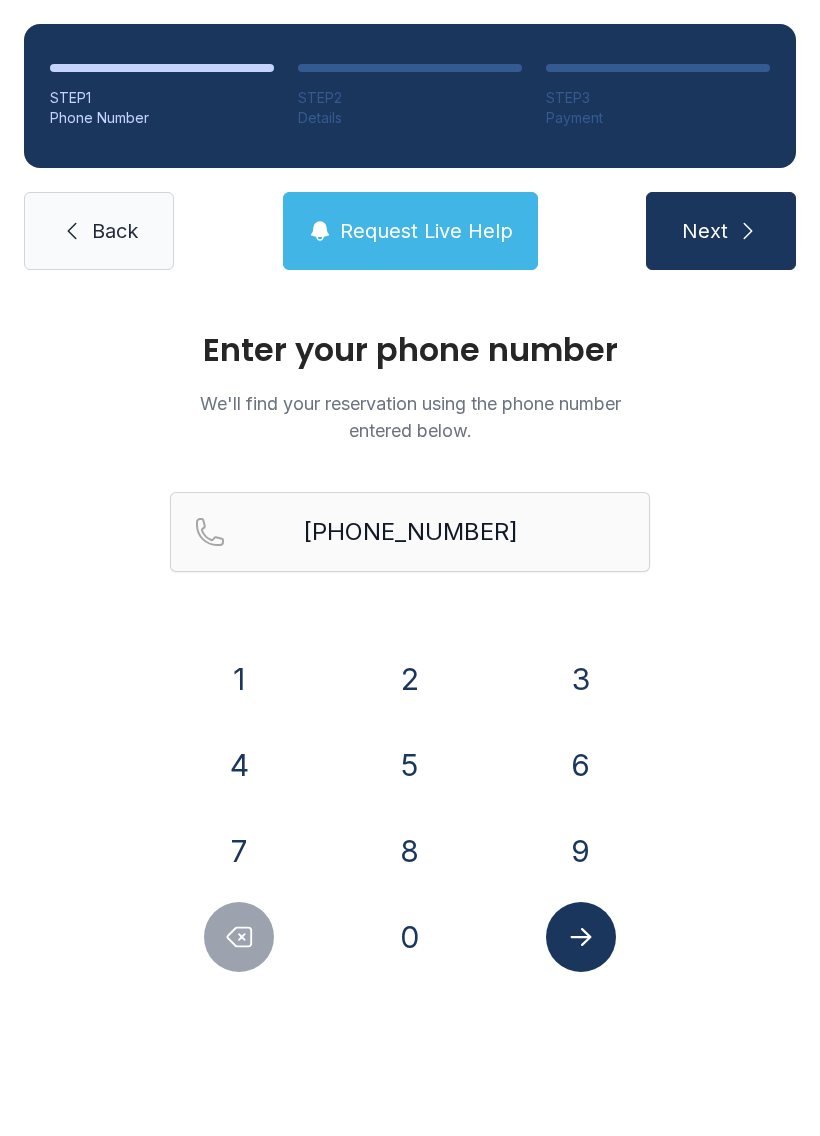 click 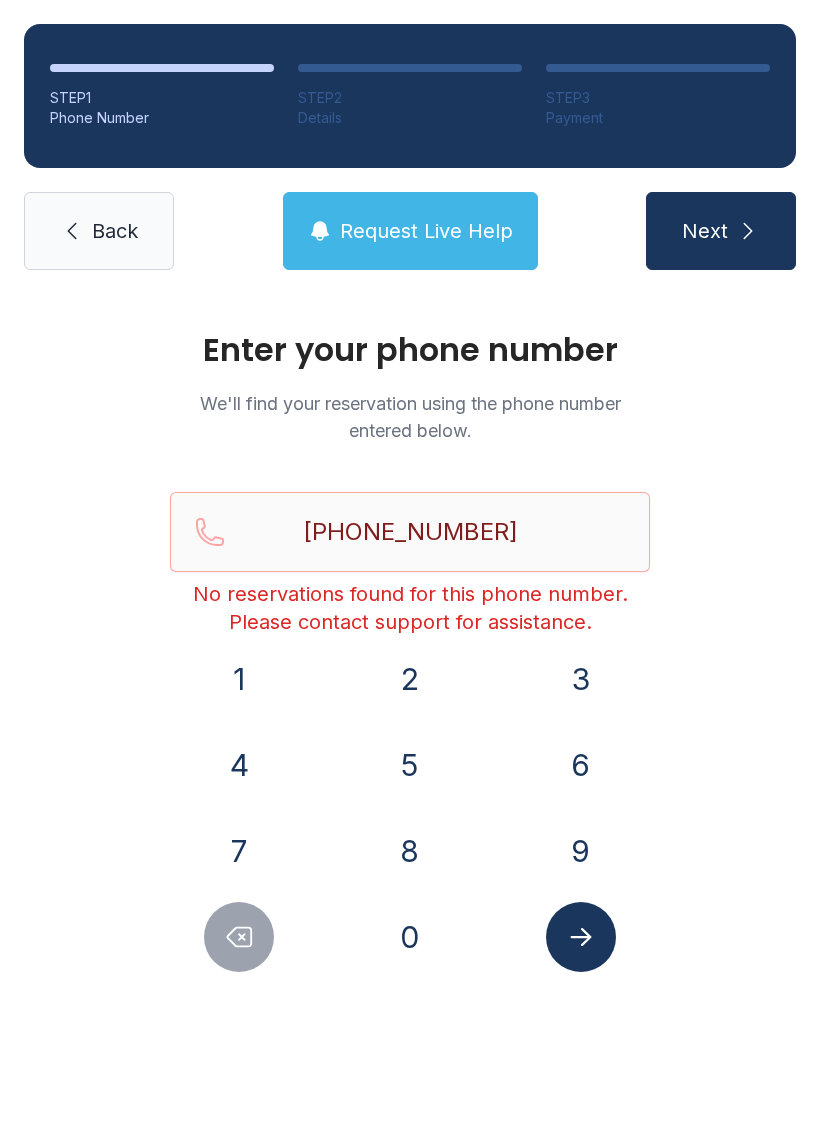 click on "Request Live Help" at bounding box center (410, 231) 